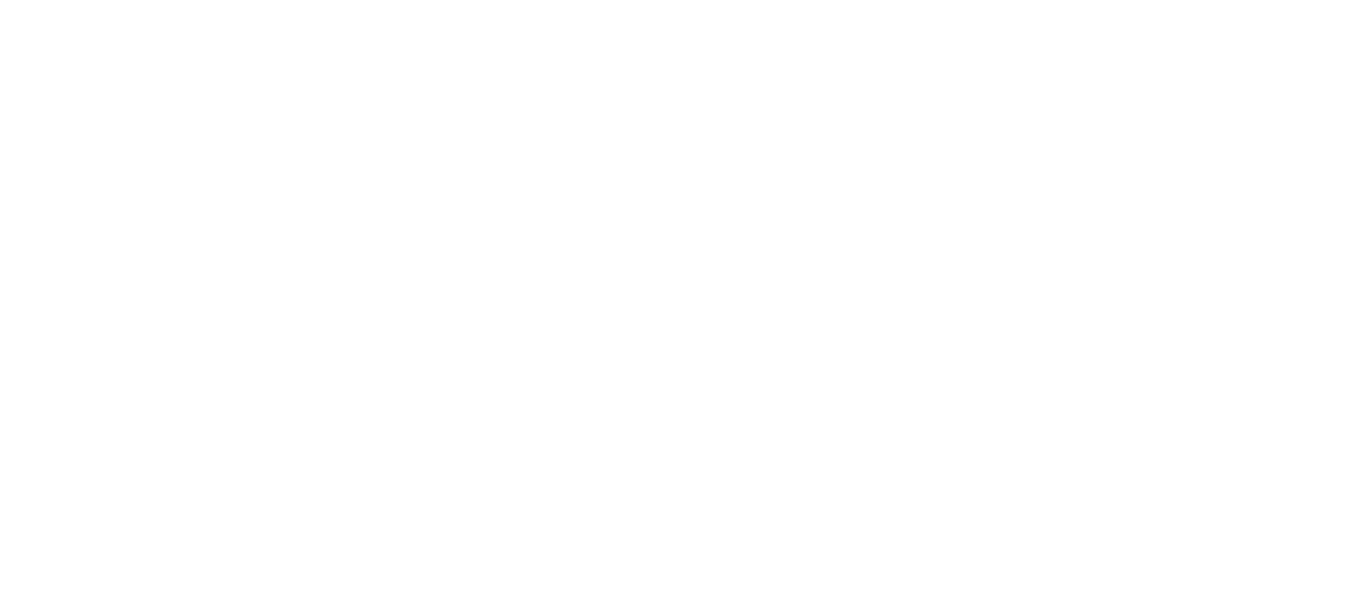 scroll, scrollTop: 0, scrollLeft: 0, axis: both 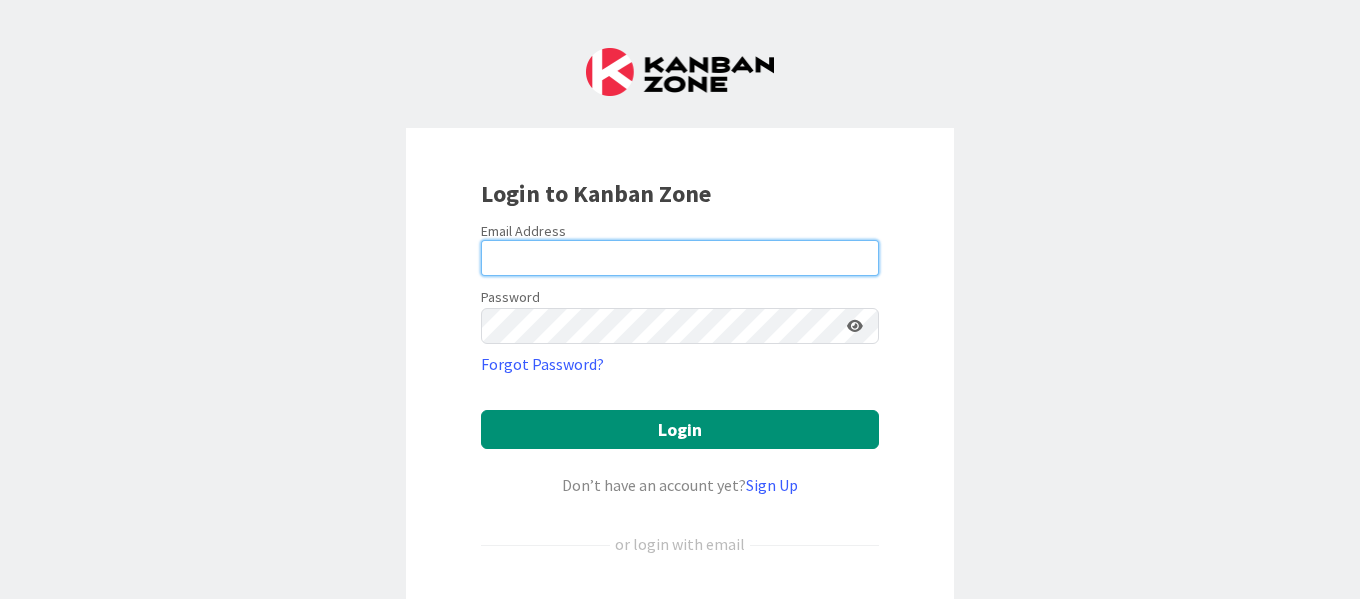 click at bounding box center [680, 258] 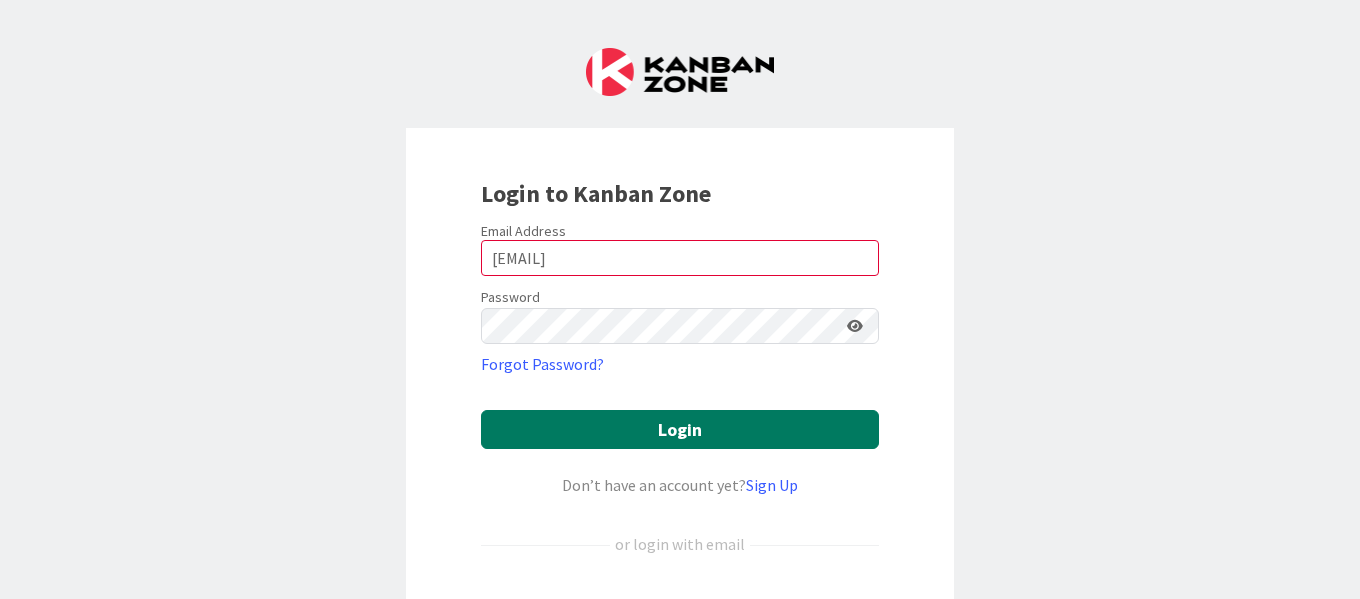 click on "Login" at bounding box center (680, 429) 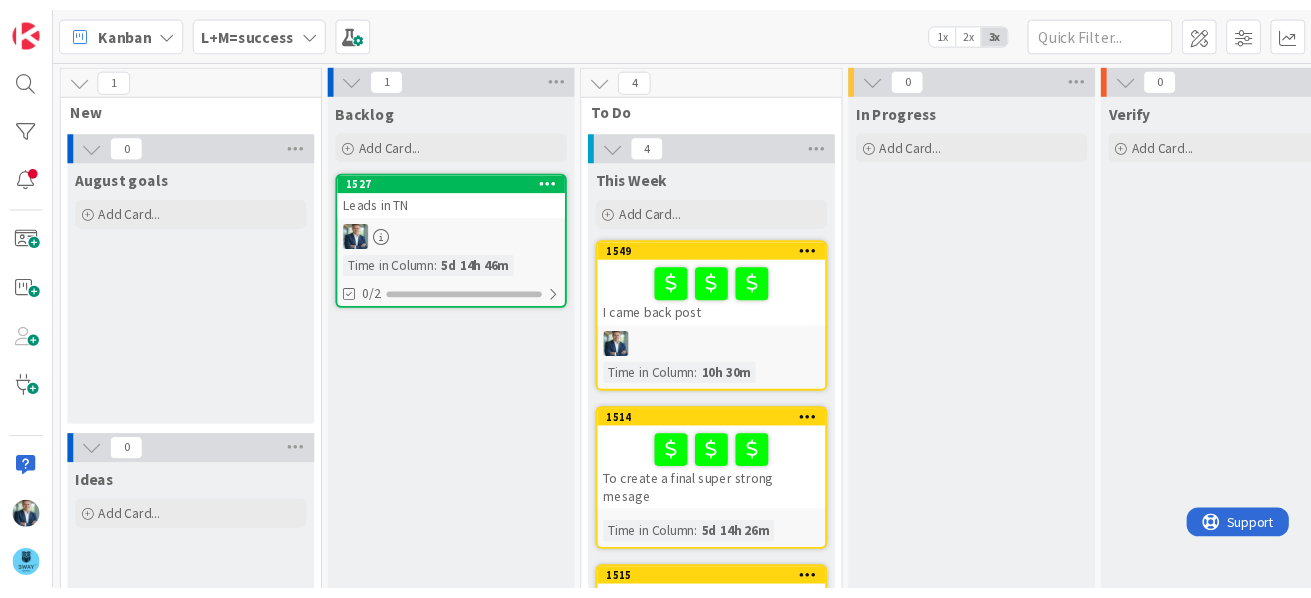 scroll, scrollTop: 0, scrollLeft: 0, axis: both 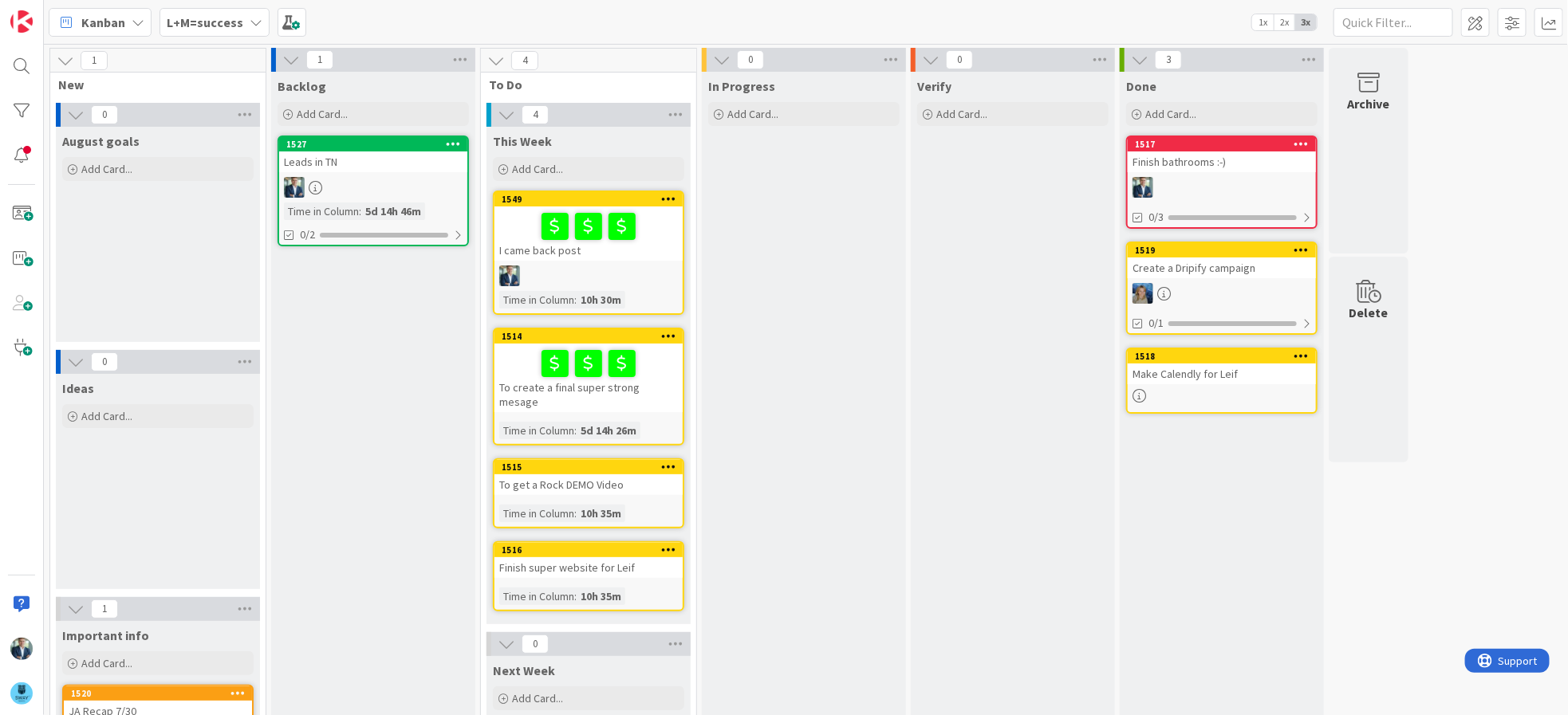click on "Backlog Add Card... 1527 Leads in TN  Time in Column : 5d 14h 46m 0/2" at bounding box center [373, 476] 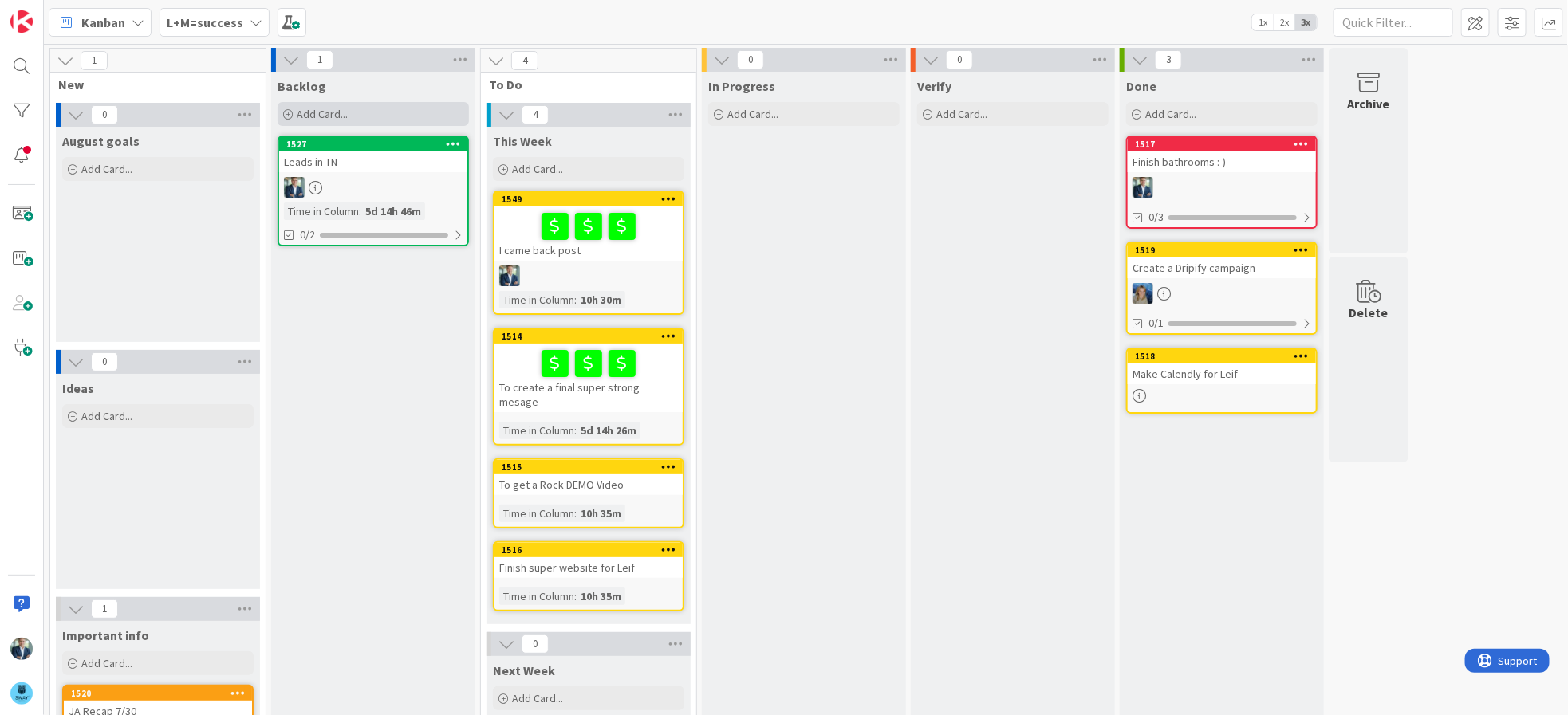 click on "Add Card..." at bounding box center [322, 114] 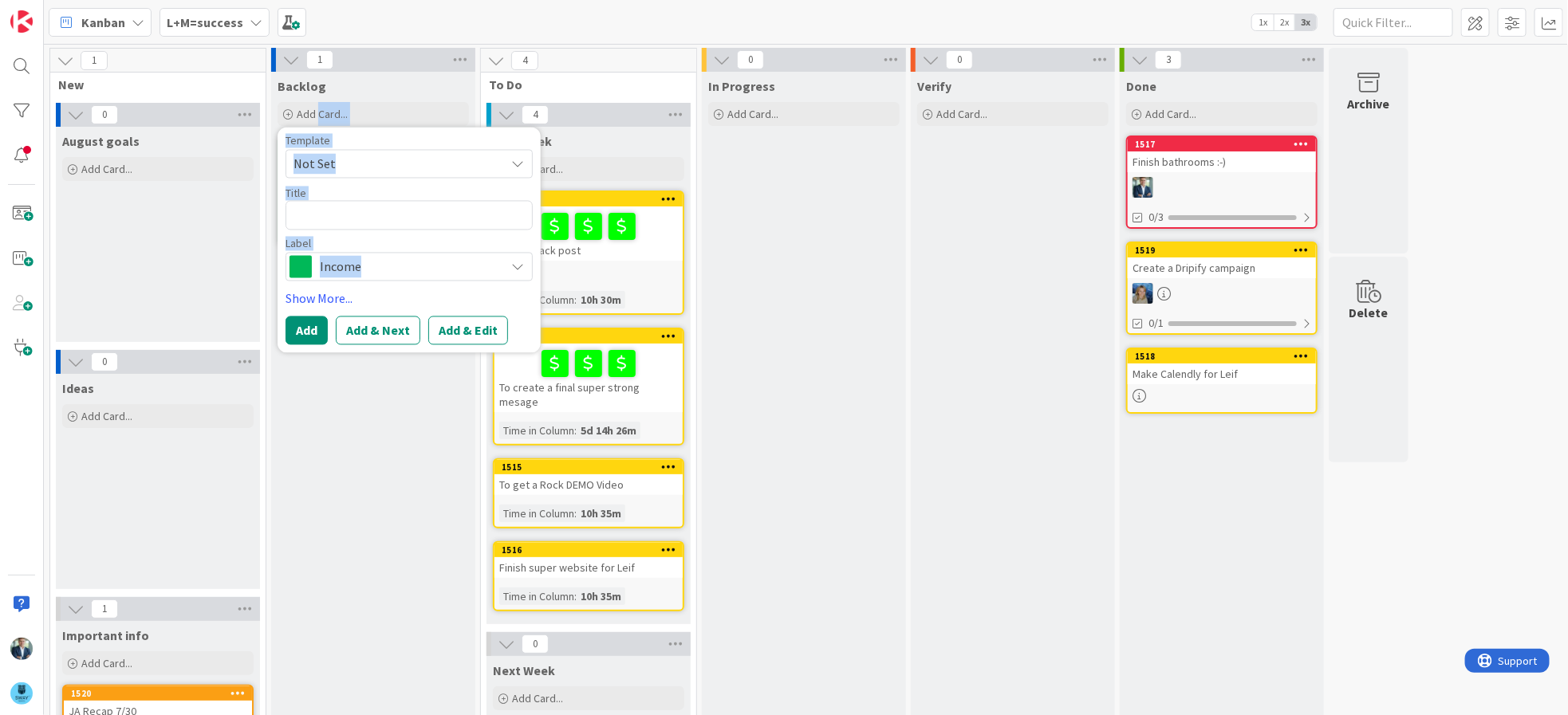 drag, startPoint x: 319, startPoint y: 115, endPoint x: 514, endPoint y: 256, distance: 240.63666 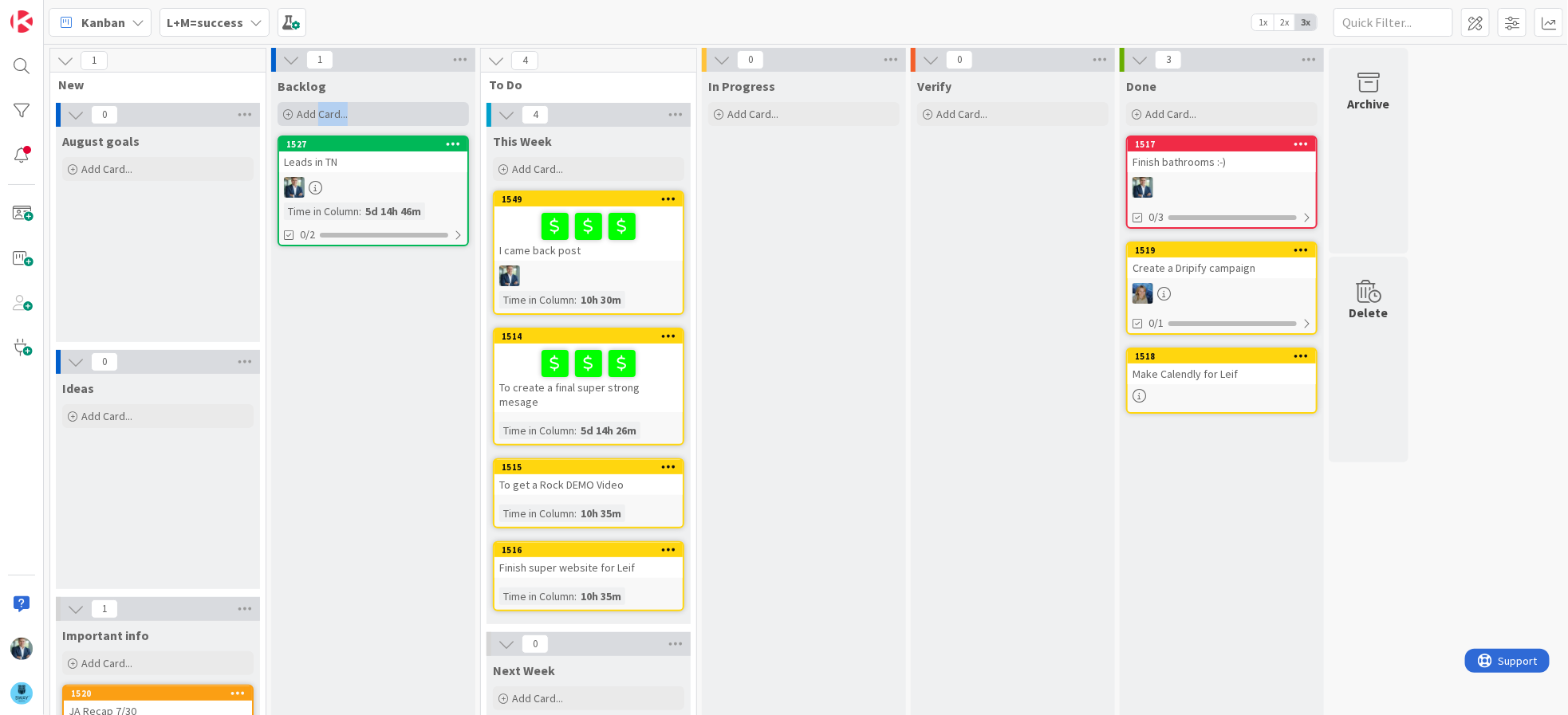 click on "Add Card..." at bounding box center (322, 114) 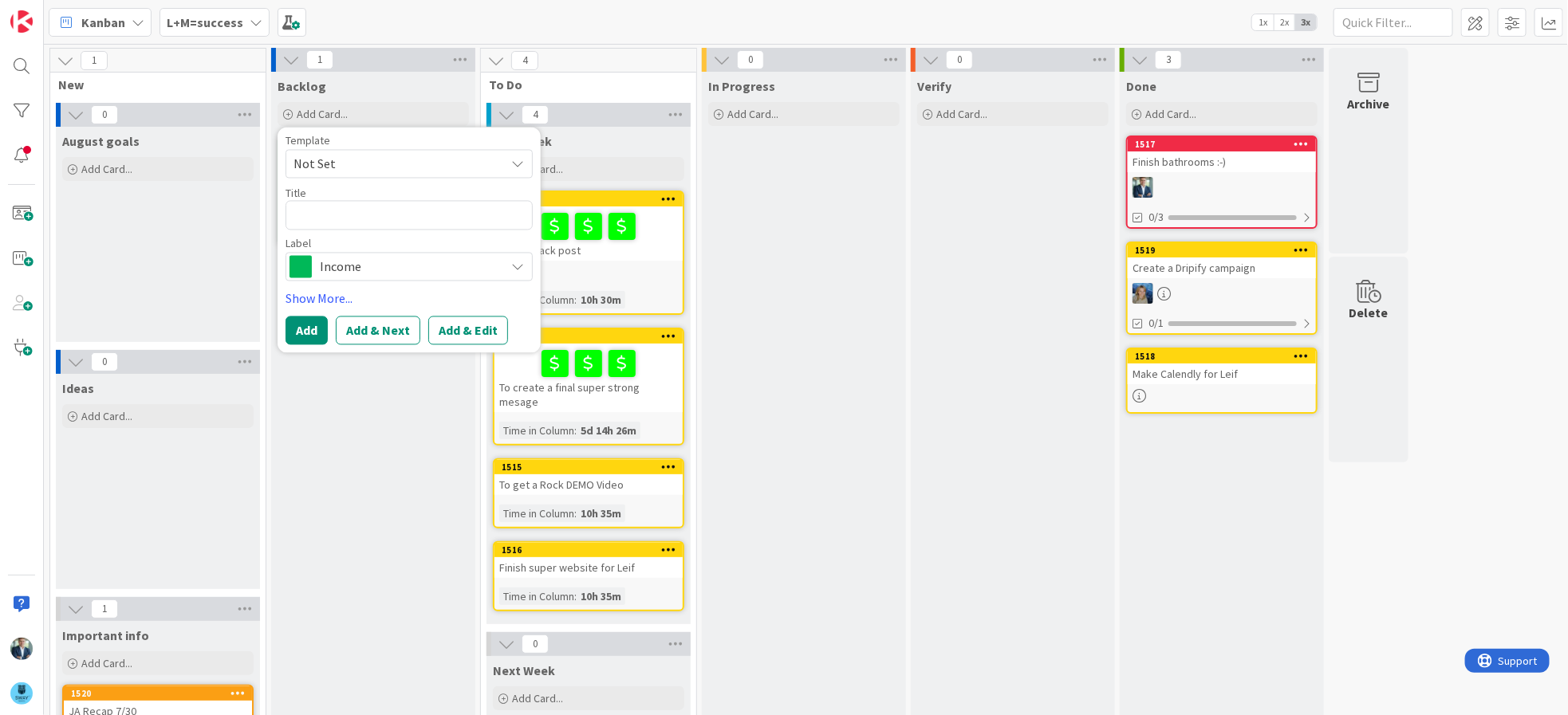 click at bounding box center (518, 267) 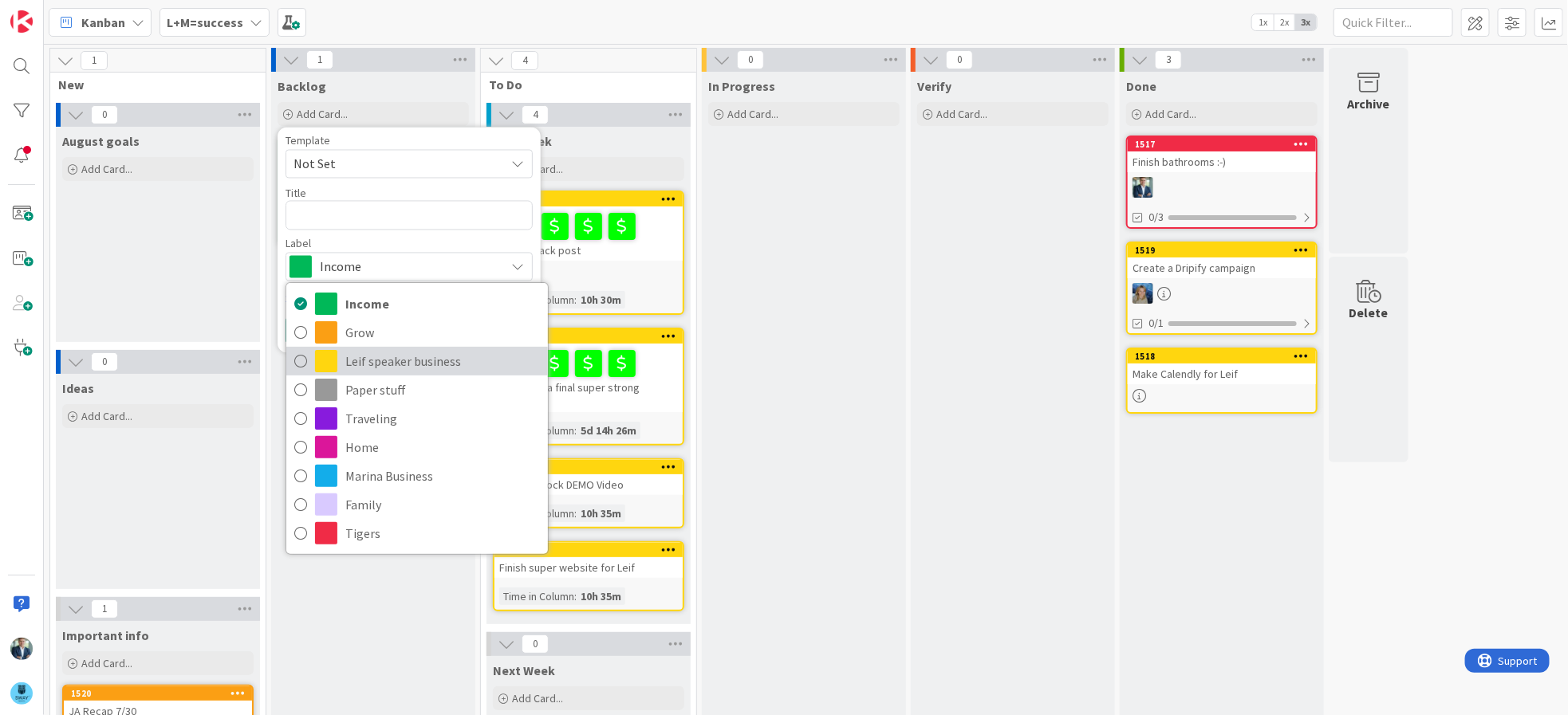 click at bounding box center (301, 361) 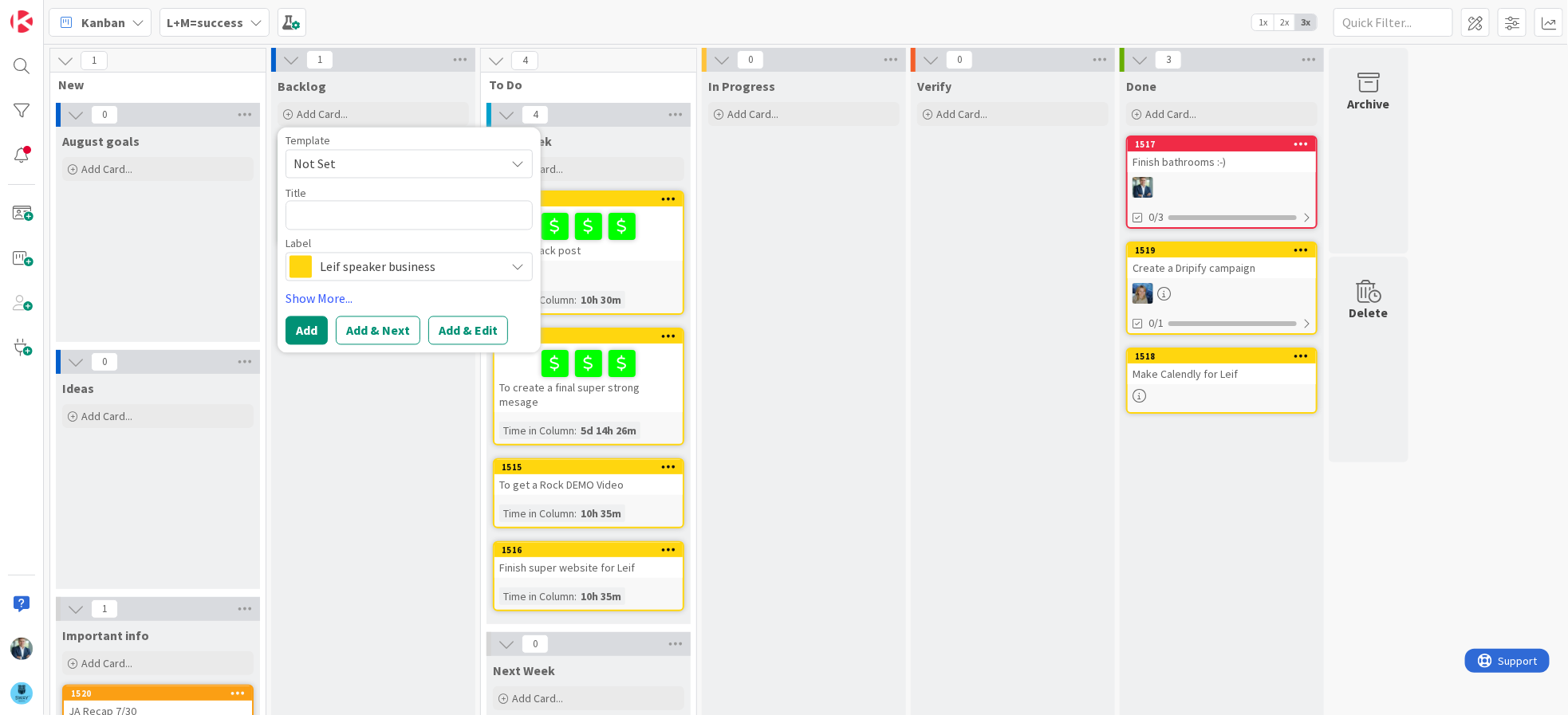 click on "[FIRST] Next Book using AI speaker business  Income Grow  [FIRST] speaker business  Paper stuff  Traveling  Home Marina Business  Family Tigers" at bounding box center (409, 208) 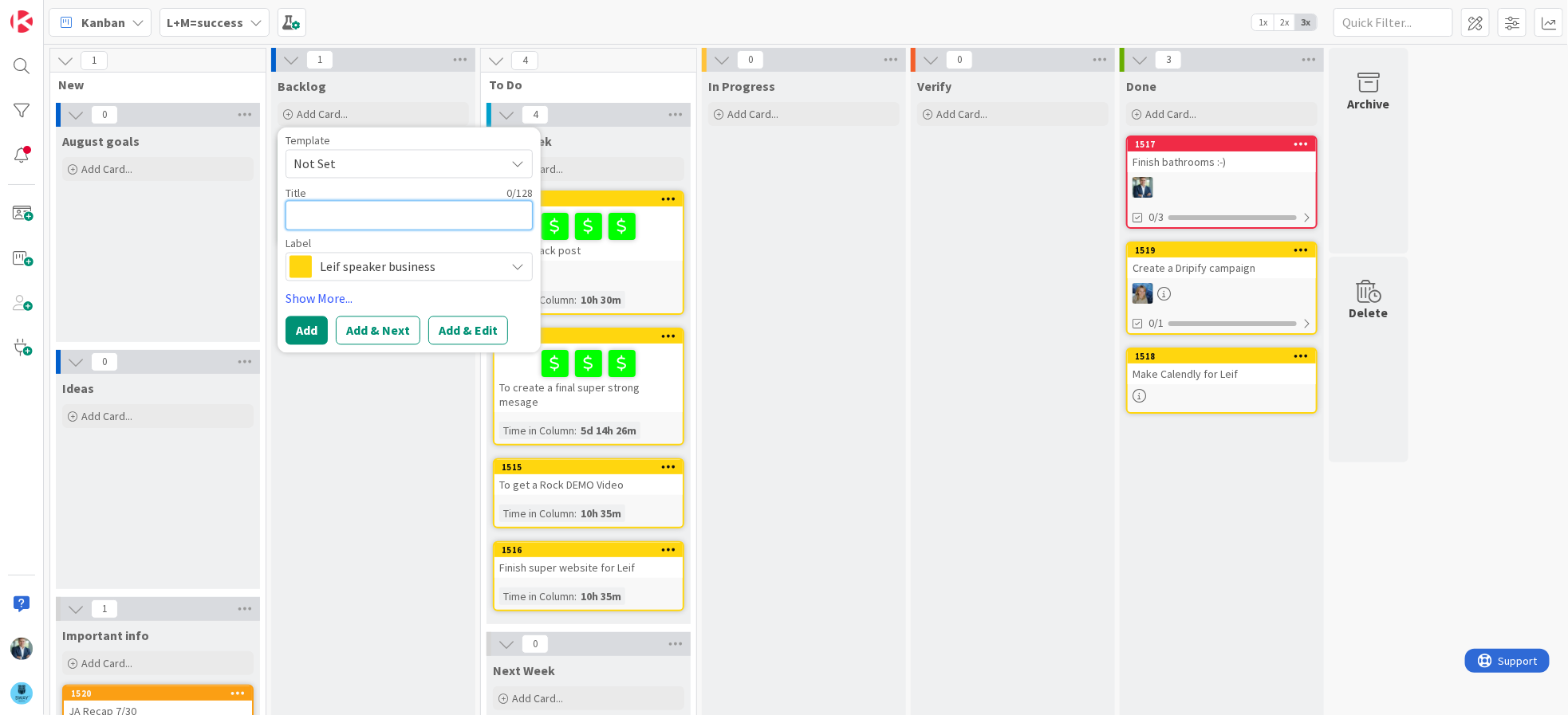 click at bounding box center (409, 215) 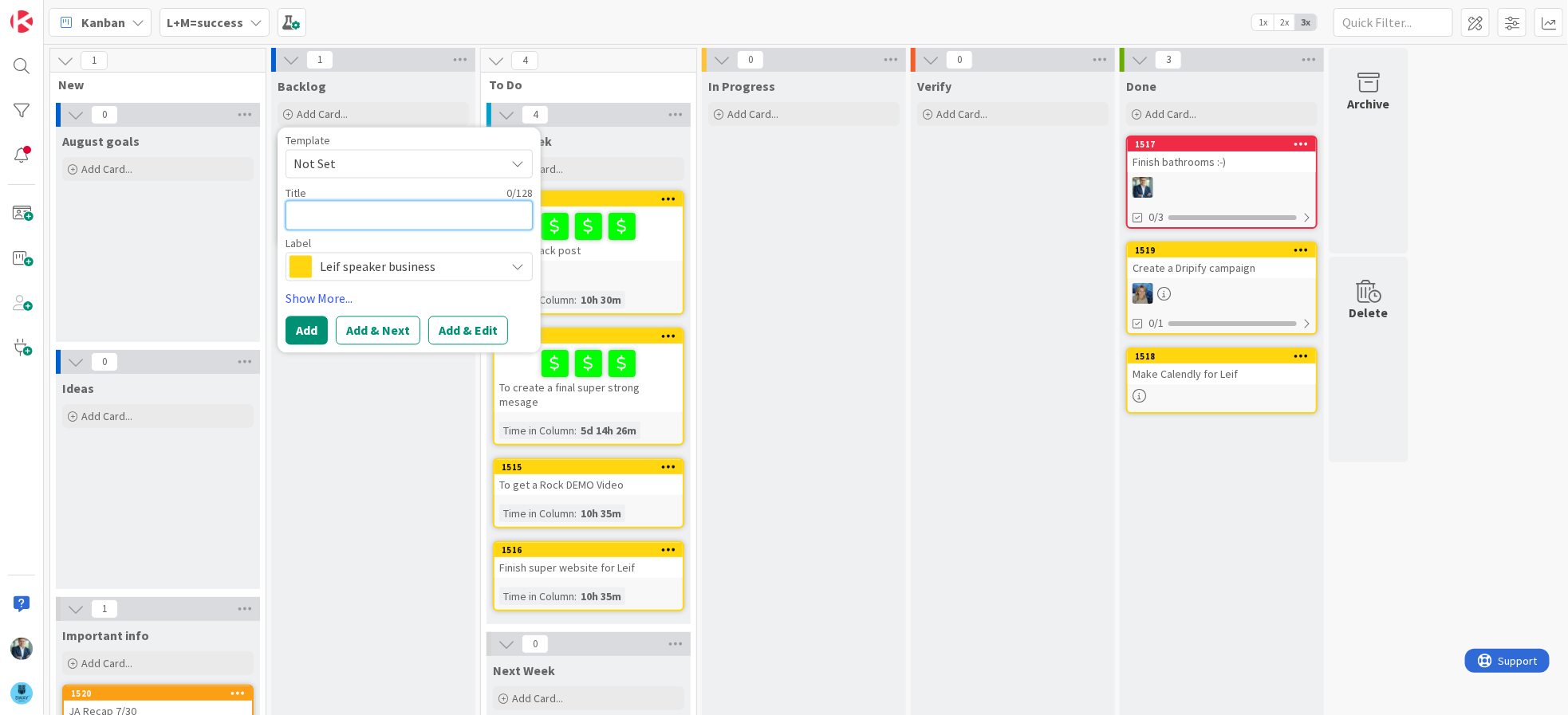 type on "x" 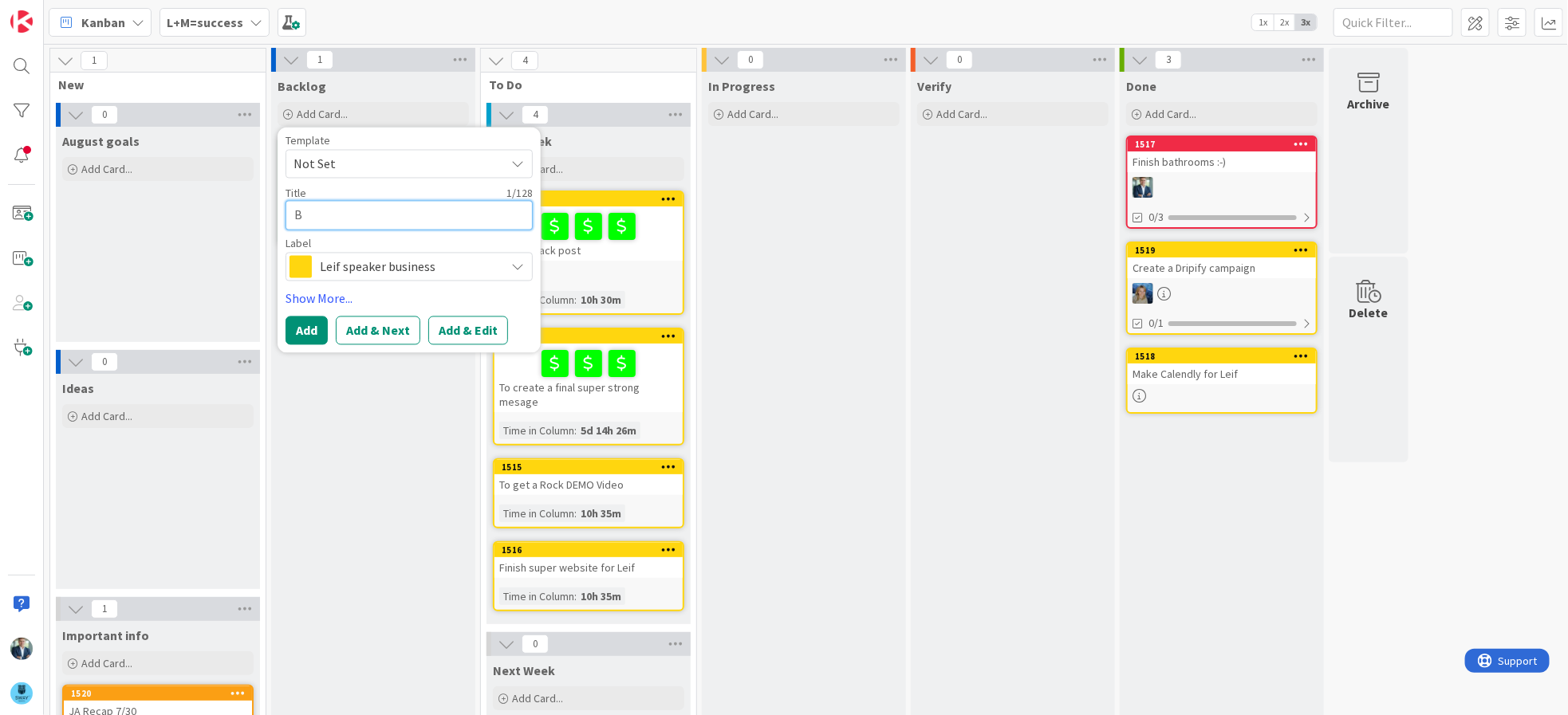 type on "x" 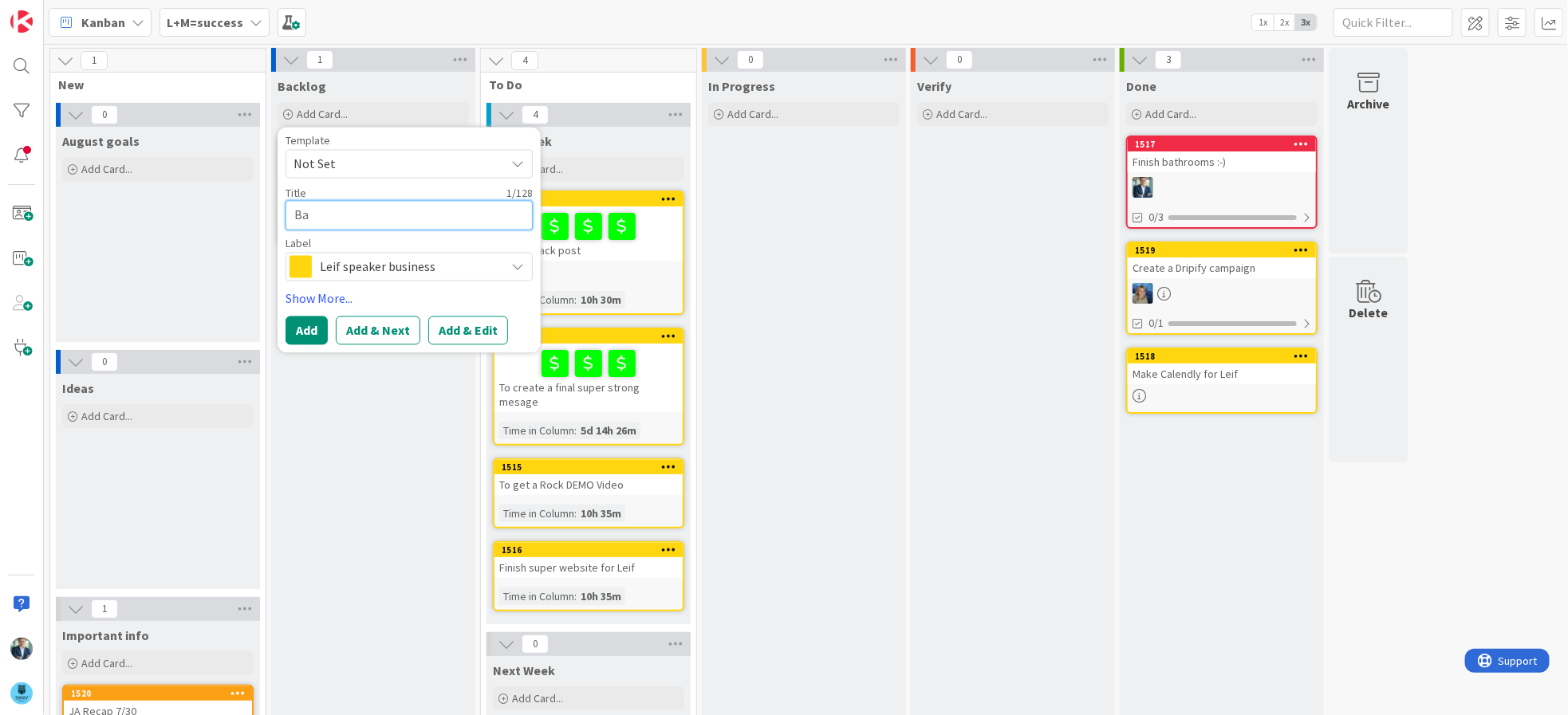 type on "x" 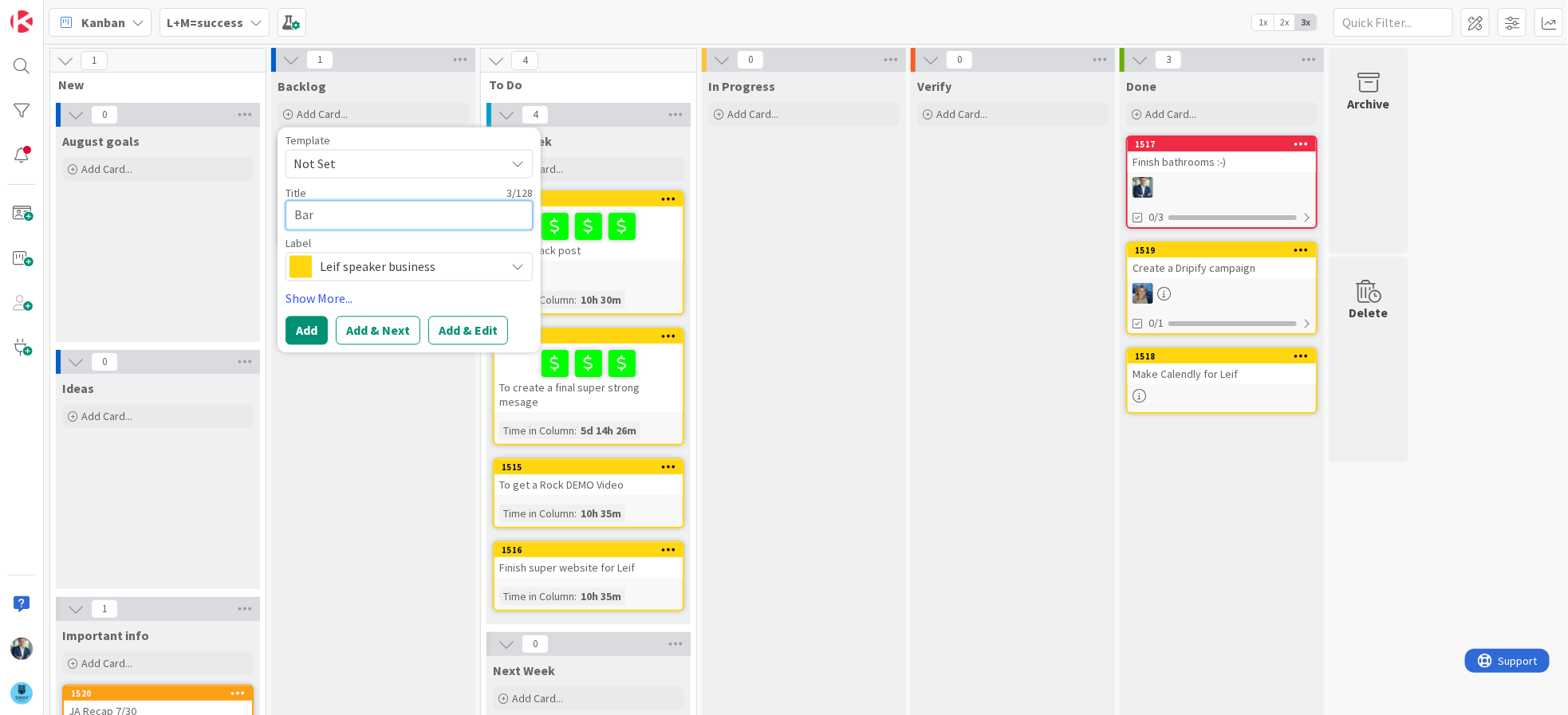 type on "x" 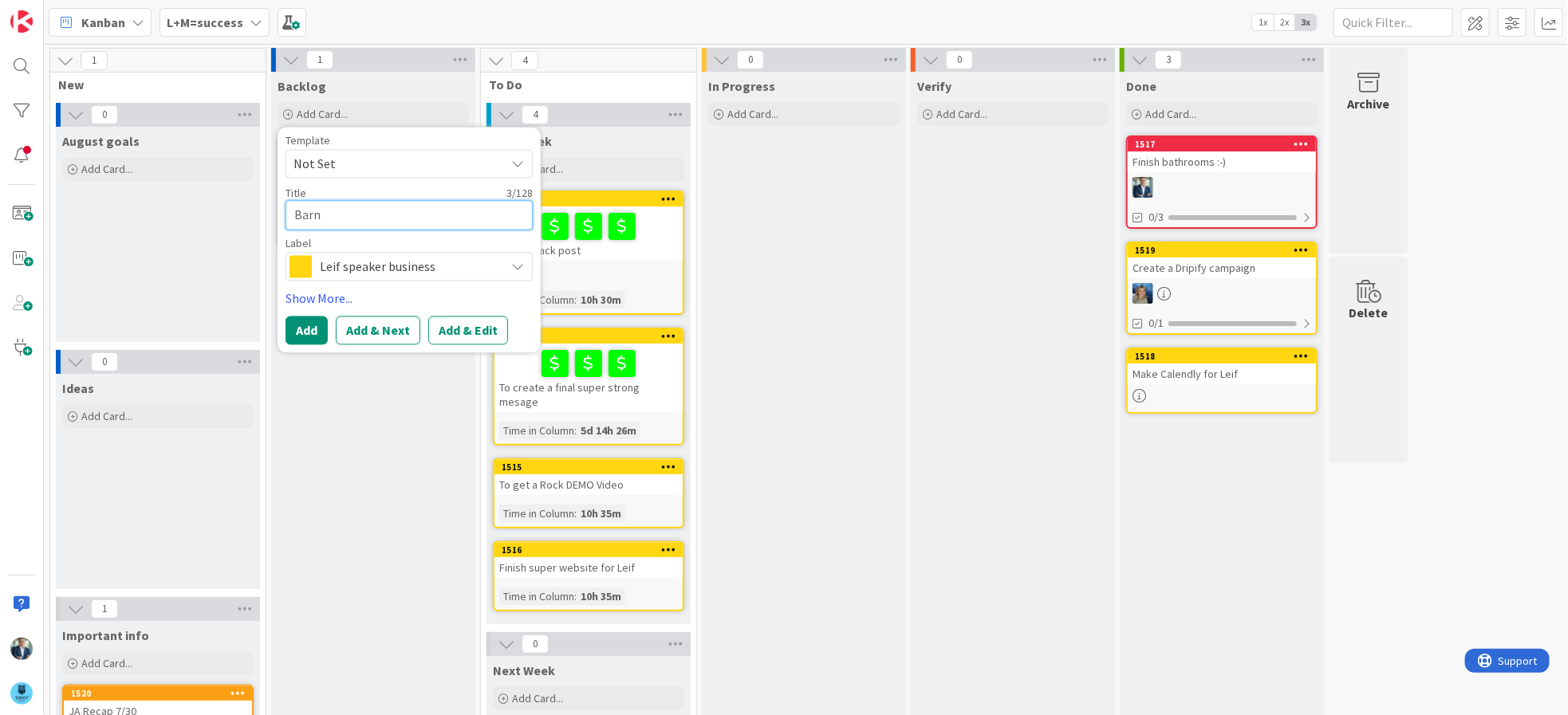 type on "x" 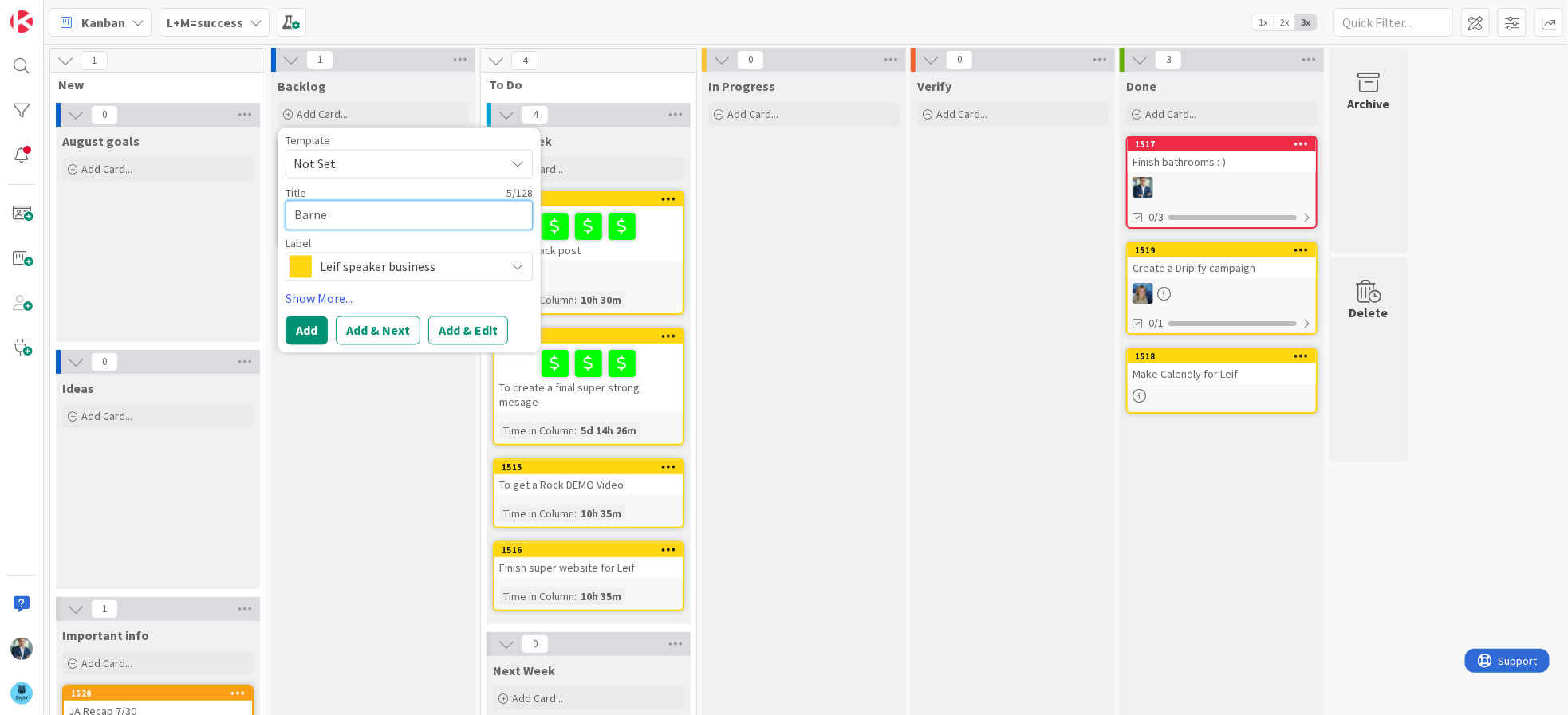 type on "x" 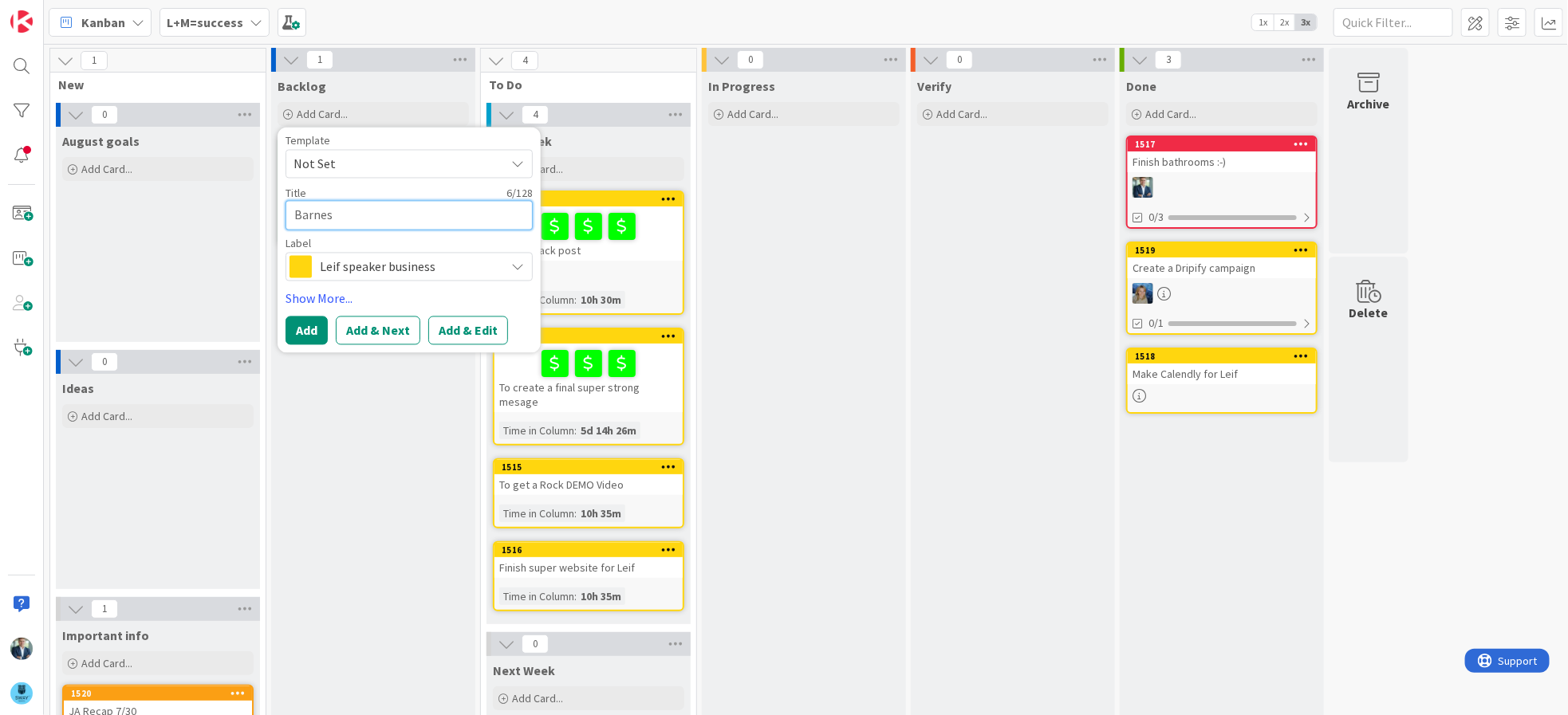 type on "x" 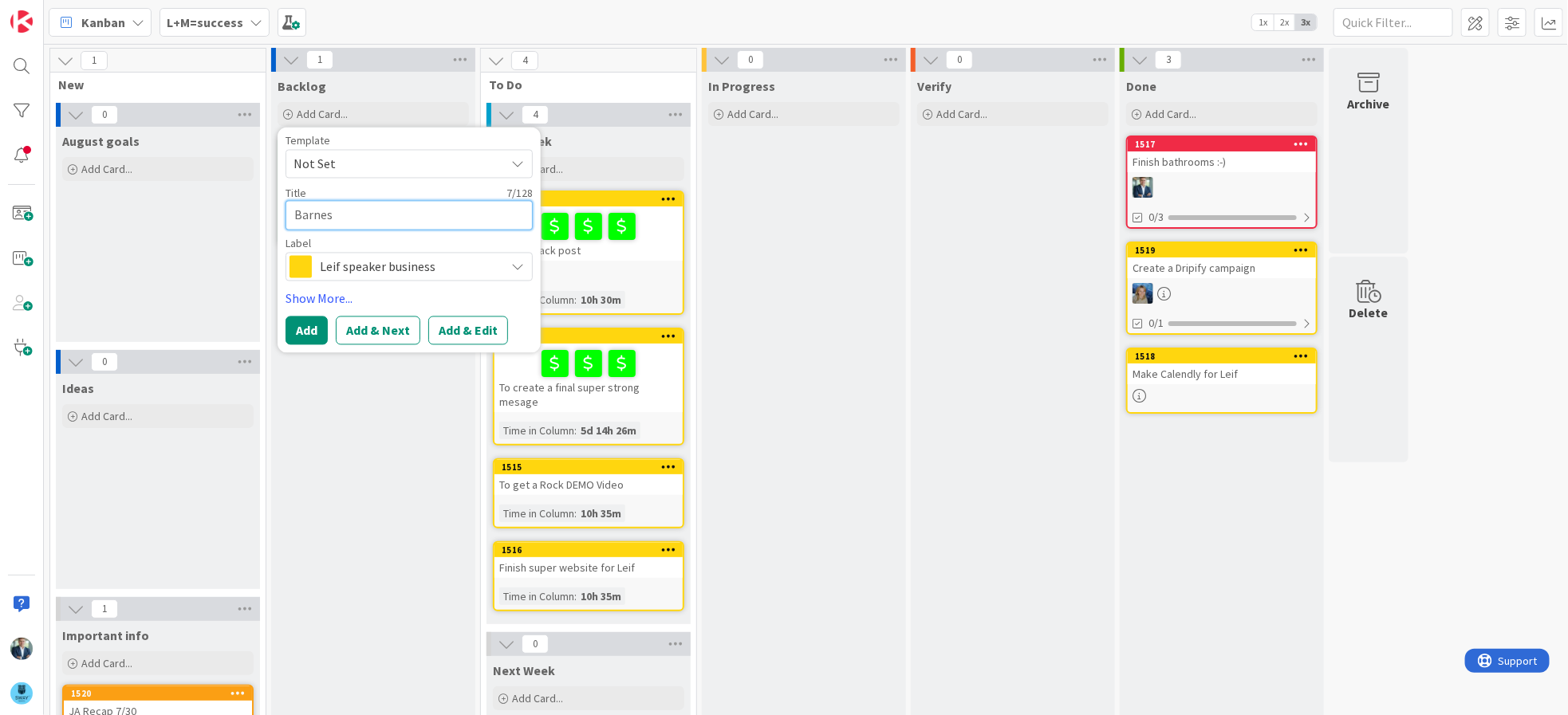 type on "x" 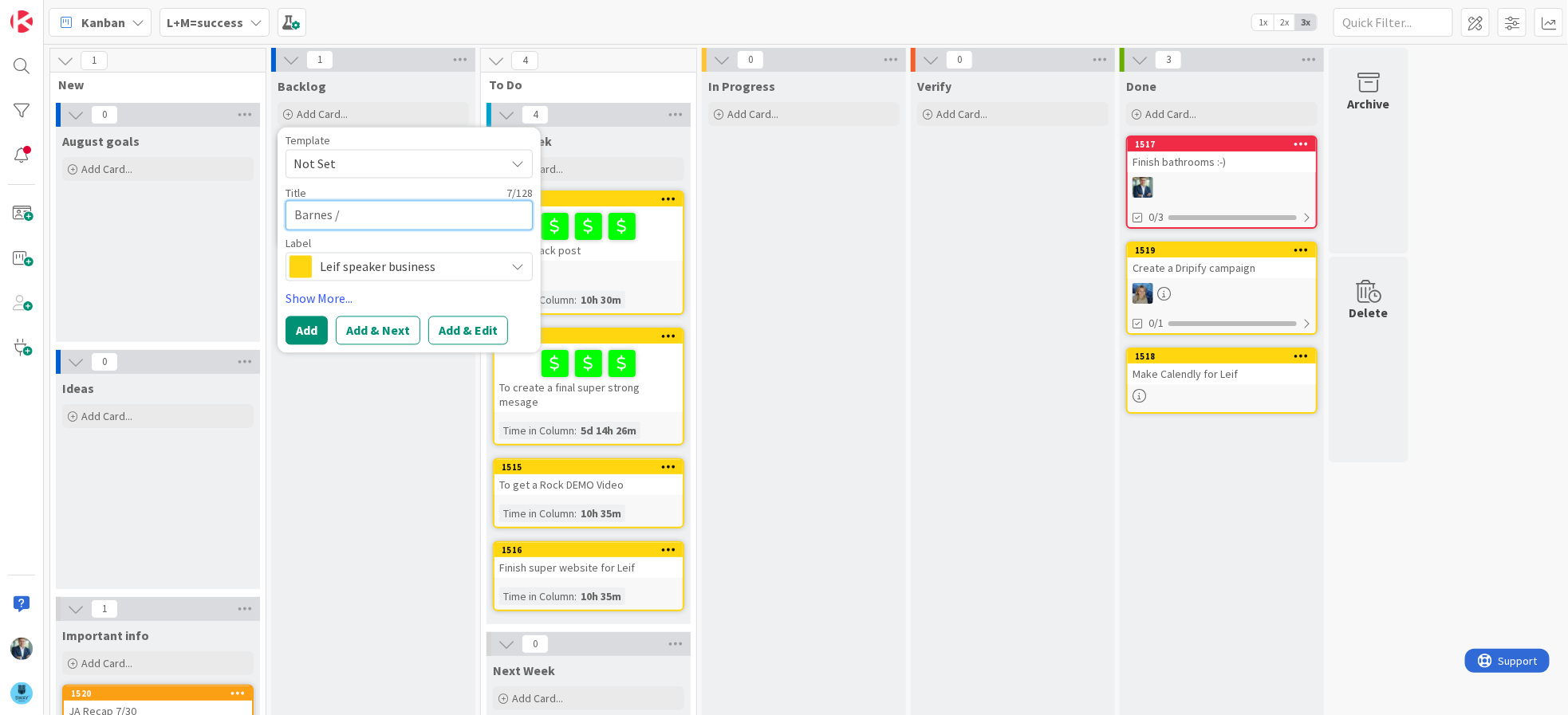 type on "x" 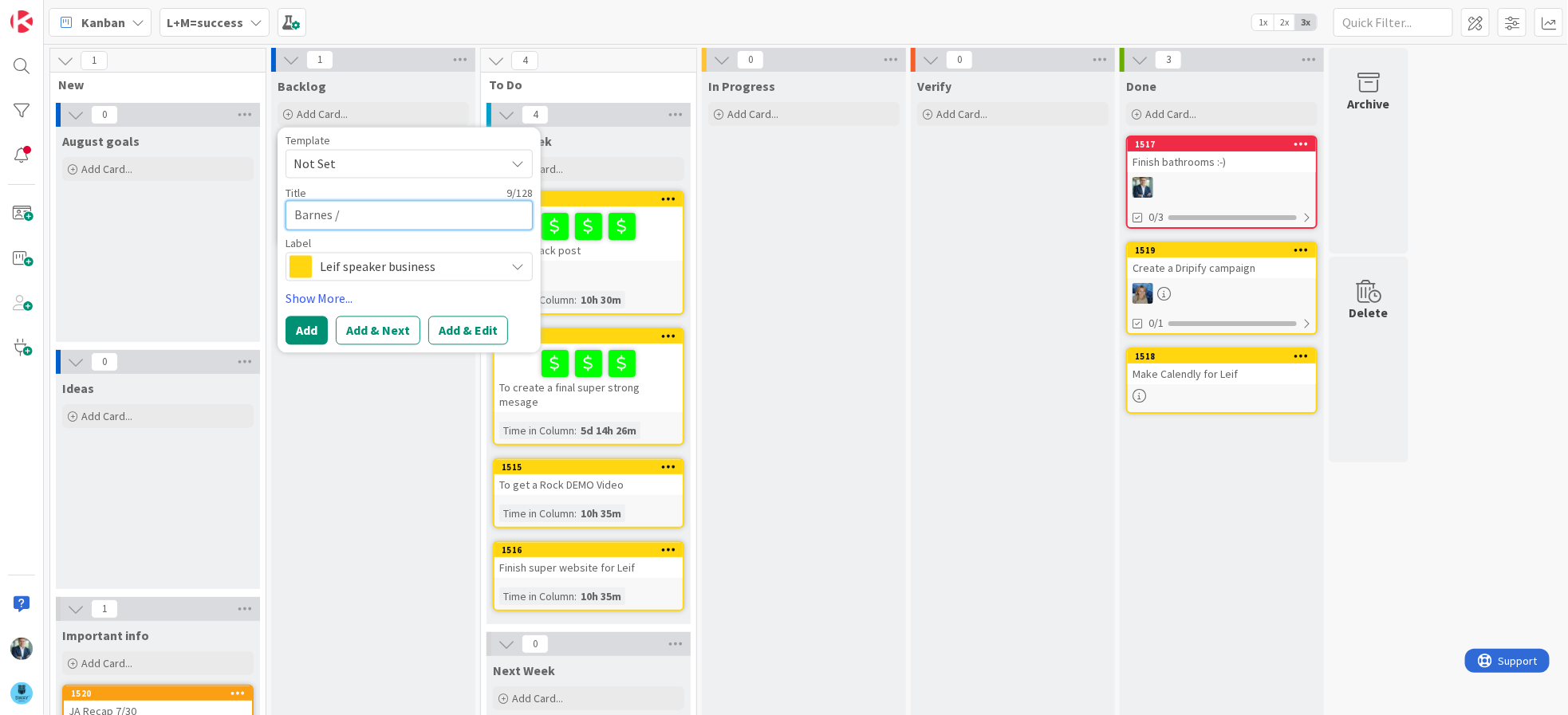 type on "x" 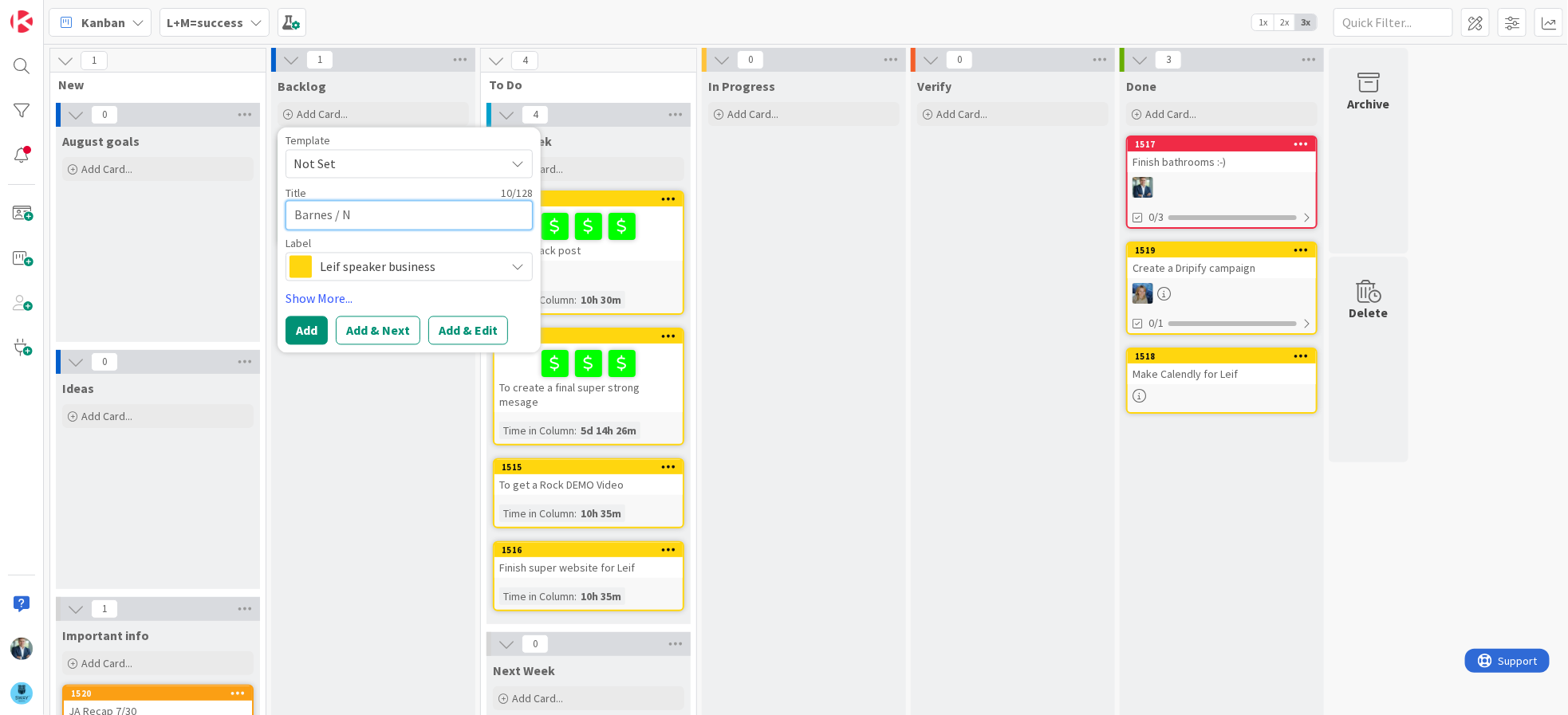 type on "x" 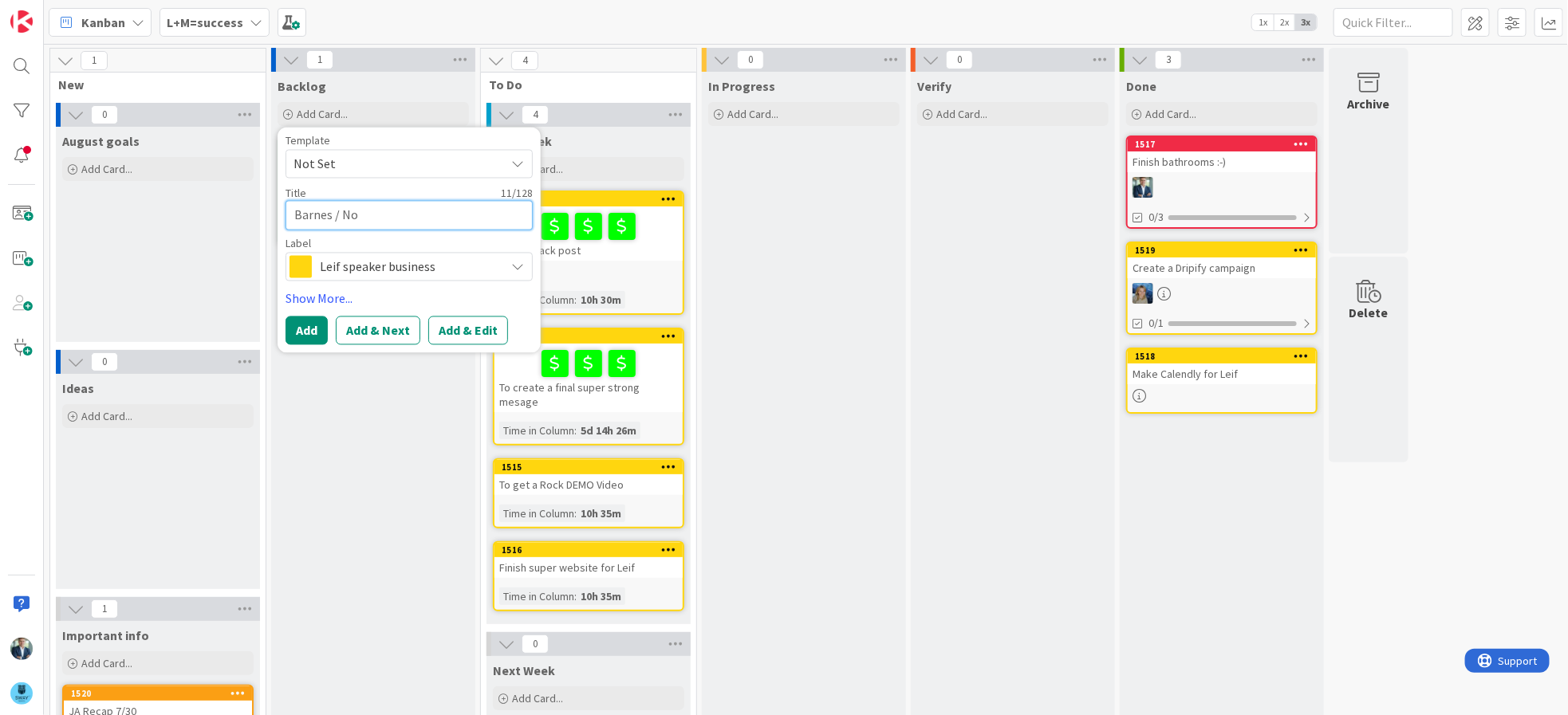 type on "x" 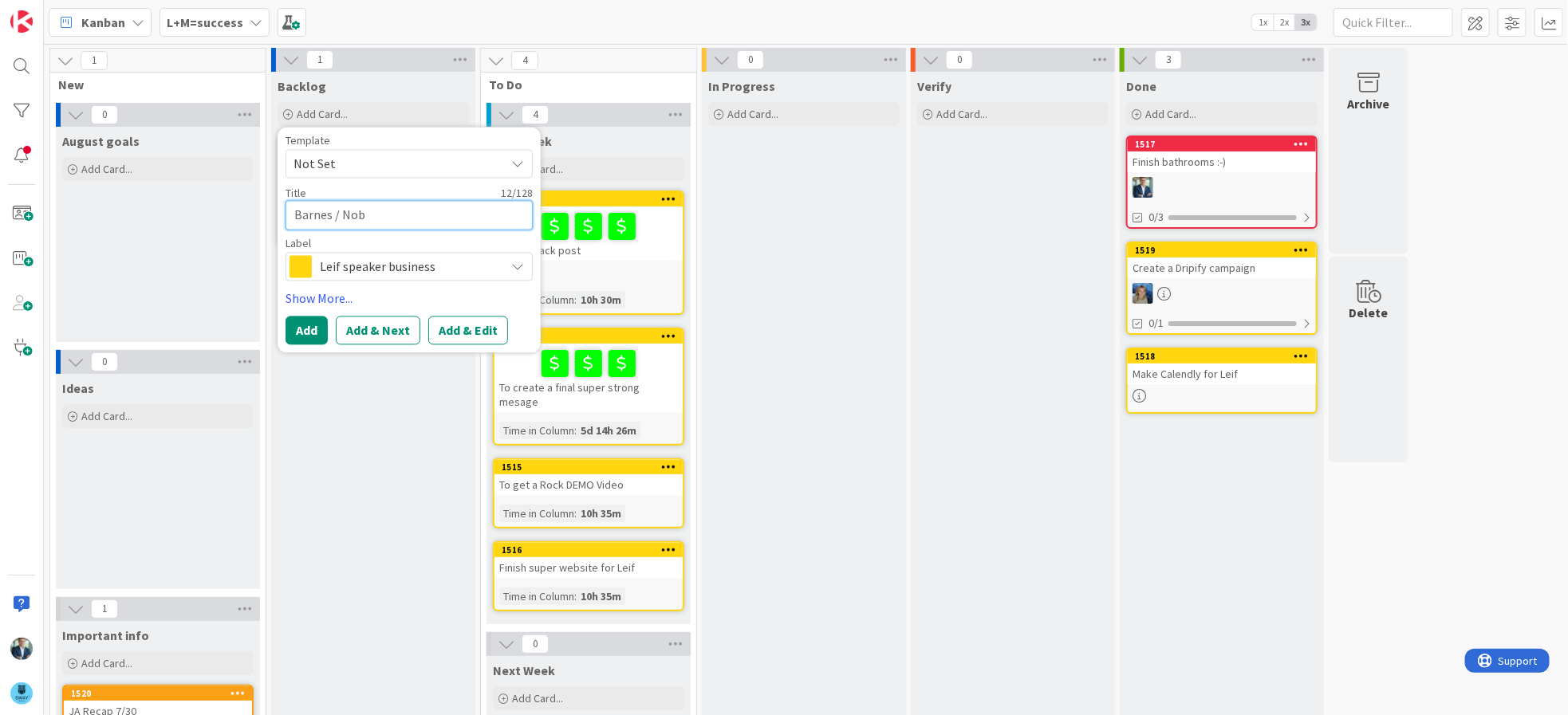 type on "x" 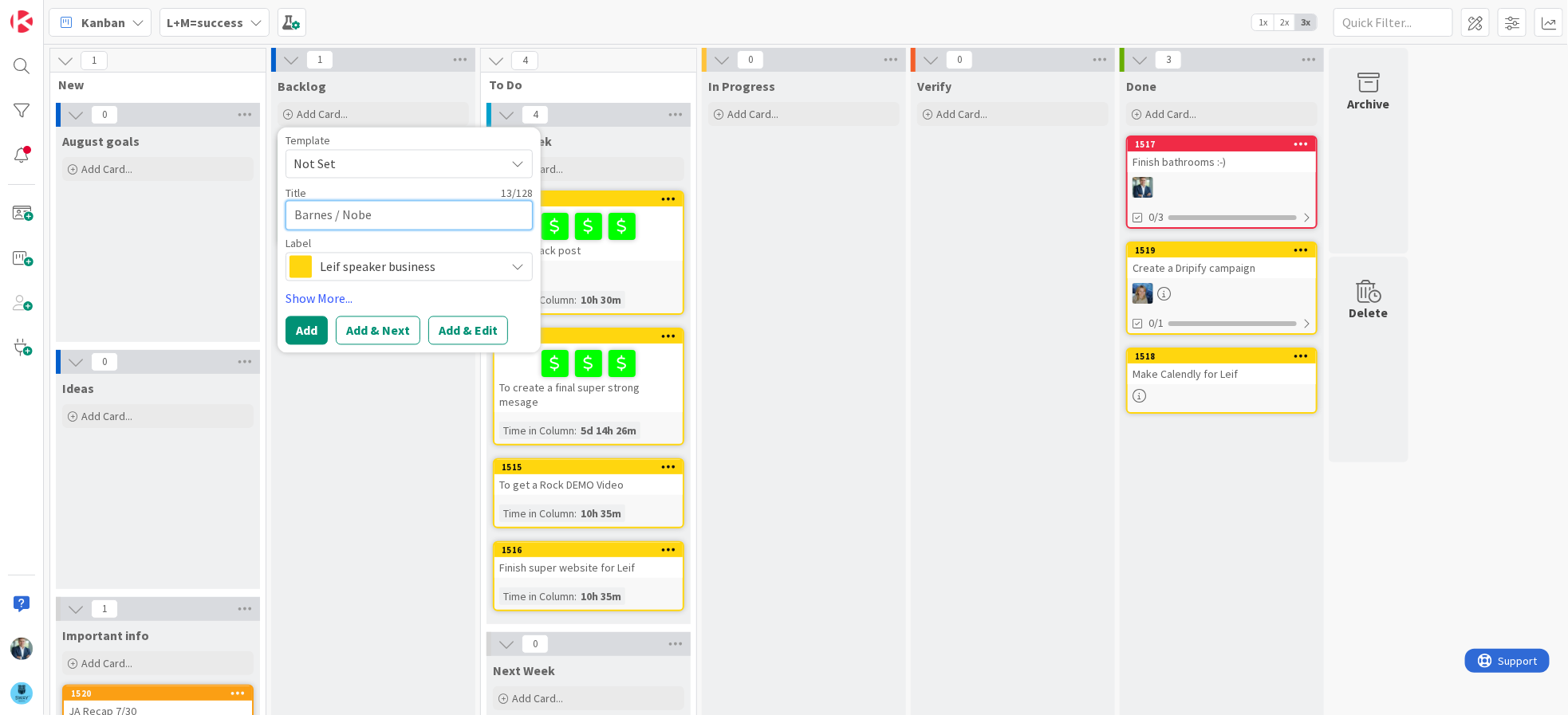 type on "x" 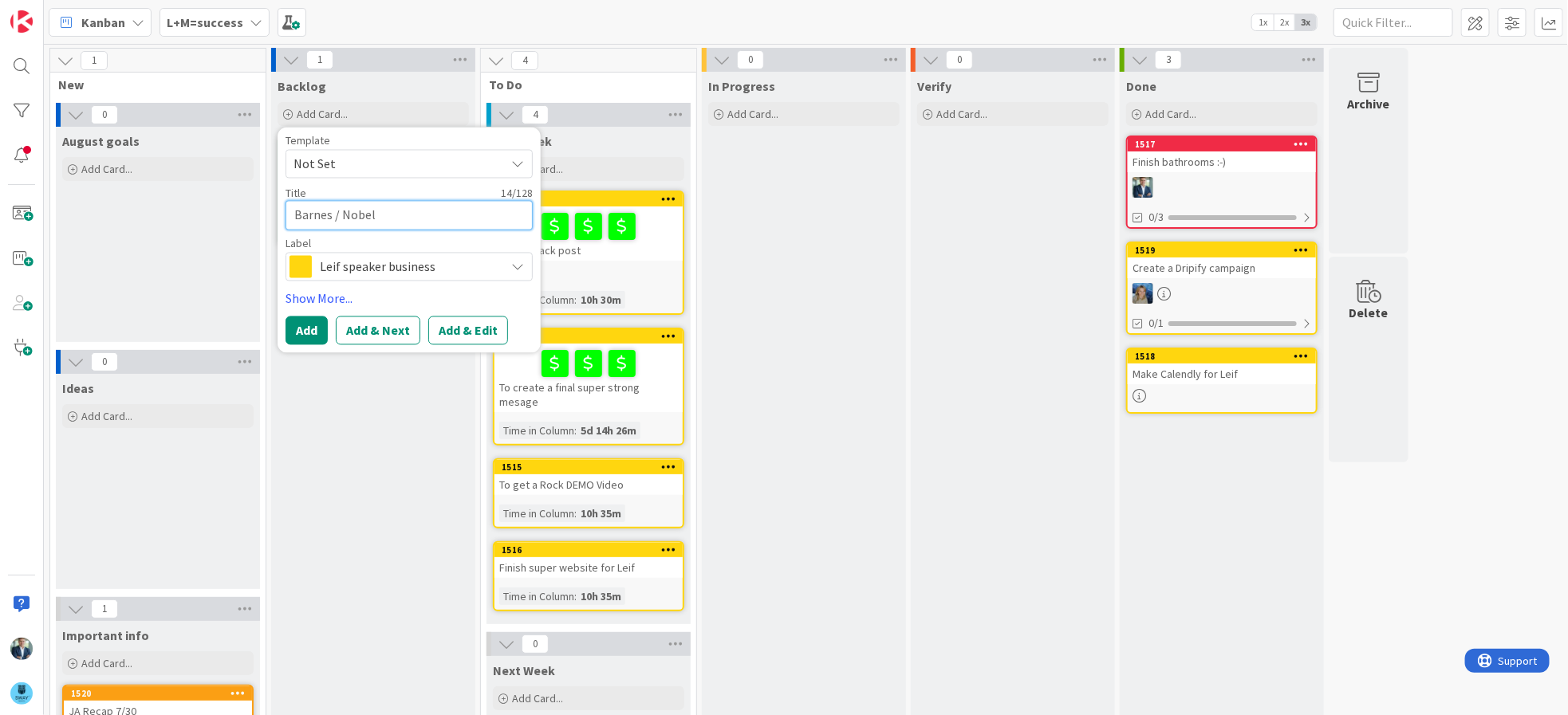 type on "x" 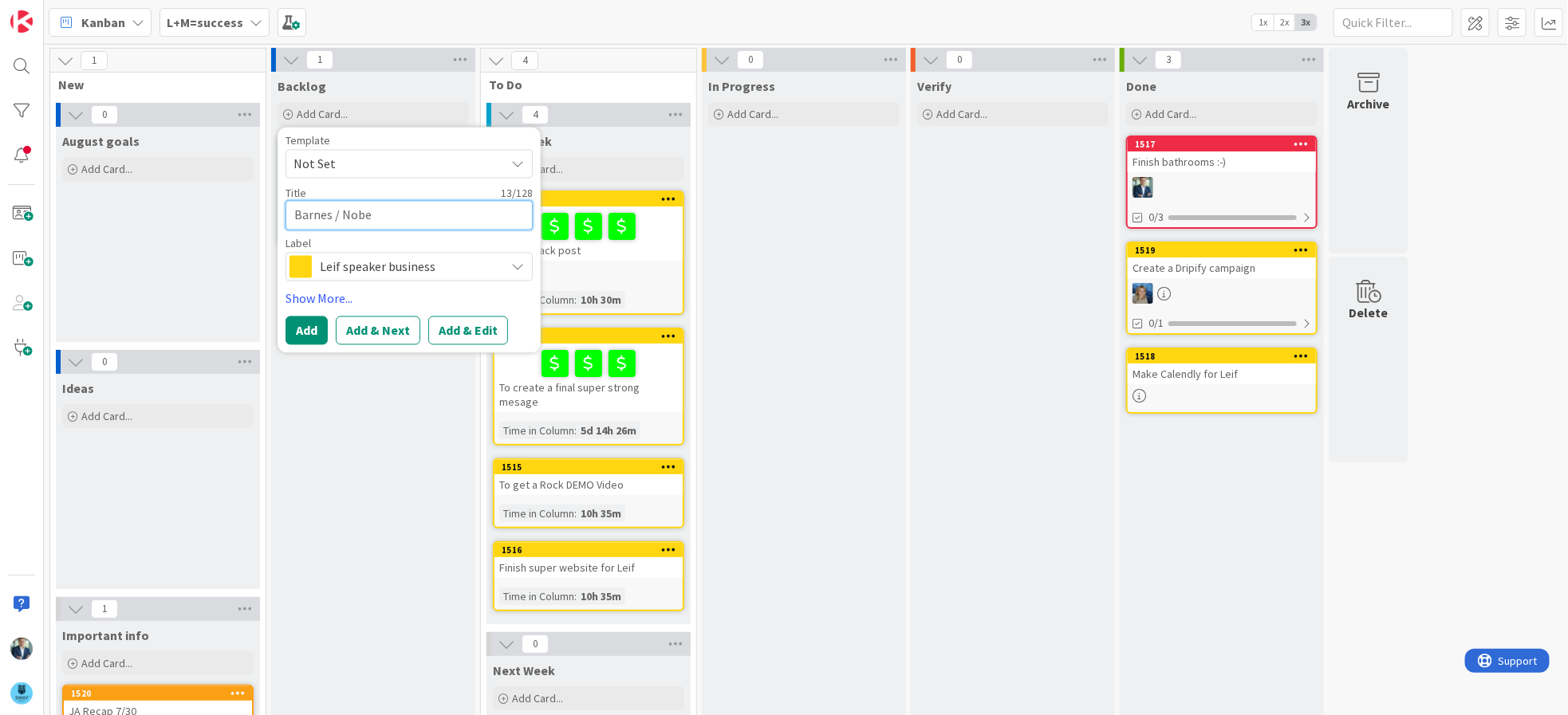 type on "x" 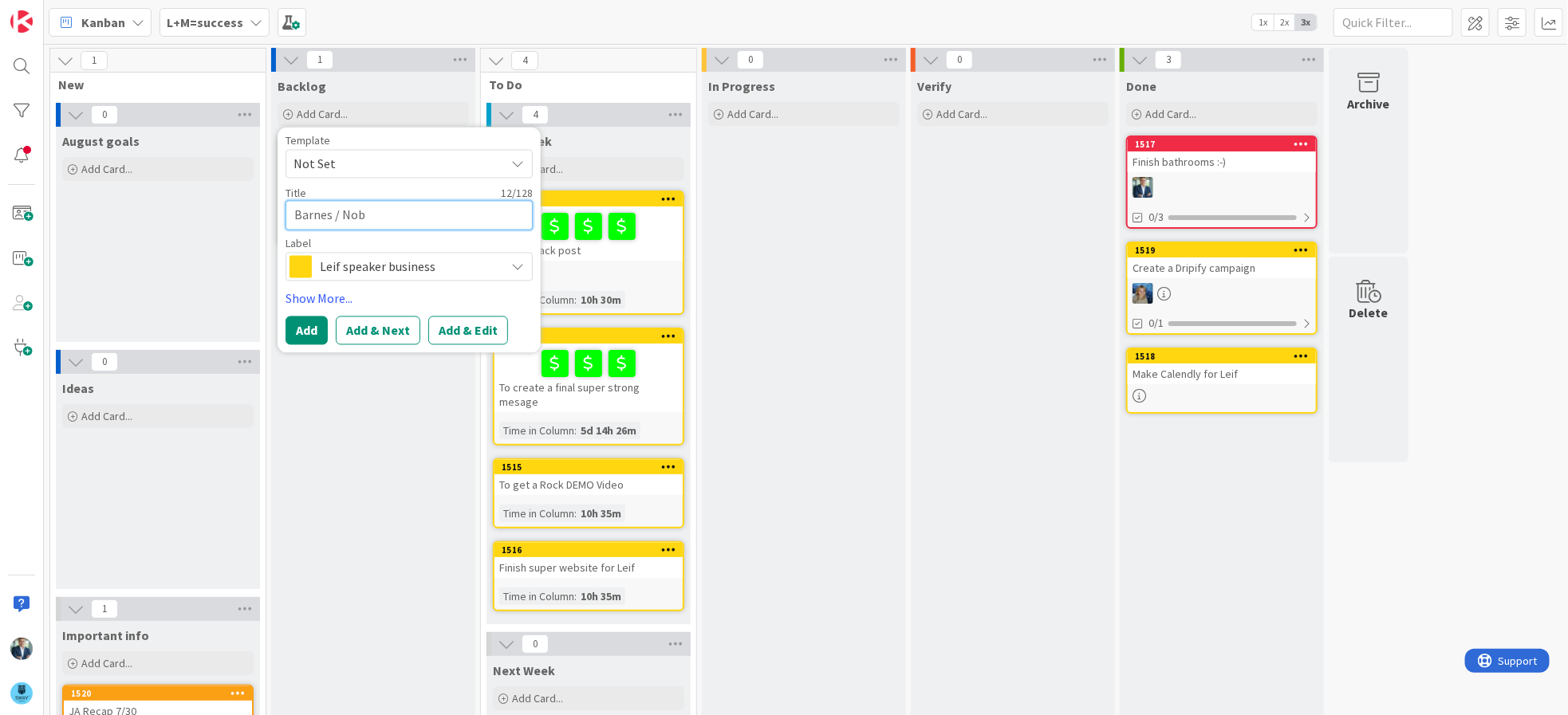 type on "x" 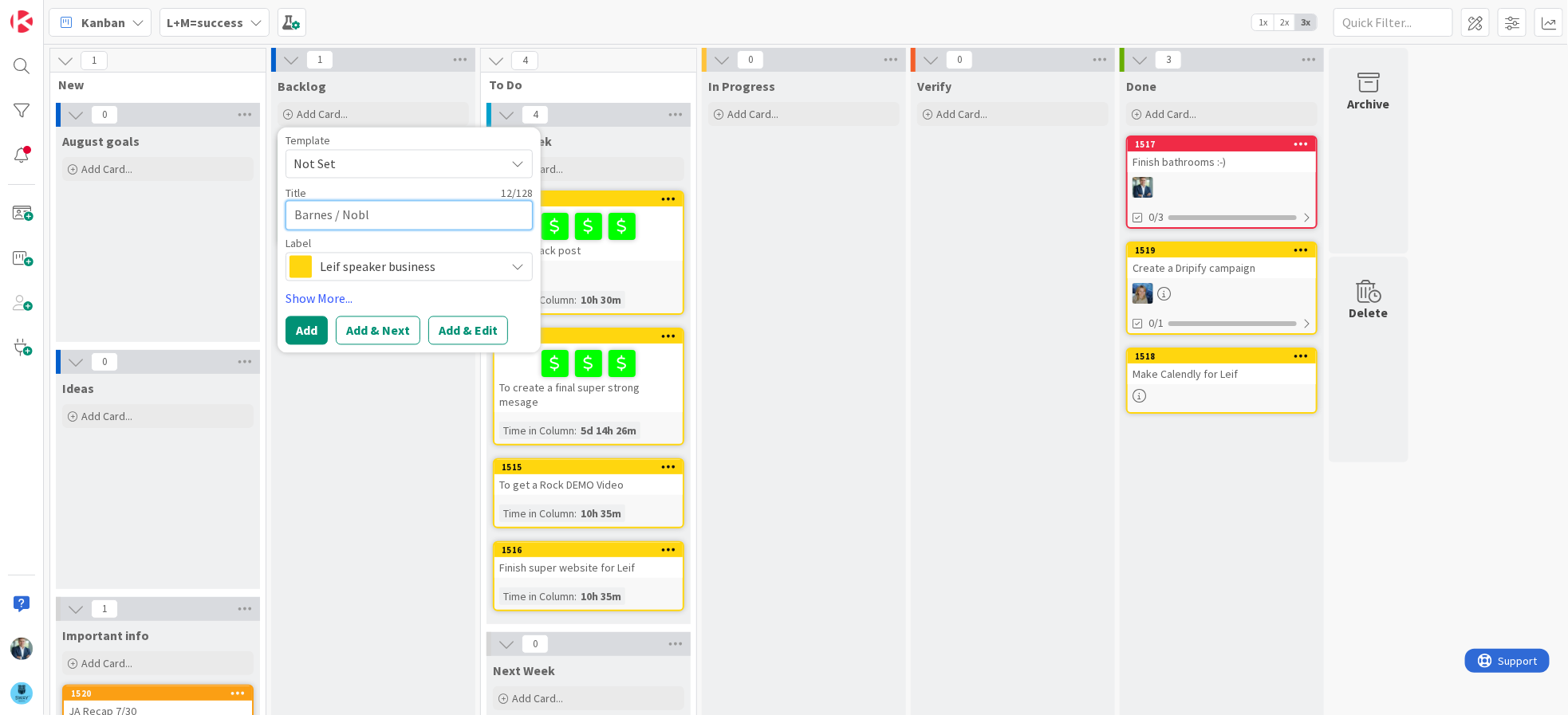 type on "x" 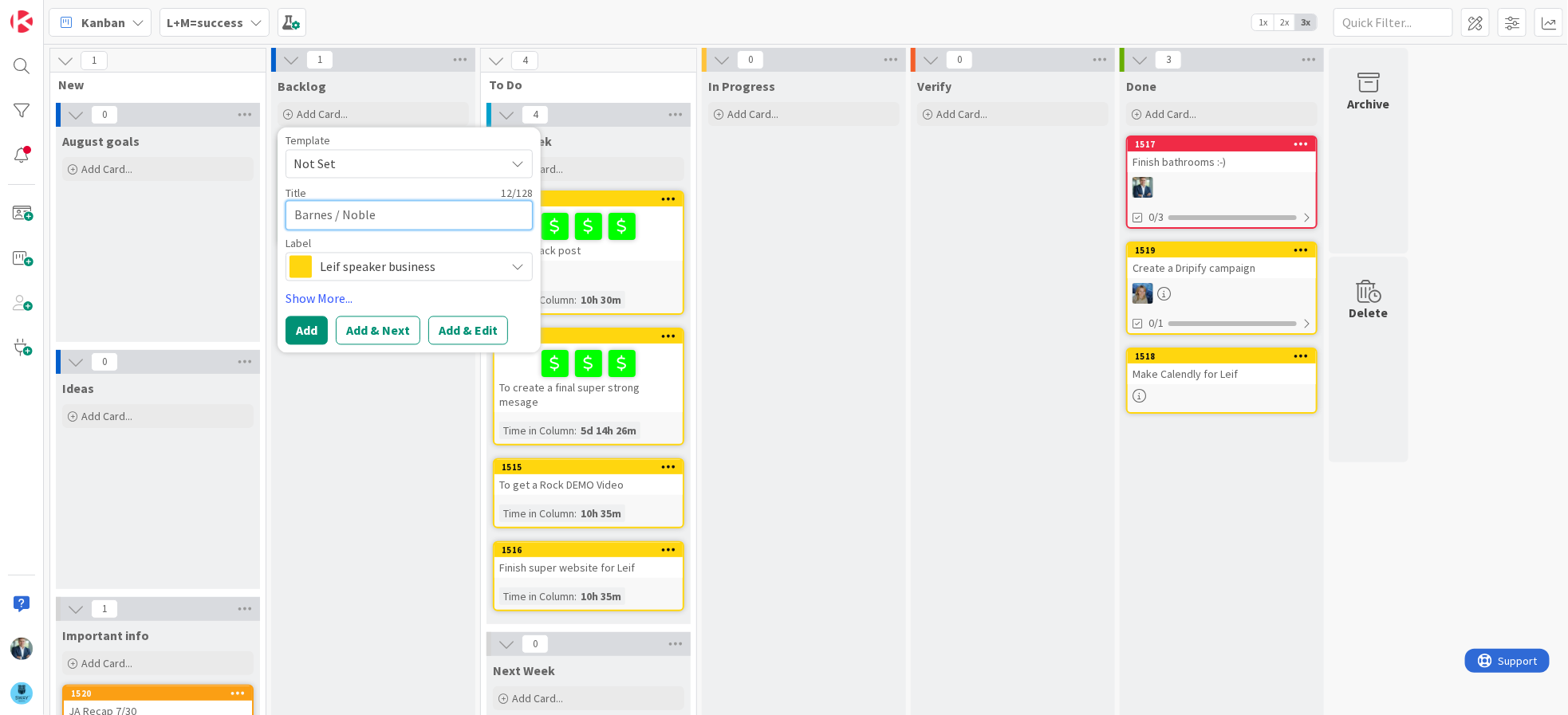 type on "x" 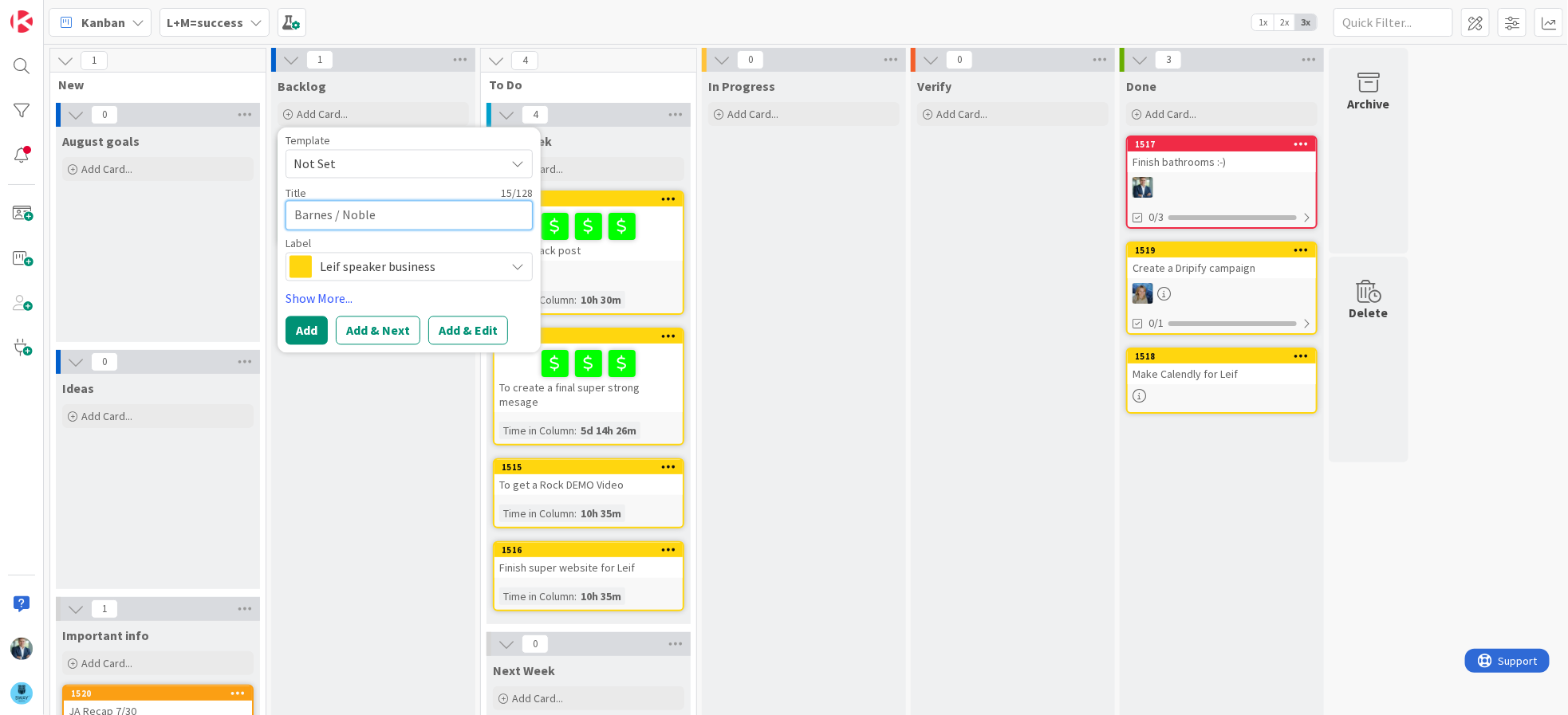type on "x" 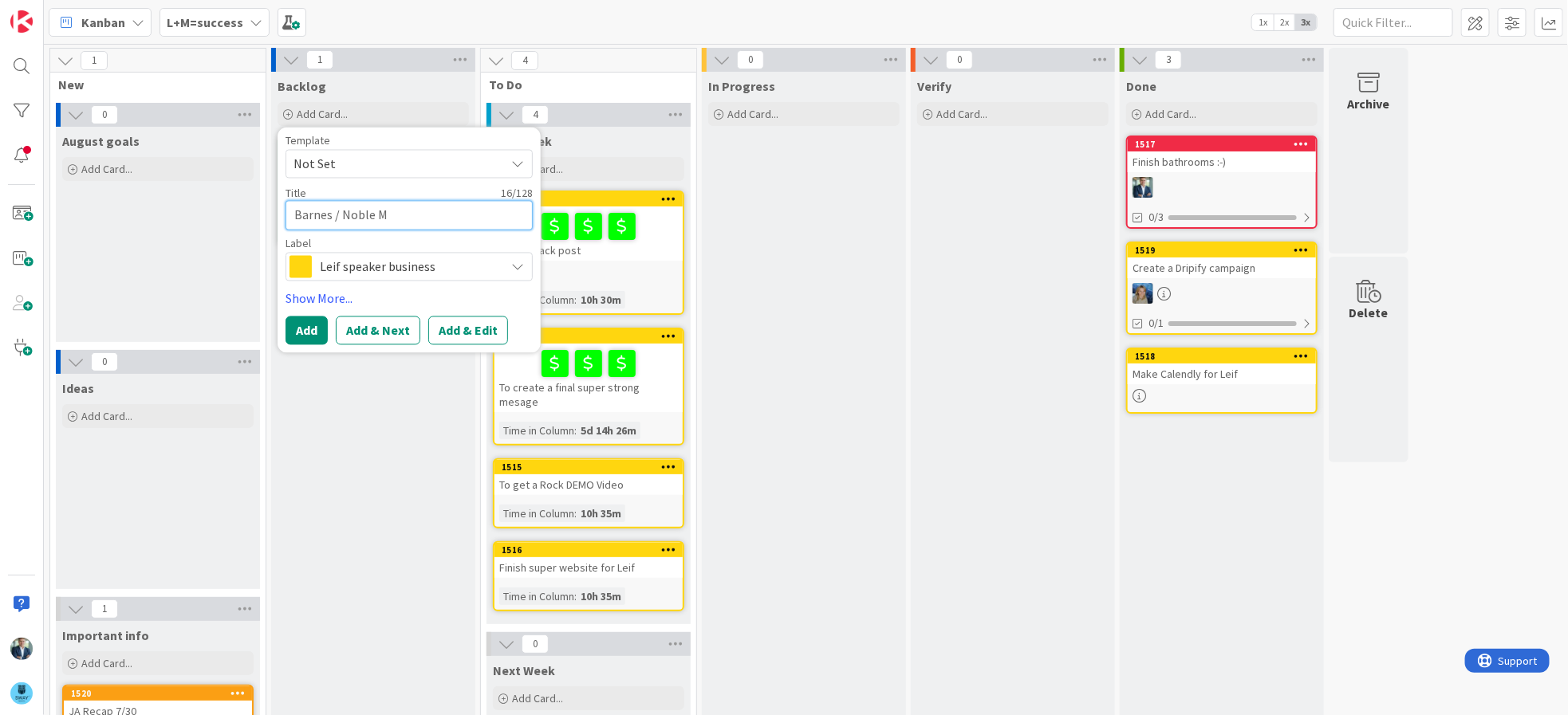 type on "x" 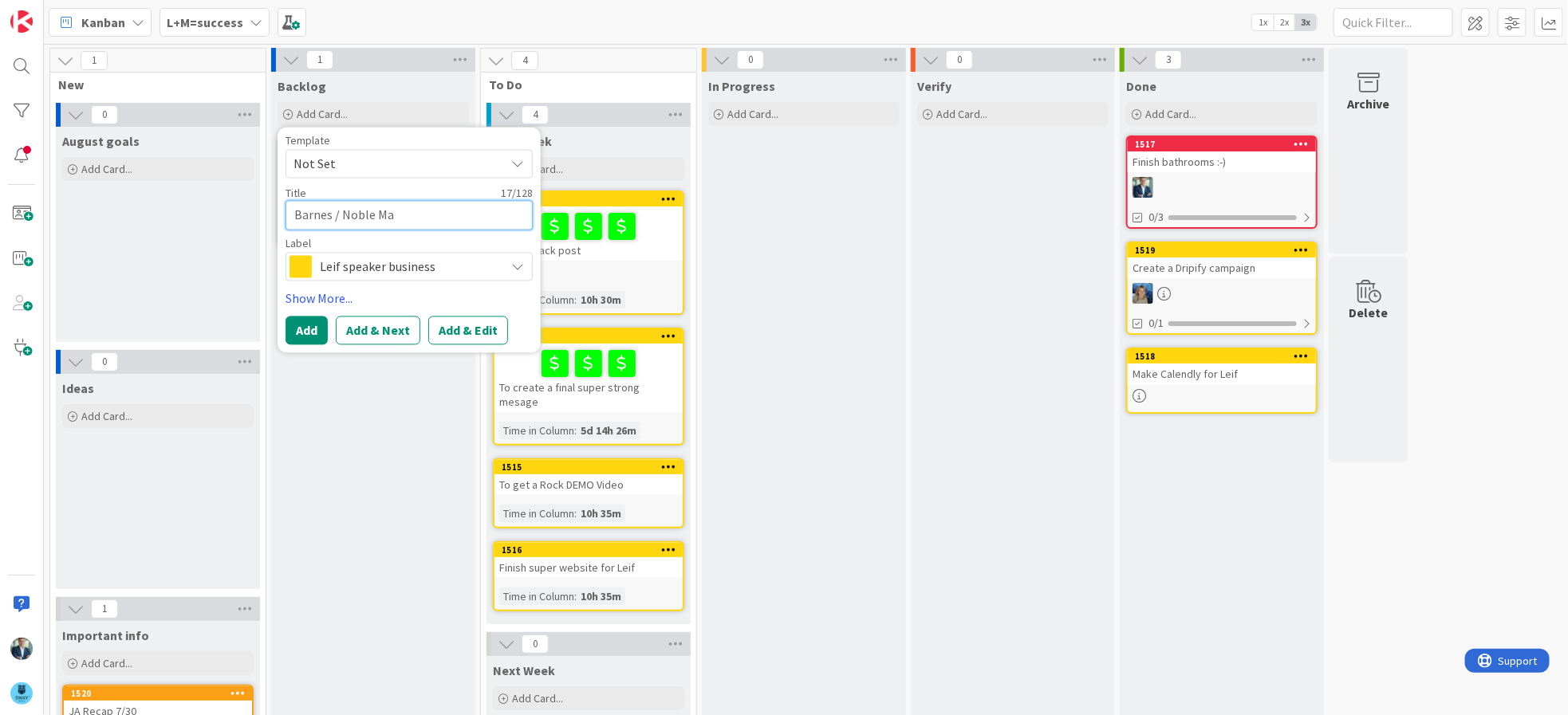 type on "x" 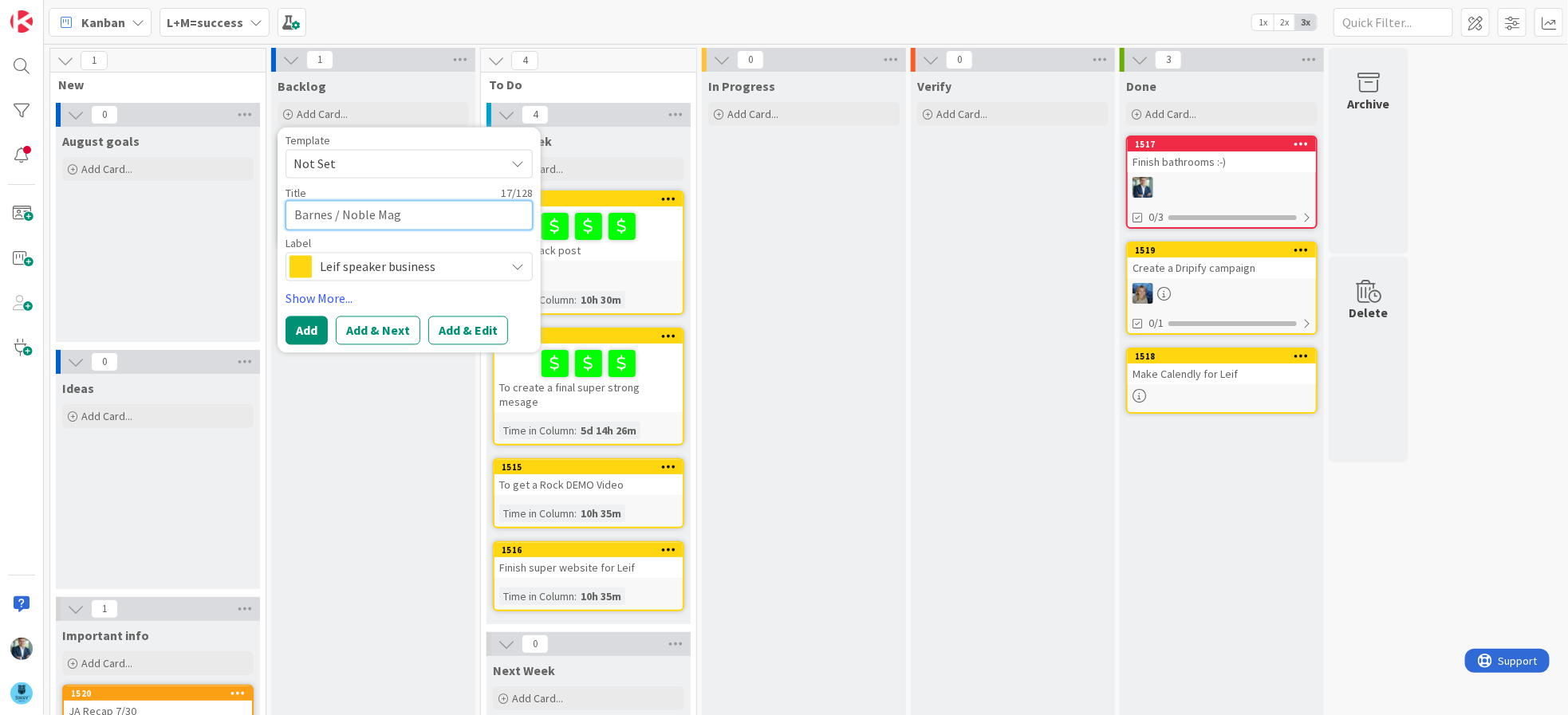 type on "x" 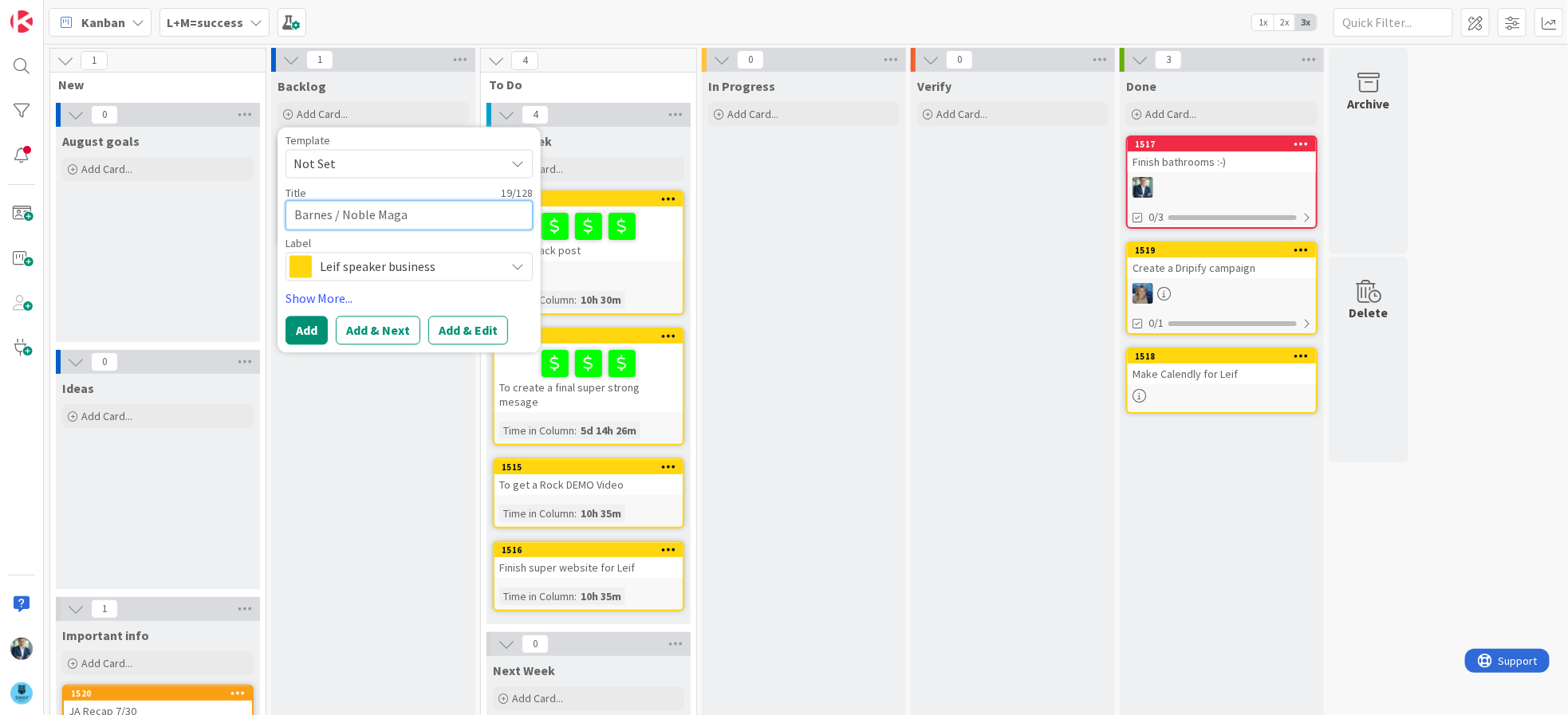 type on "x" 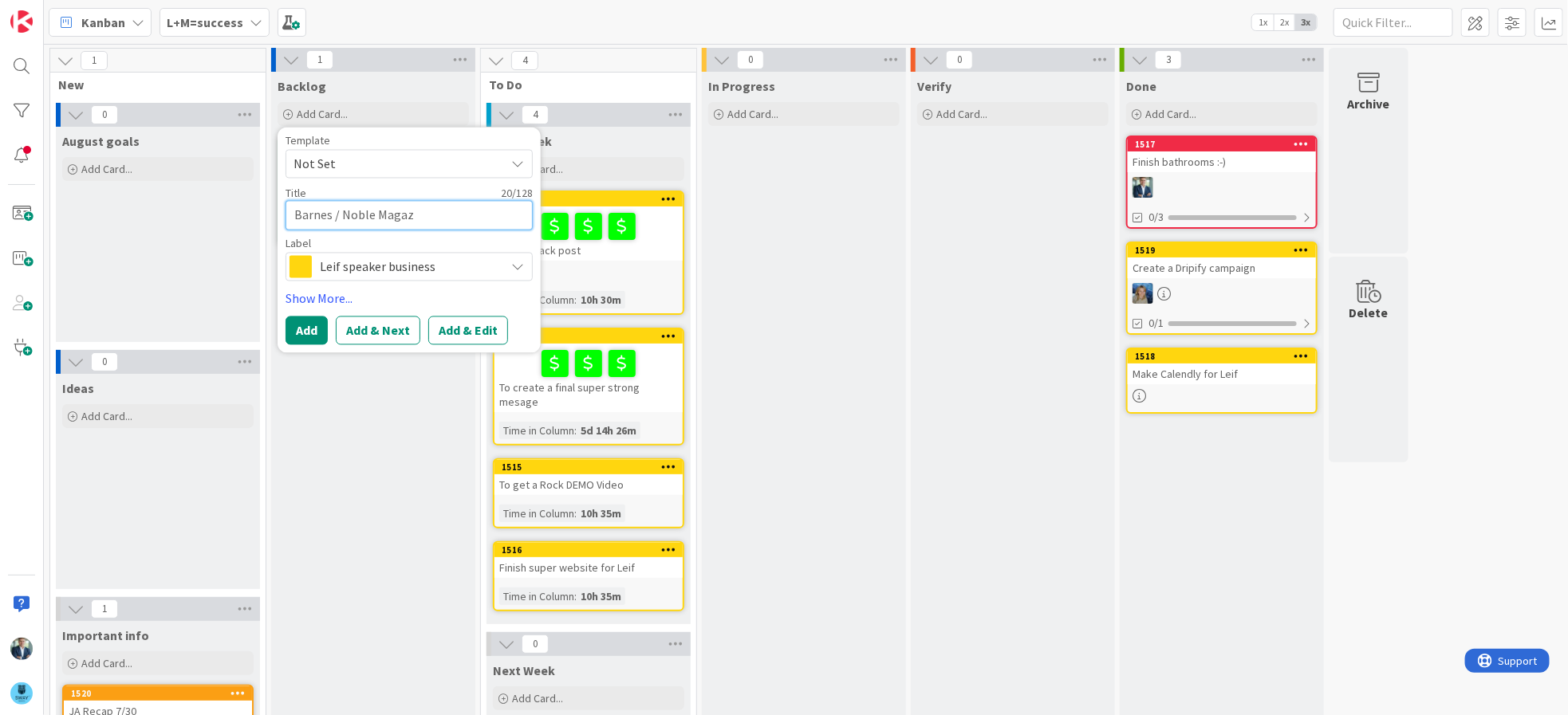 type on "Barnes / Noble Magazi" 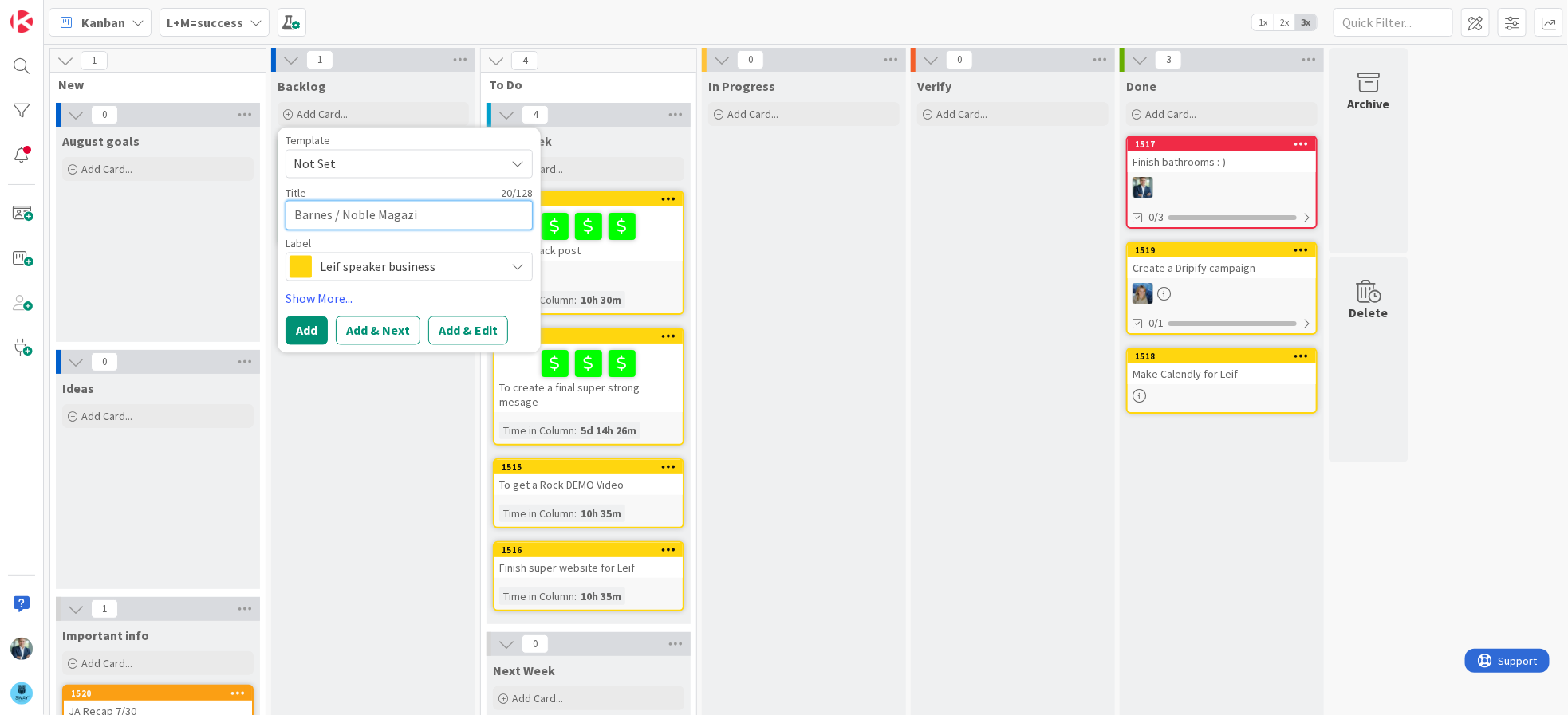 type on "x" 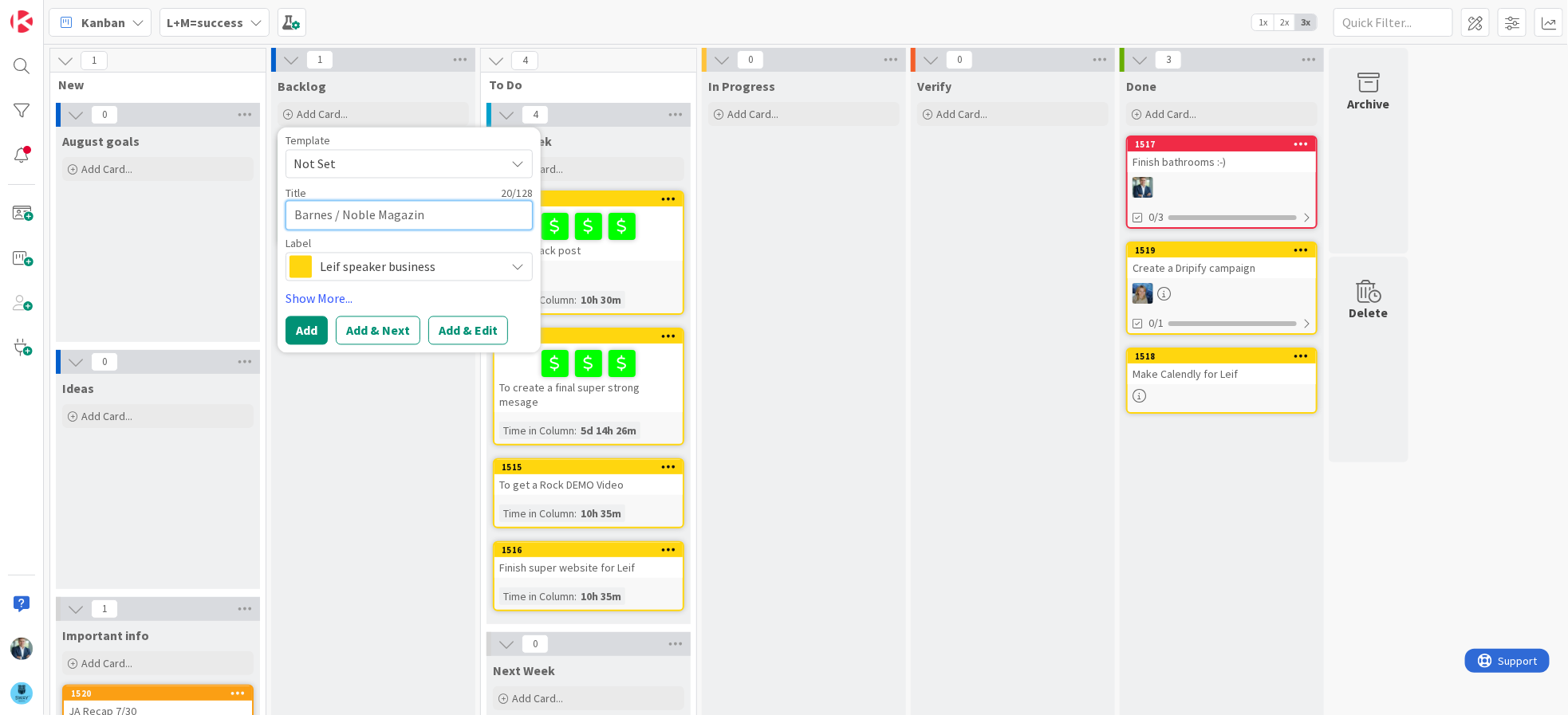type on "x" 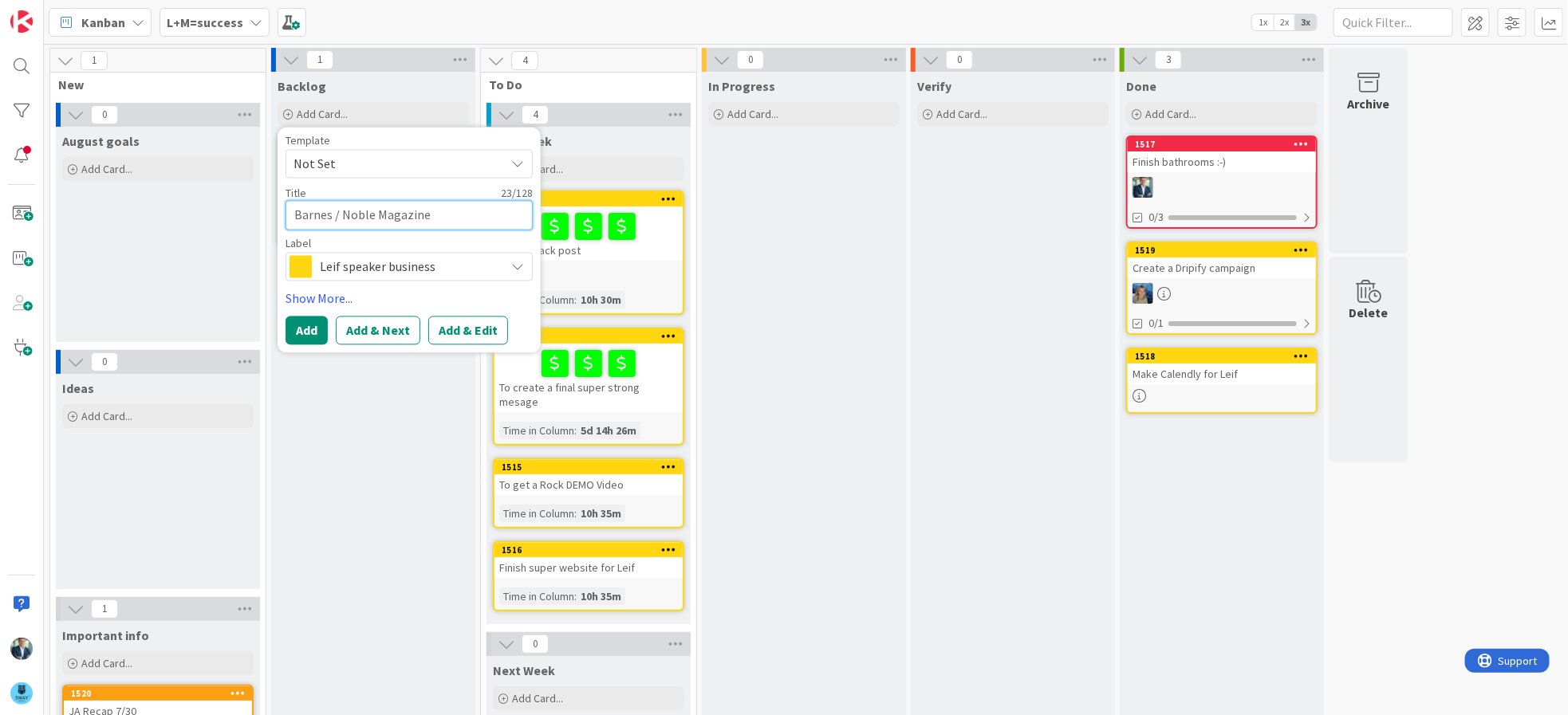 type on "x" 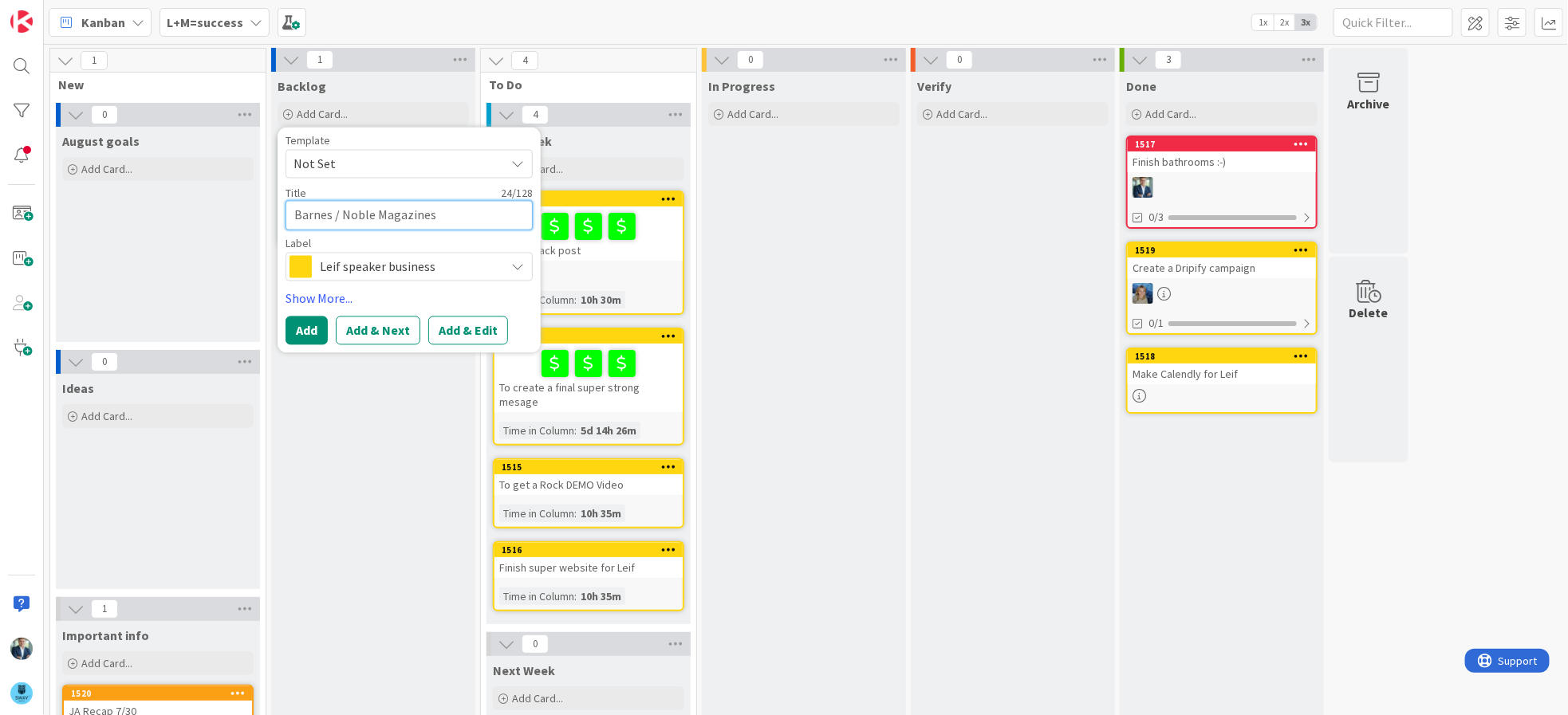 type on "x" 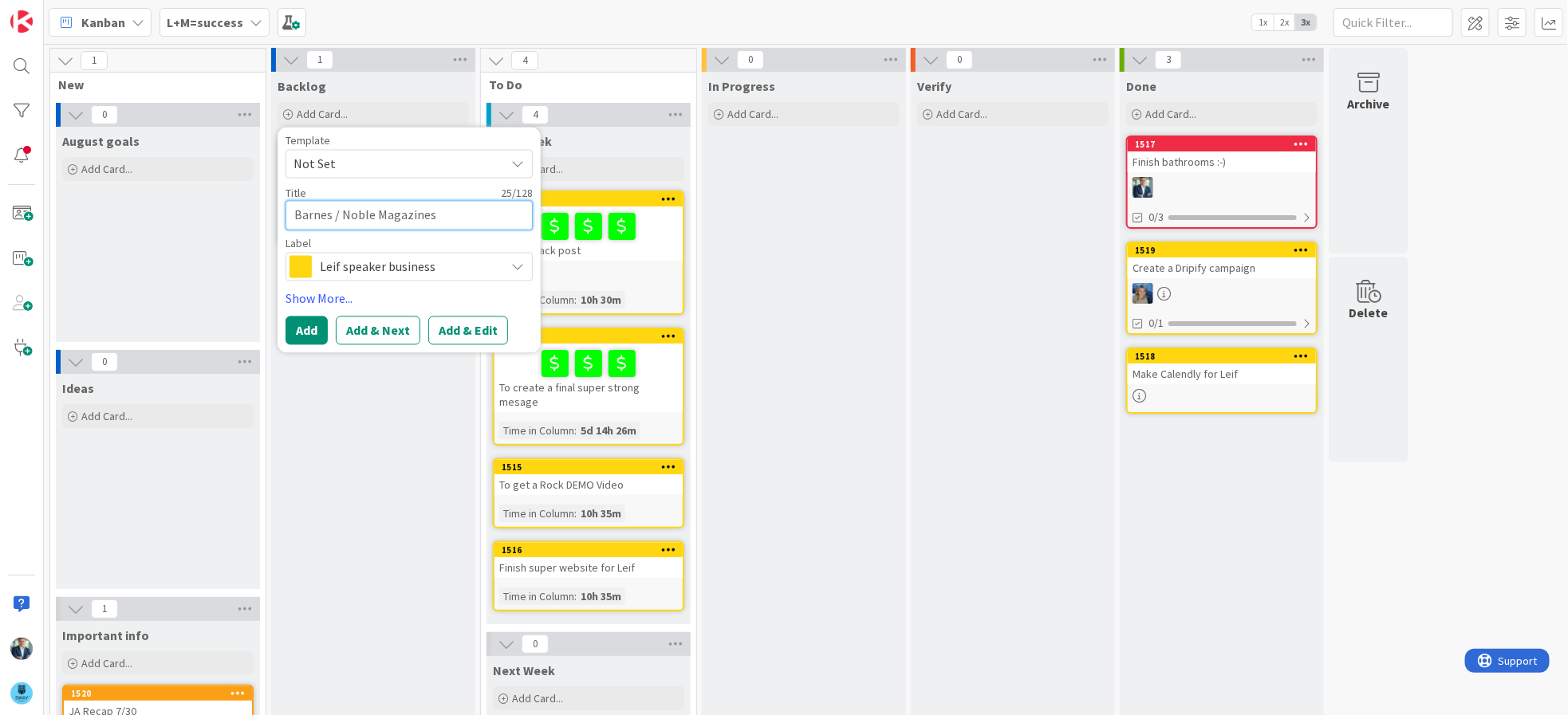 type on "x" 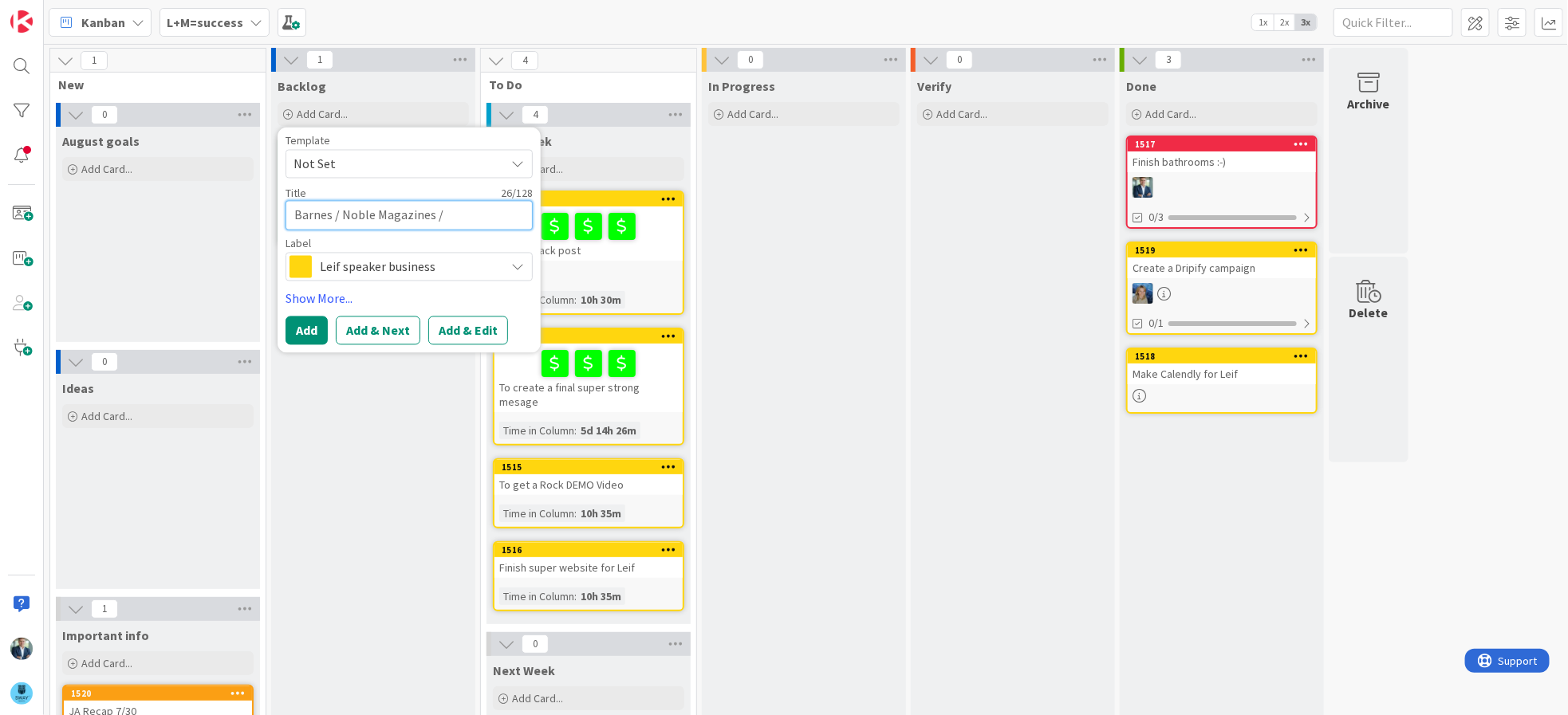 type on "x" 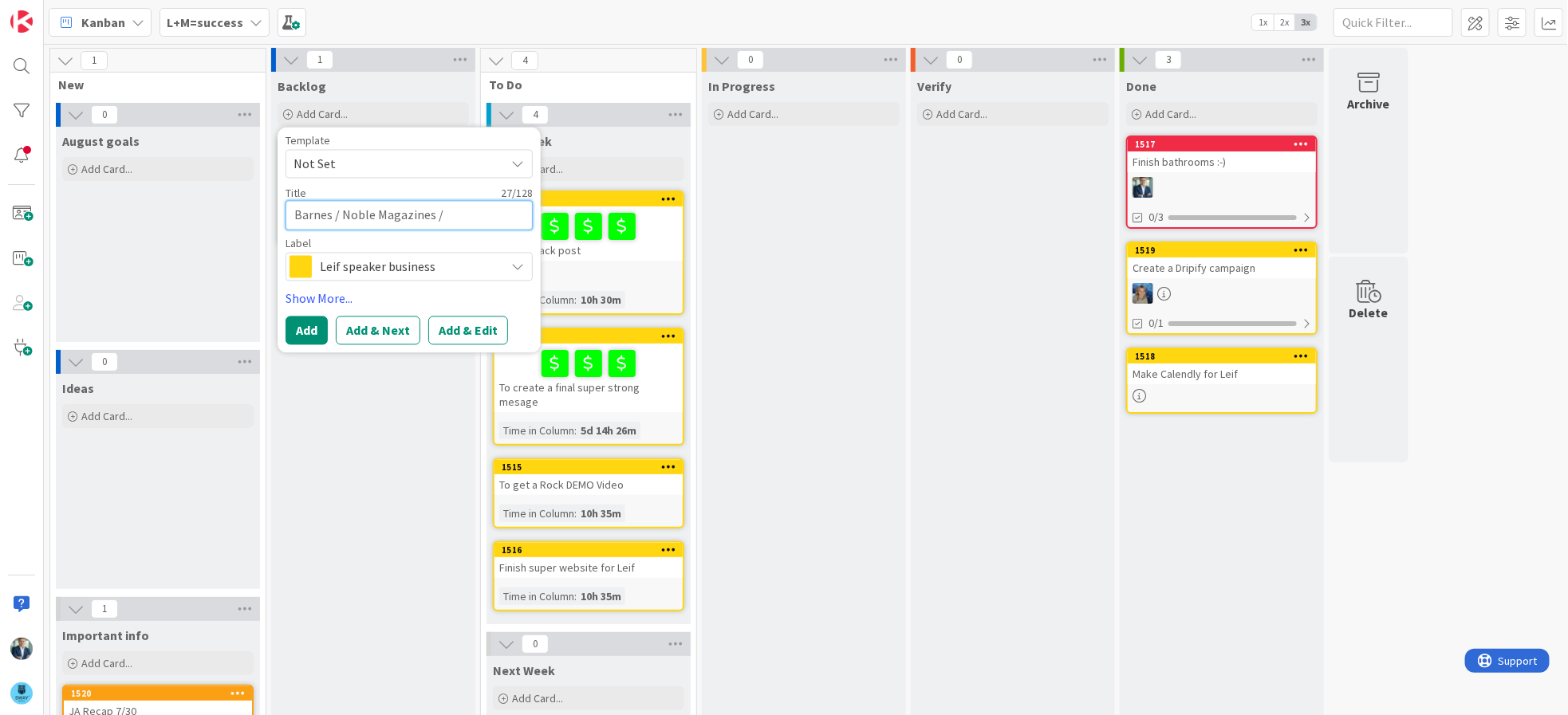type on "x" 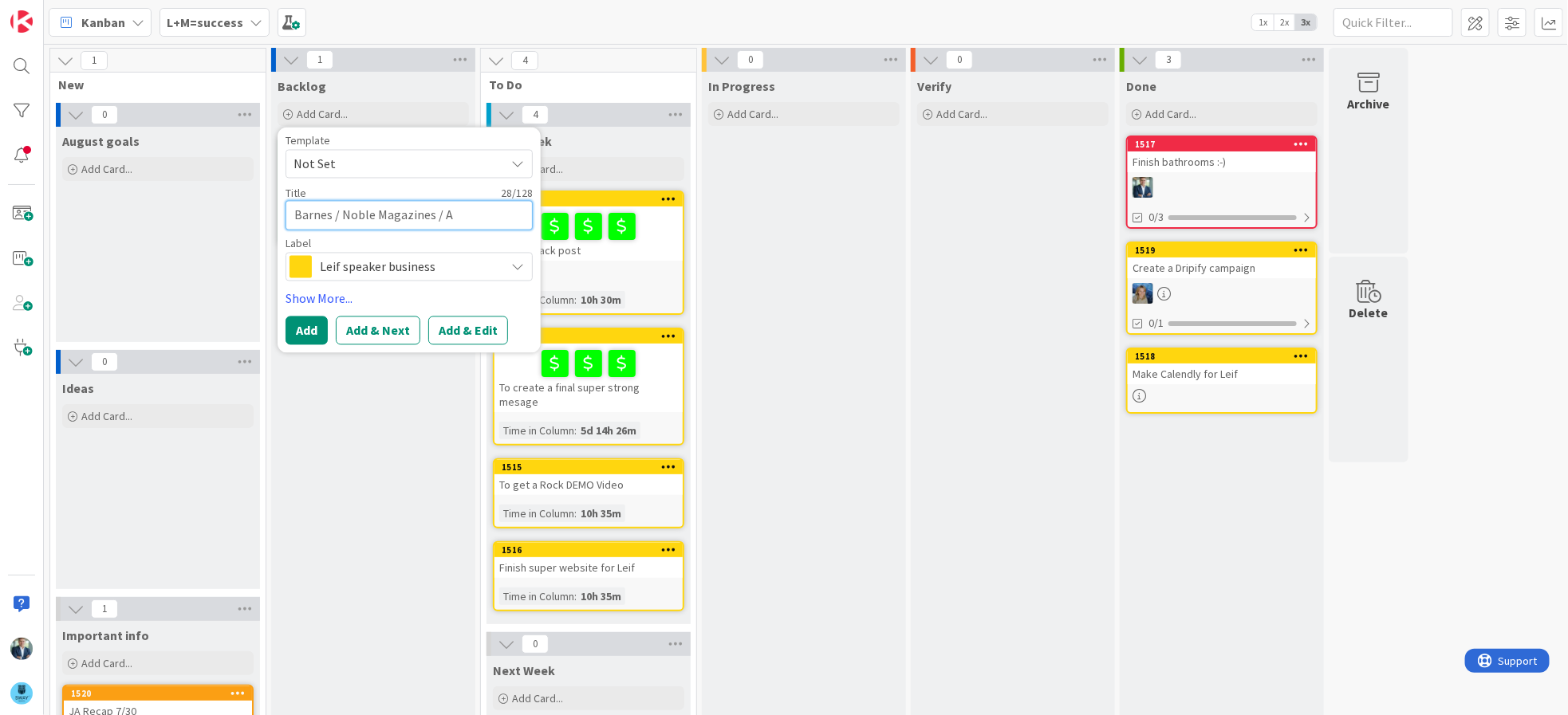type on "x" 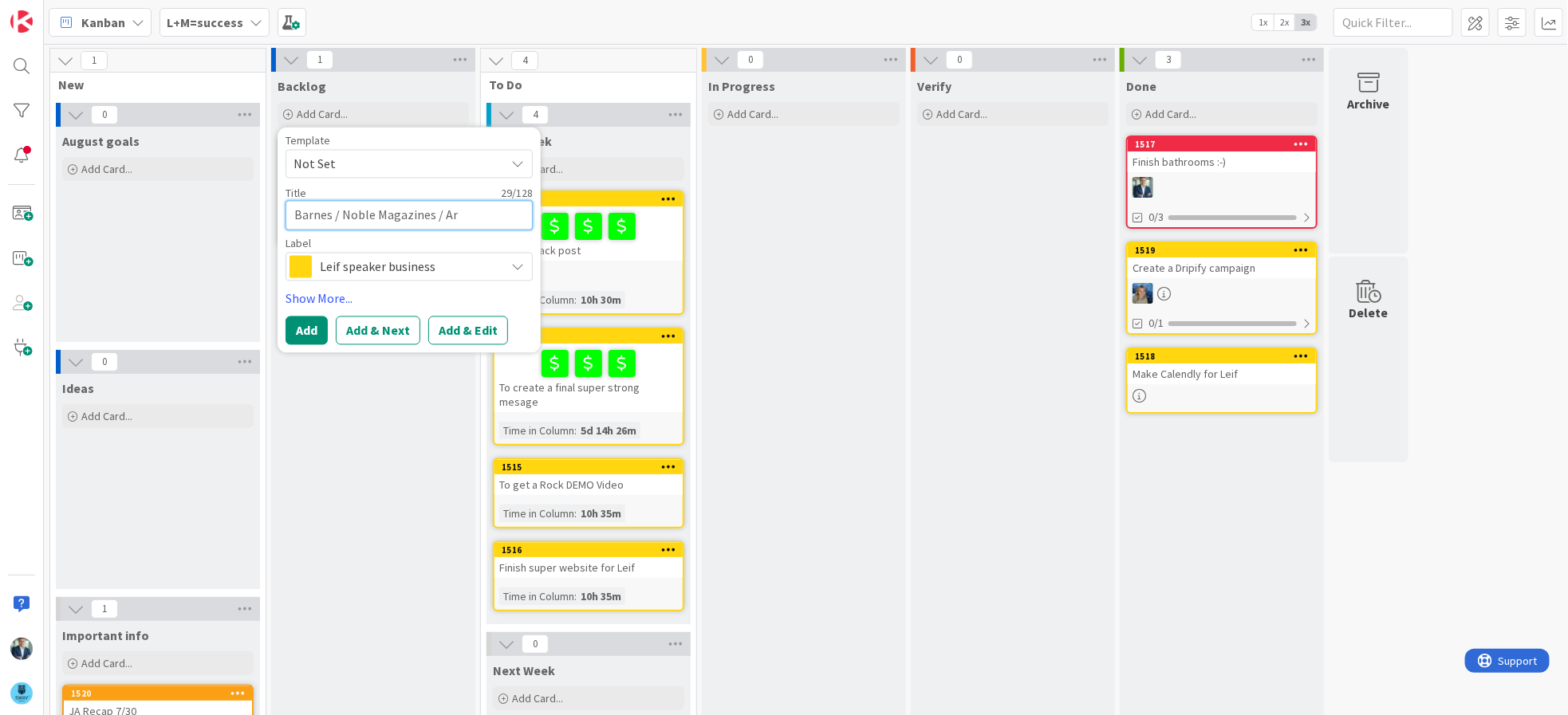 type on "x" 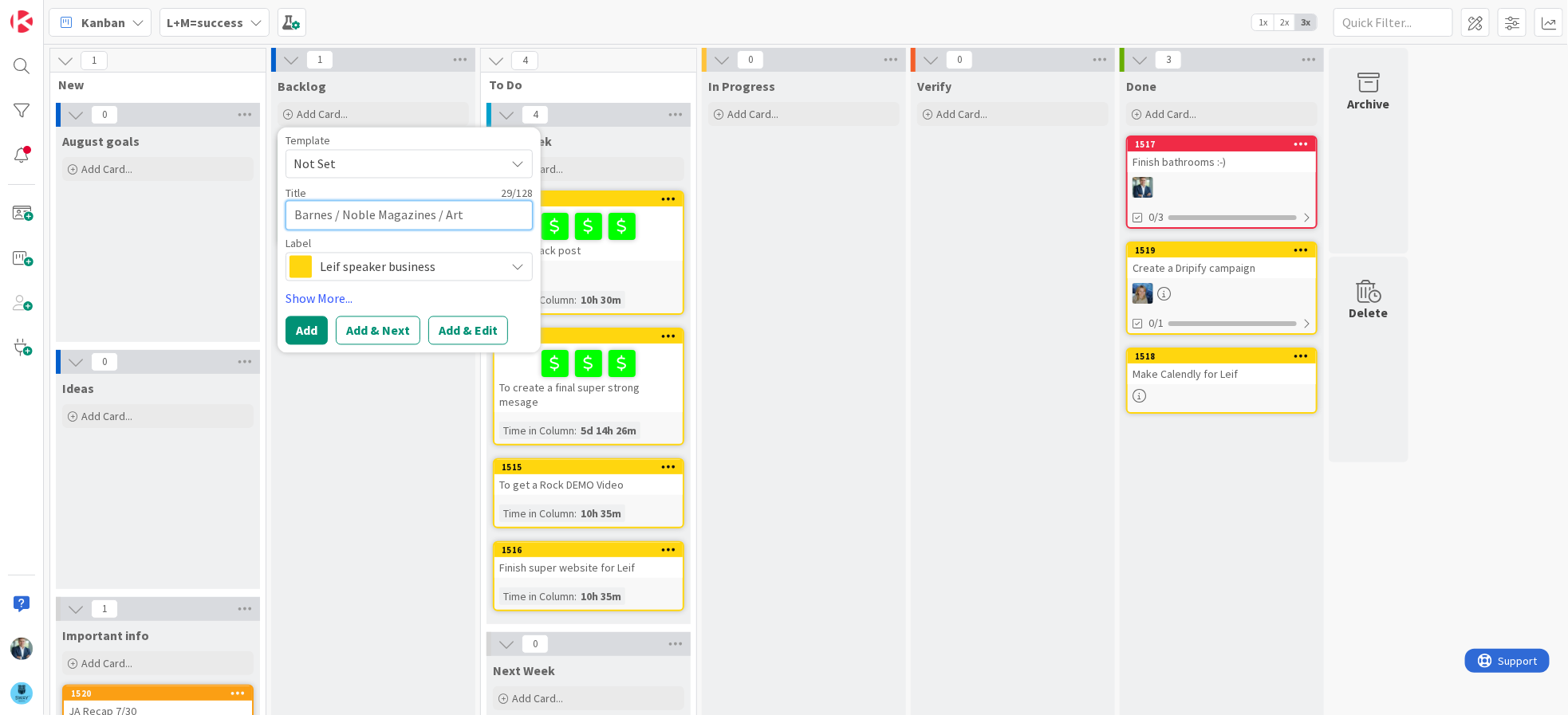 type on "x" 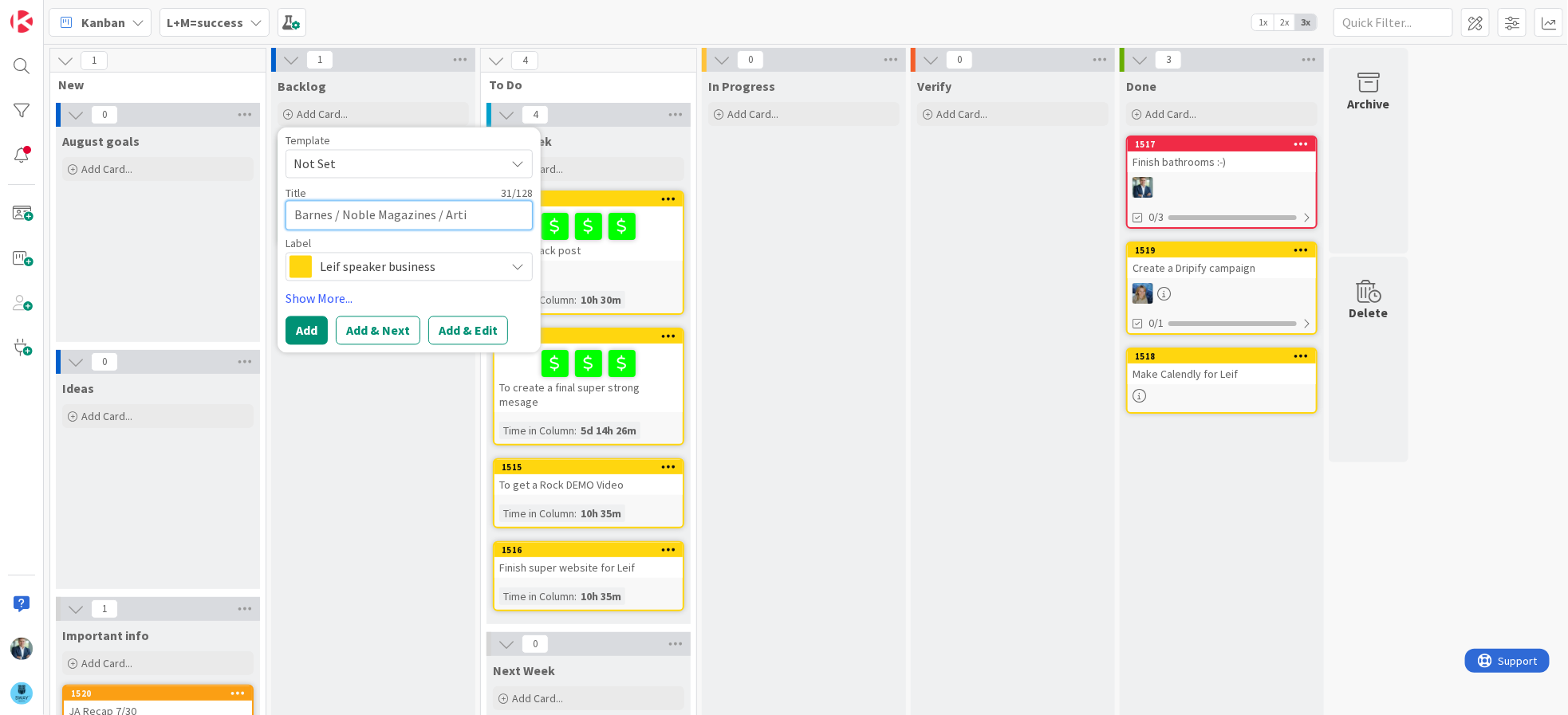 type on "x" 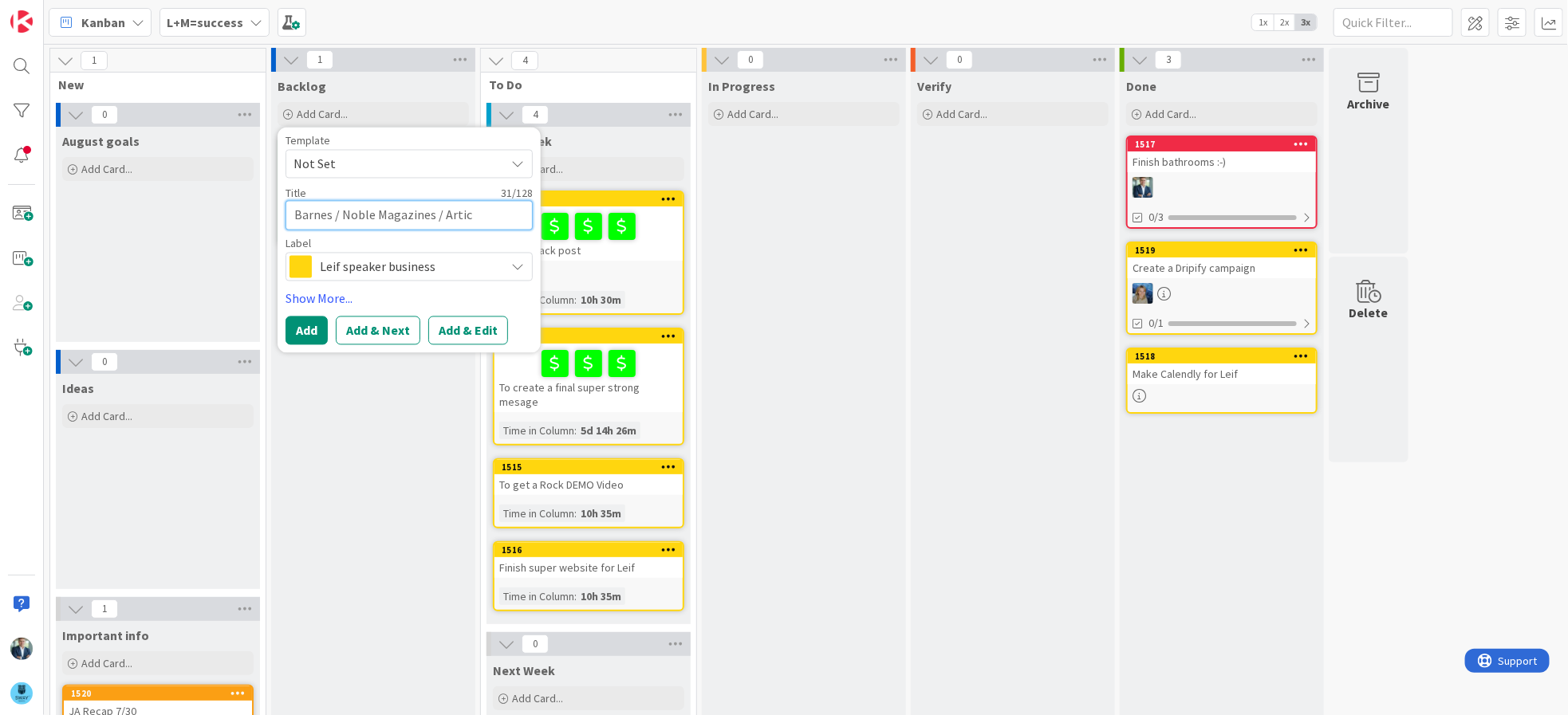 type on "x" 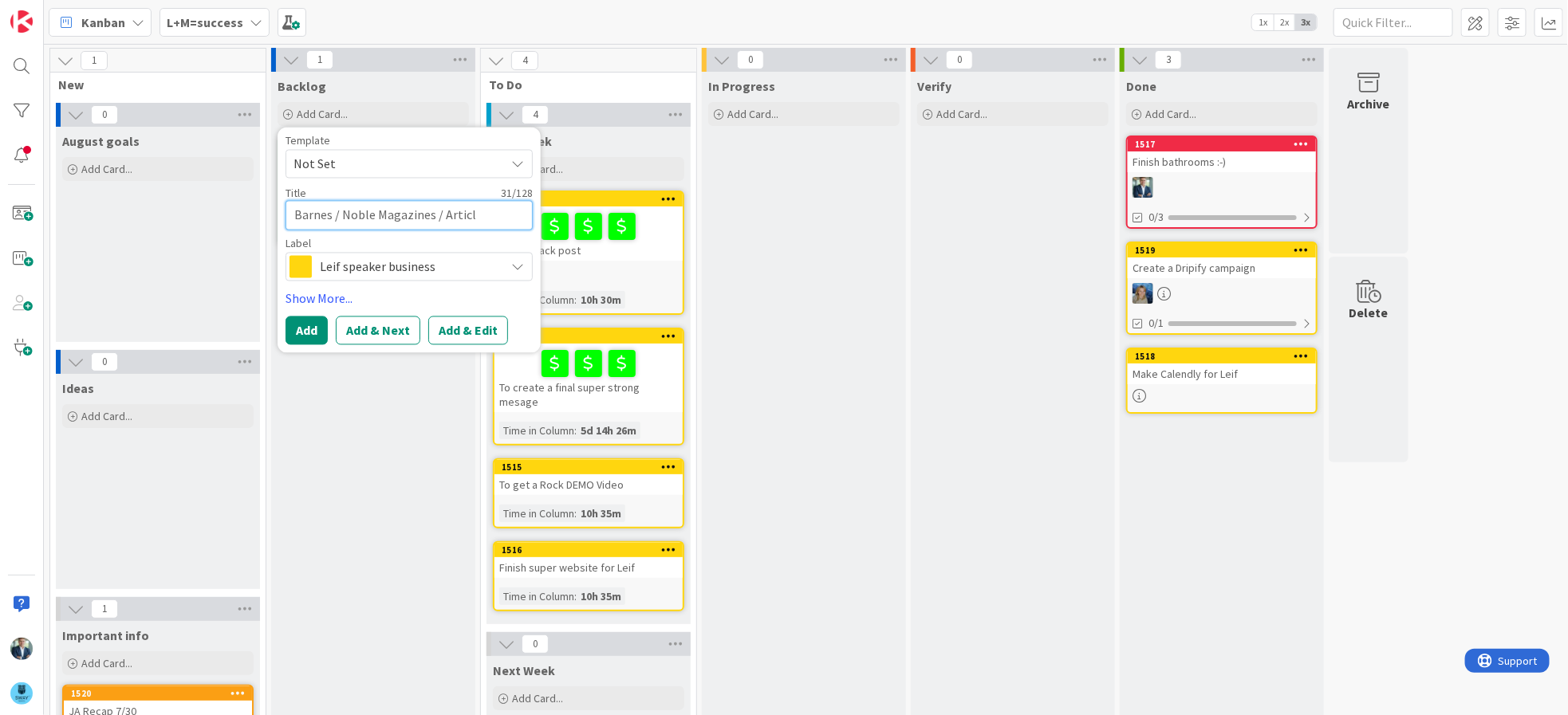 type on "x" 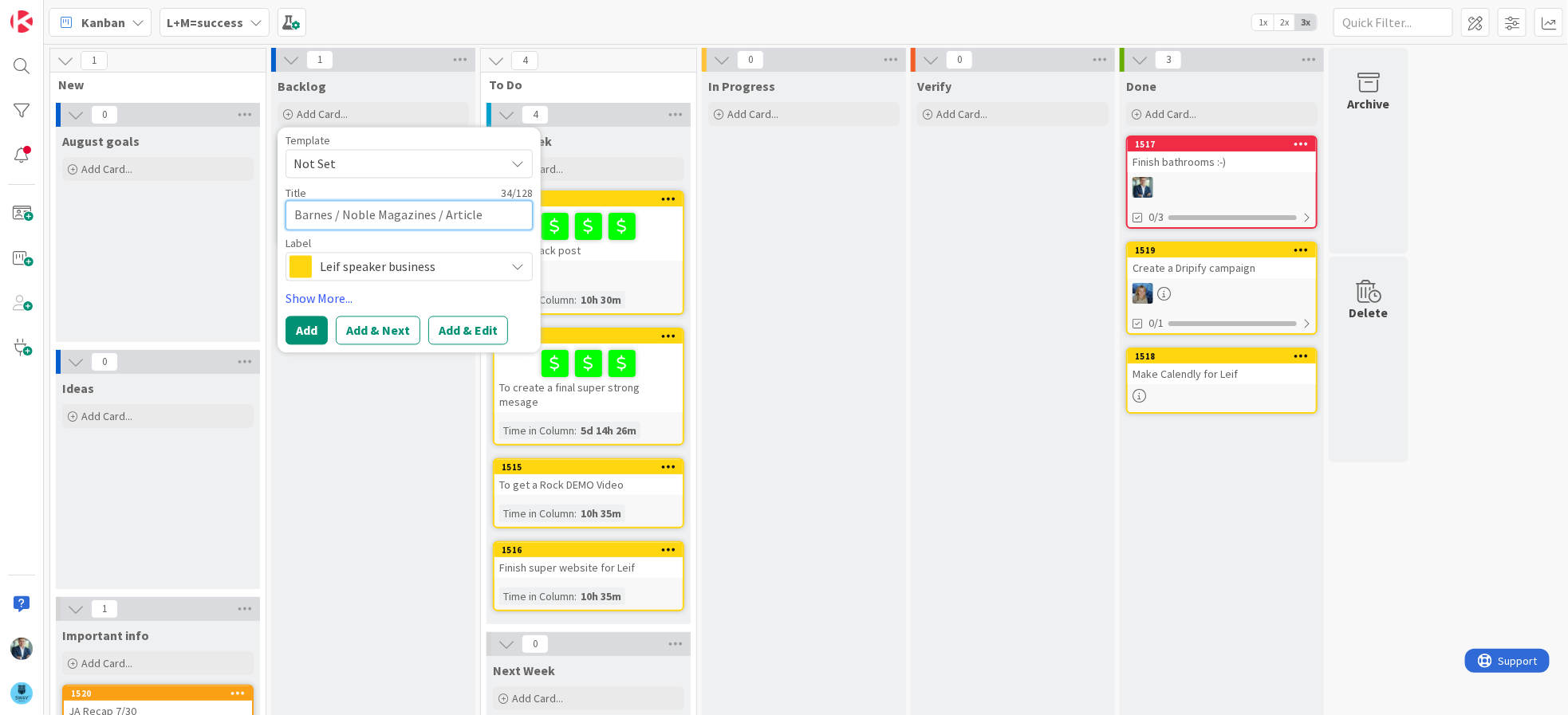 type on "x" 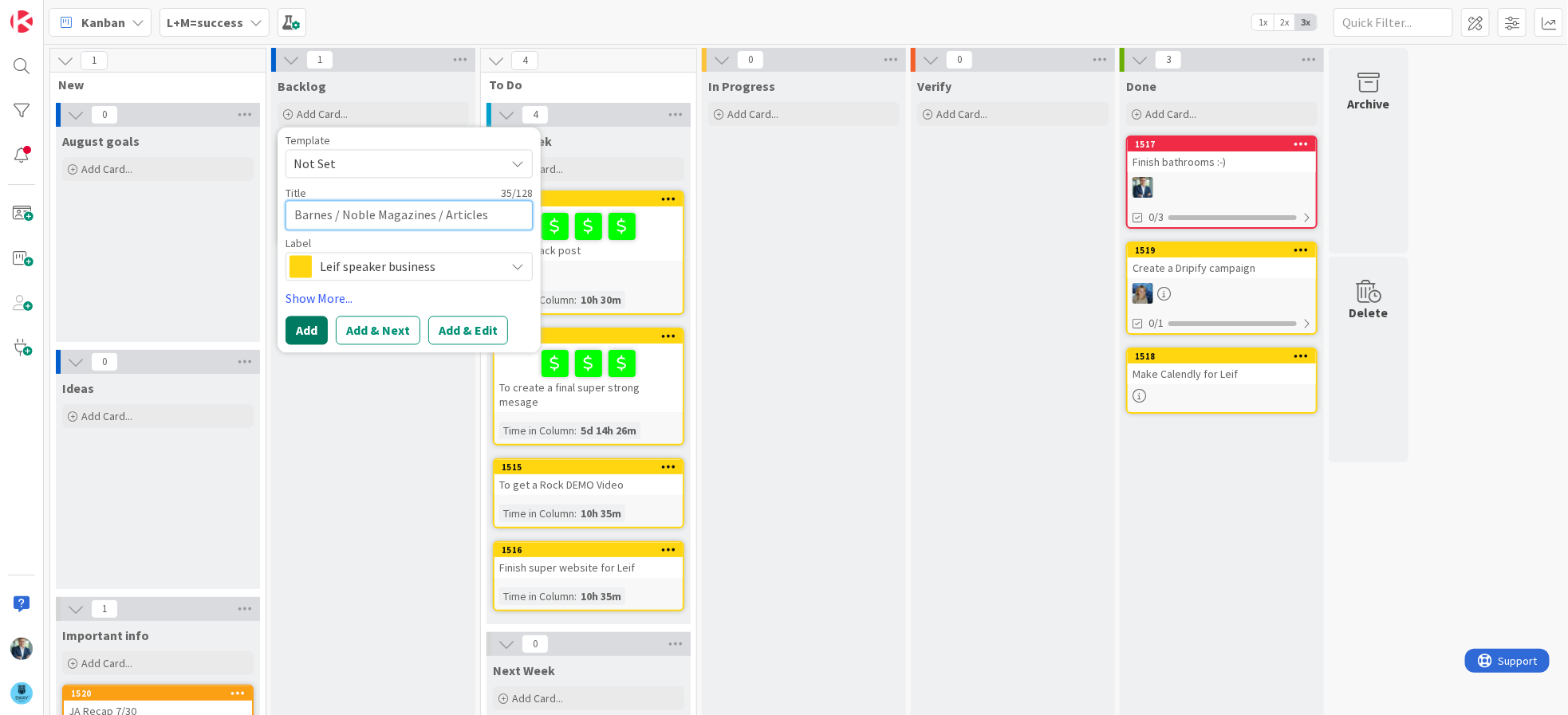 type on "Barnes / Noble Magazines / Articles" 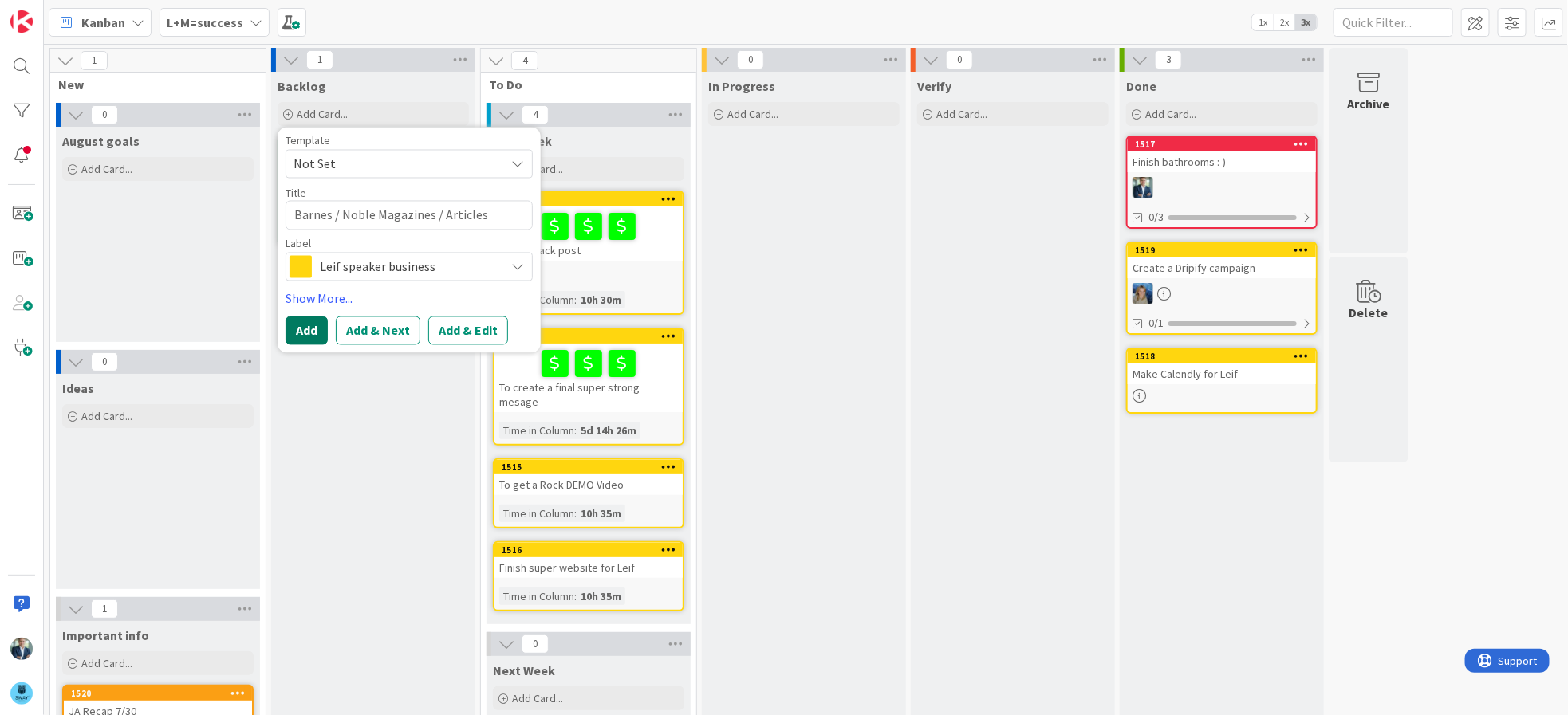 click on "Add" at bounding box center (306, 331) 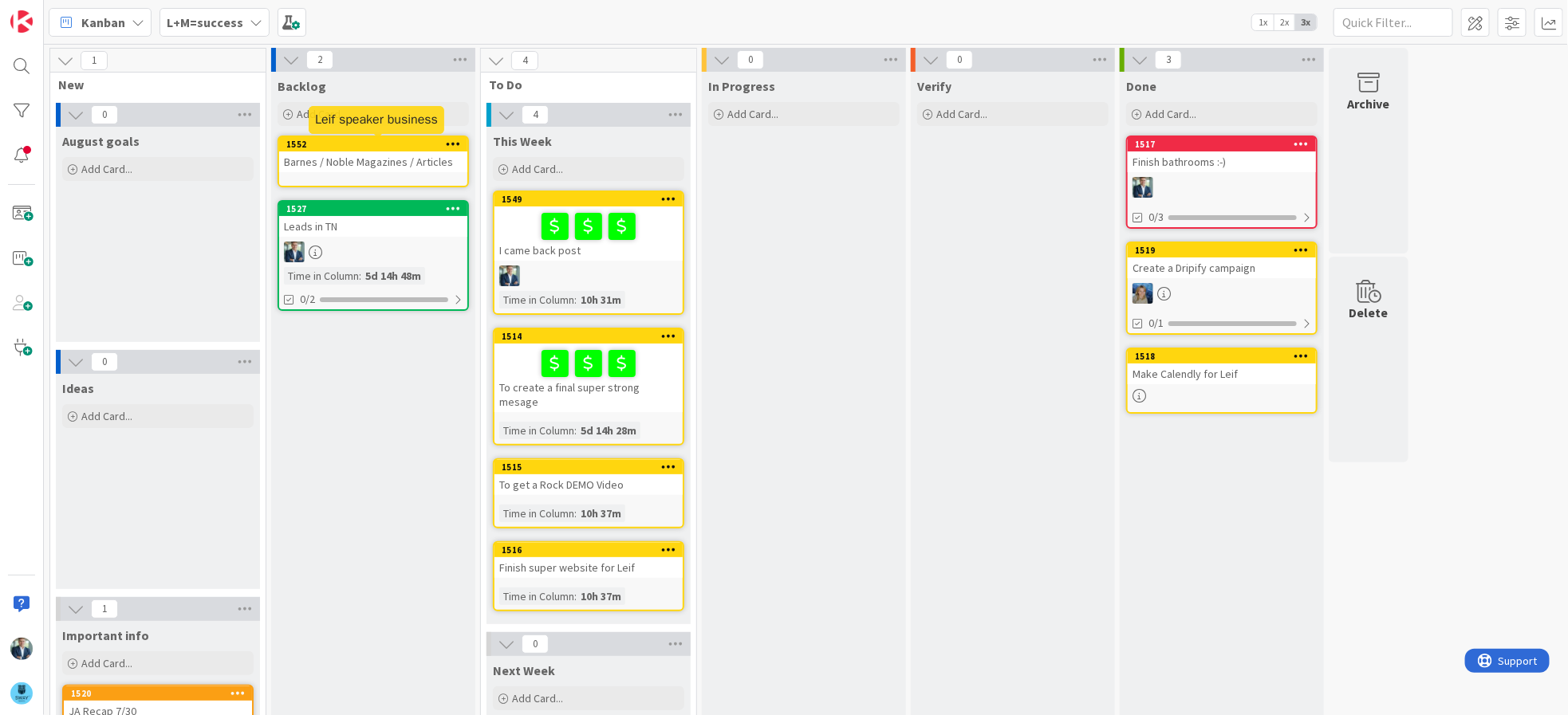 click on "1552" at bounding box center [376, 144] 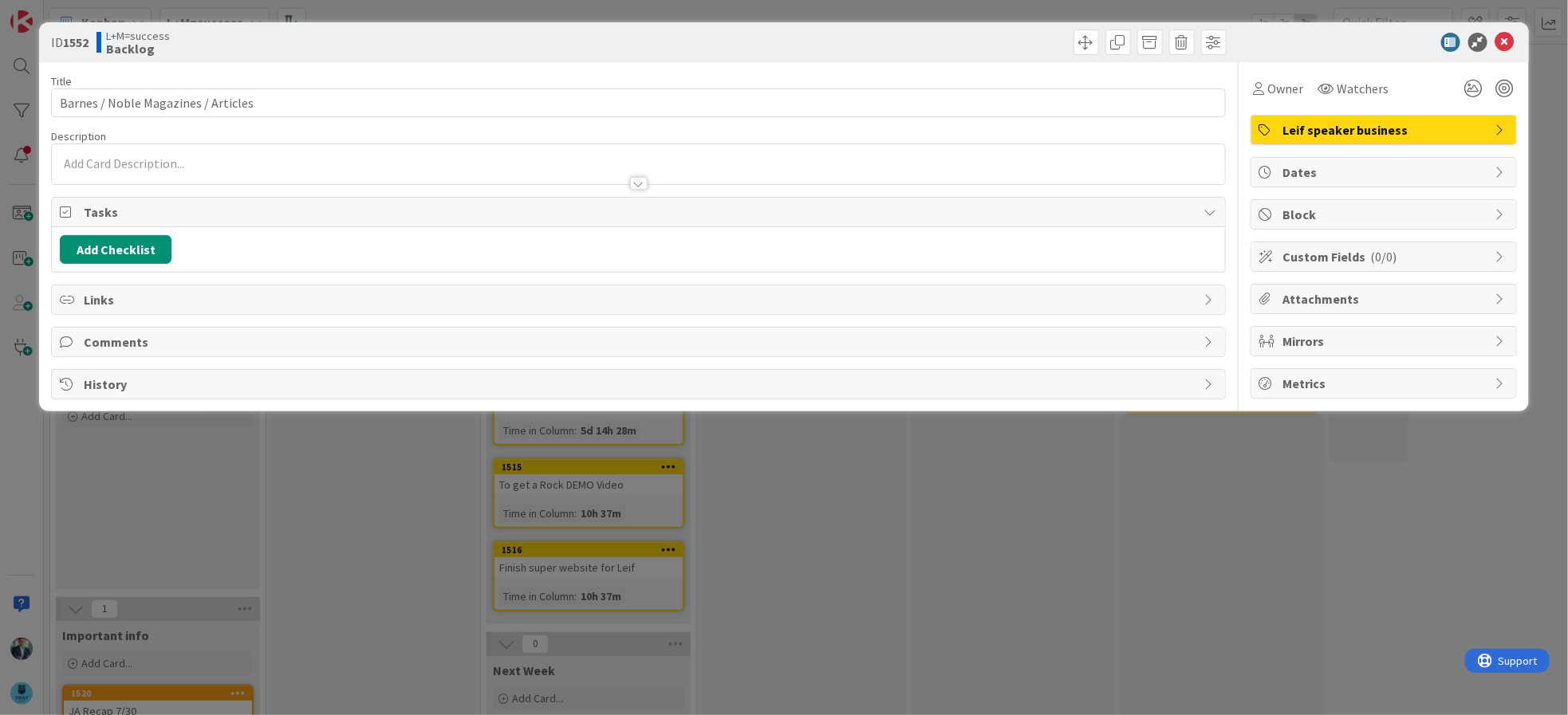 scroll, scrollTop: 0, scrollLeft: 0, axis: both 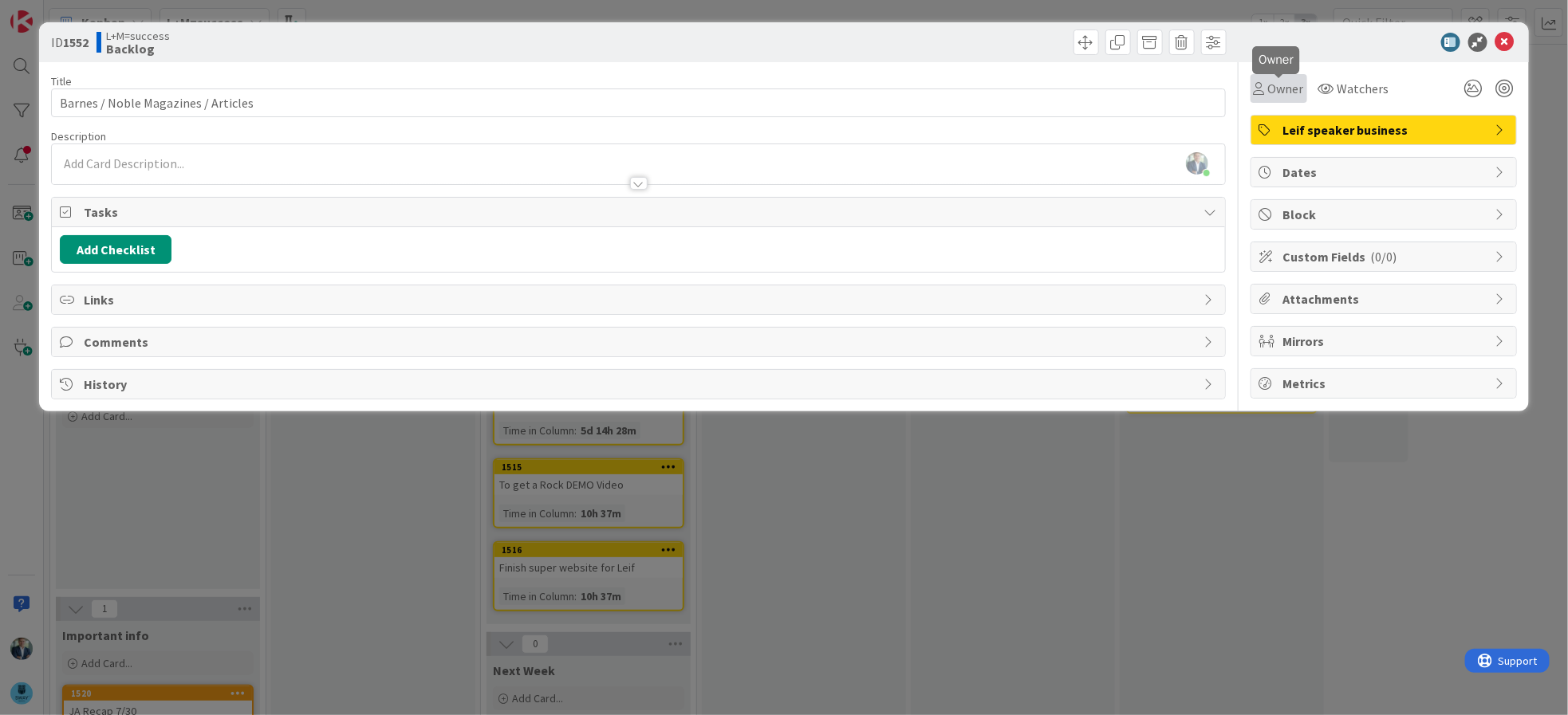 click on "Owner" at bounding box center [1286, 88] 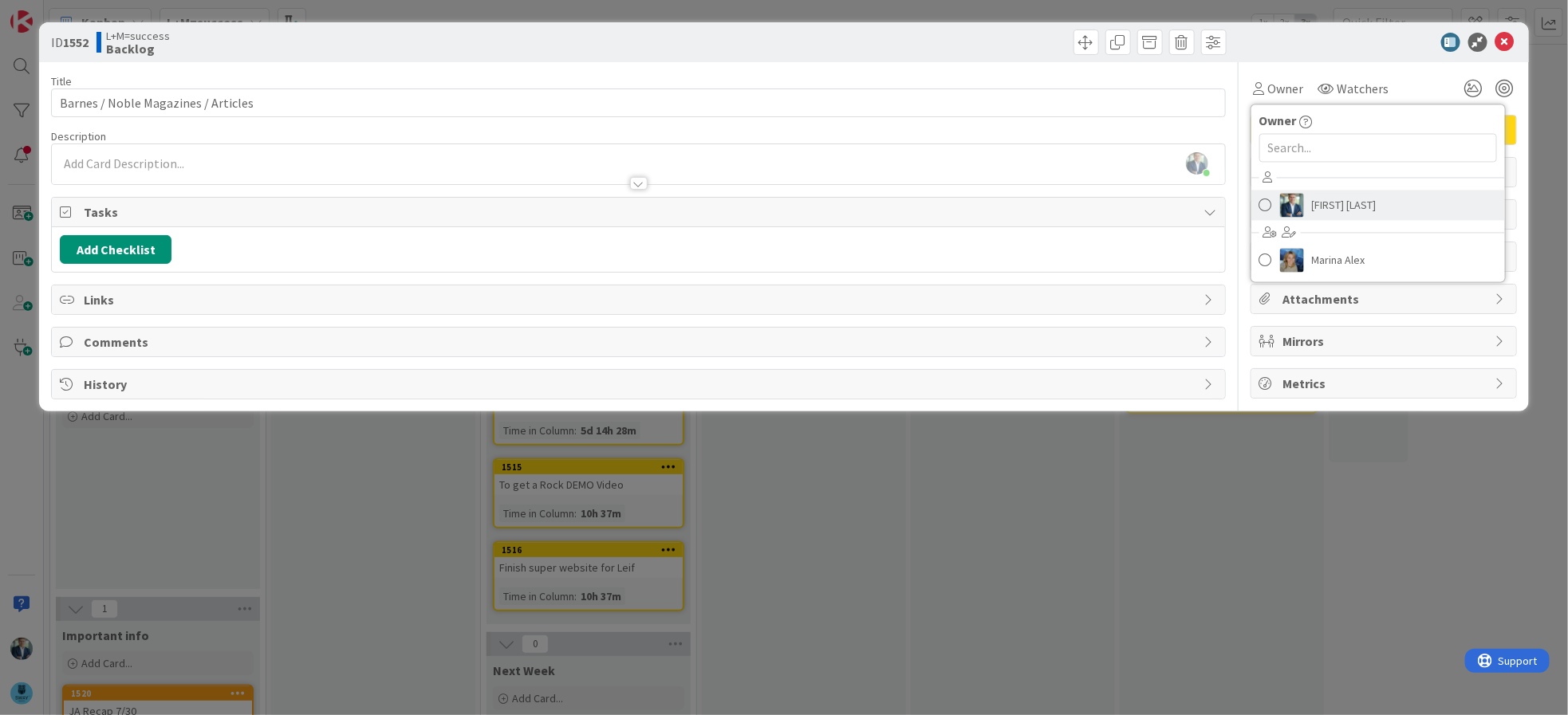 click at bounding box center [1266, 206] 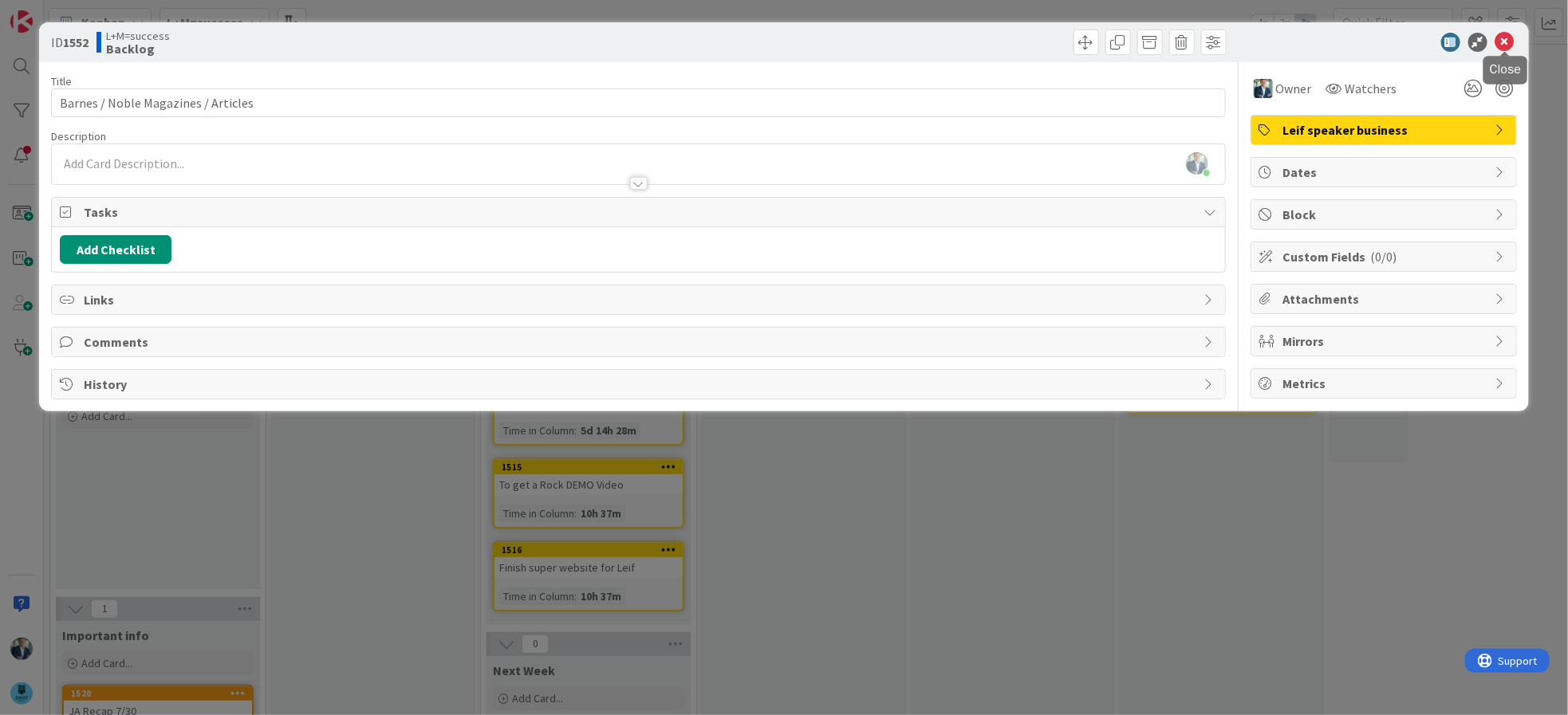 click at bounding box center [1505, 42] 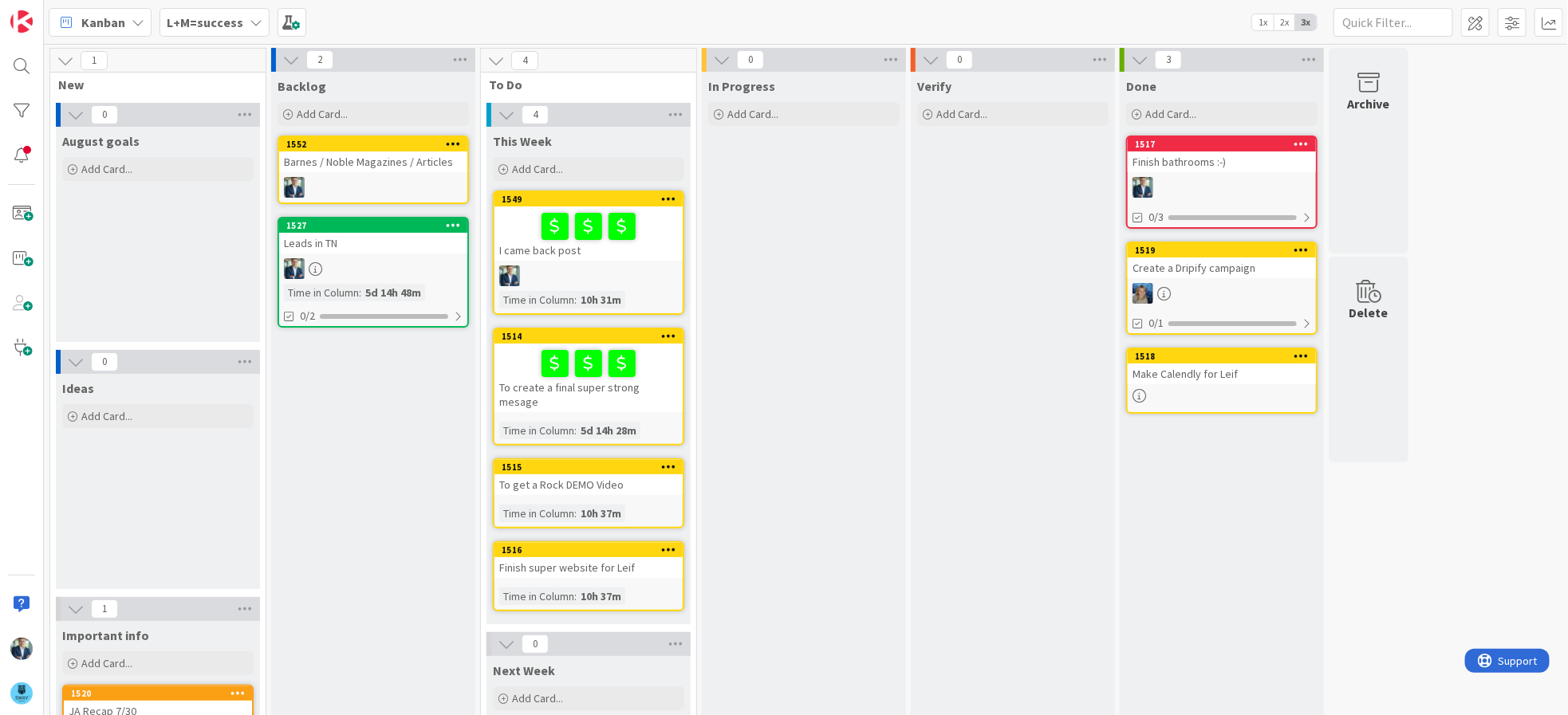 drag, startPoint x: 396, startPoint y: 429, endPoint x: 390, endPoint y: 438, distance: 10.816654 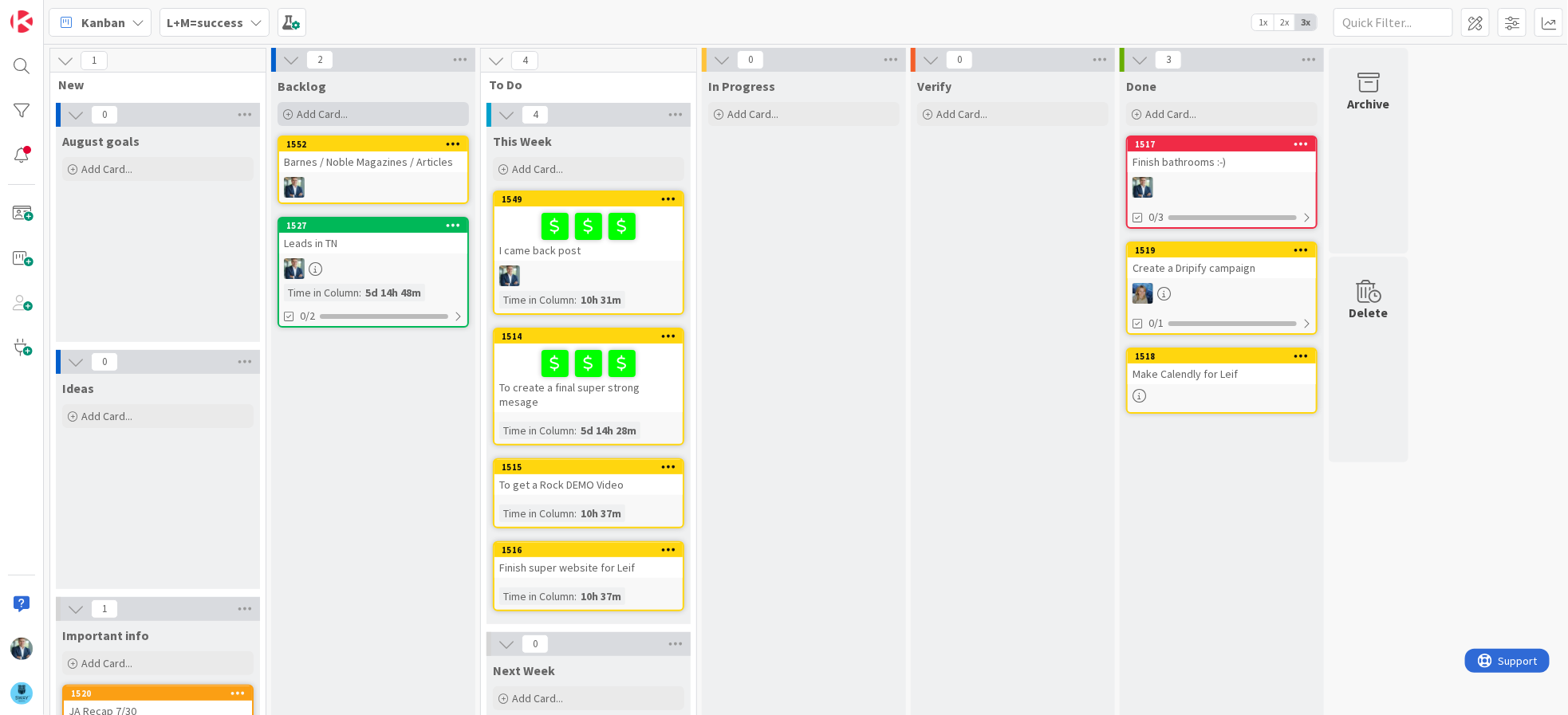 click on "Add Card..." at bounding box center (322, 114) 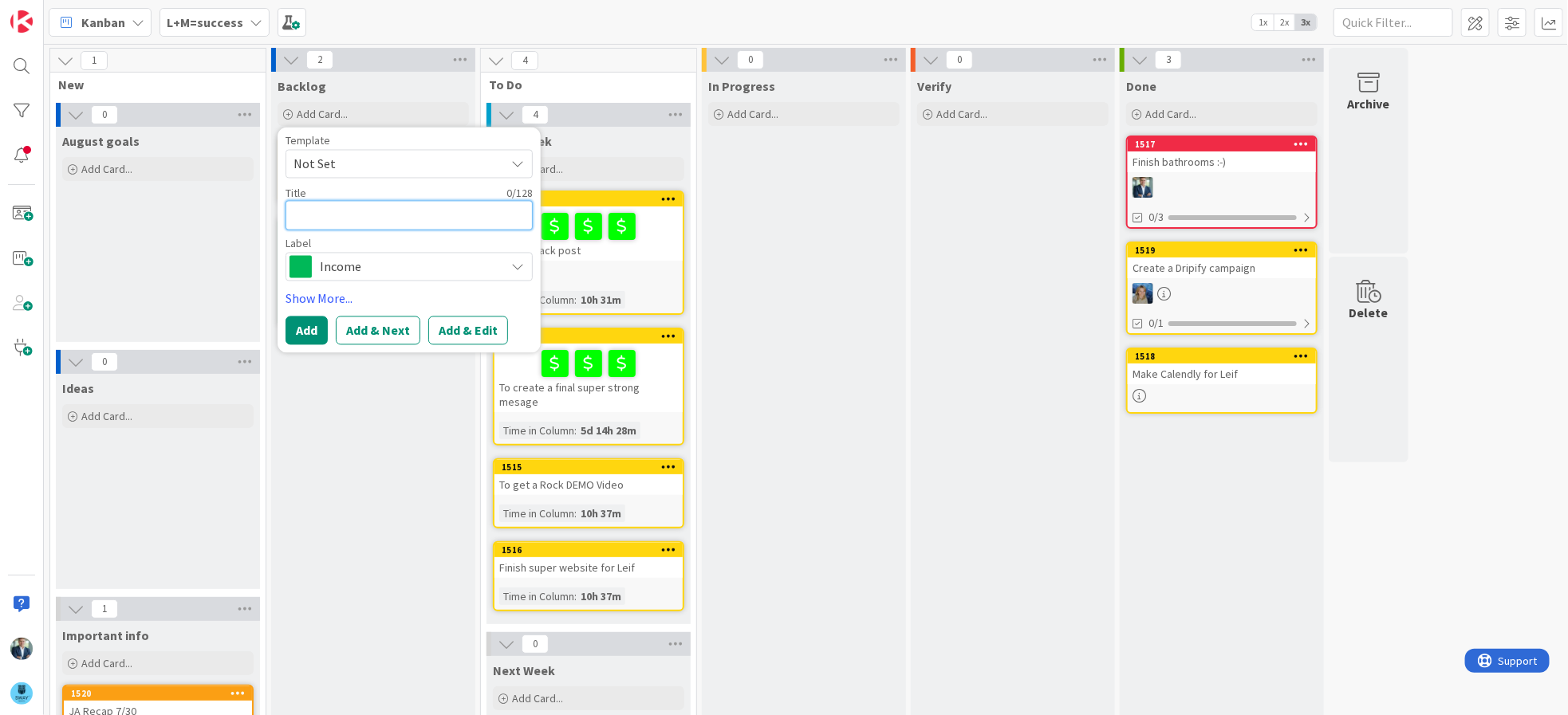 type on "x" 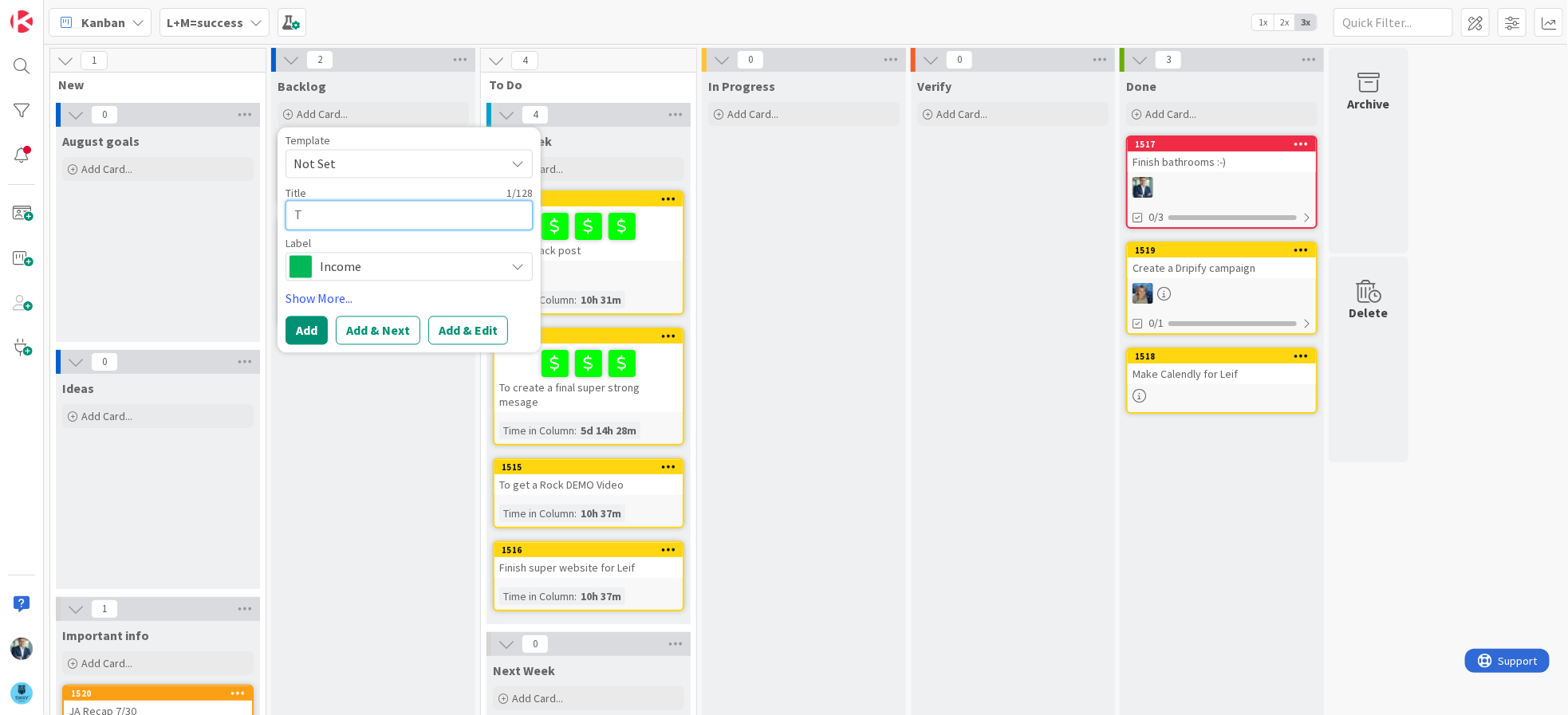 type on "x" 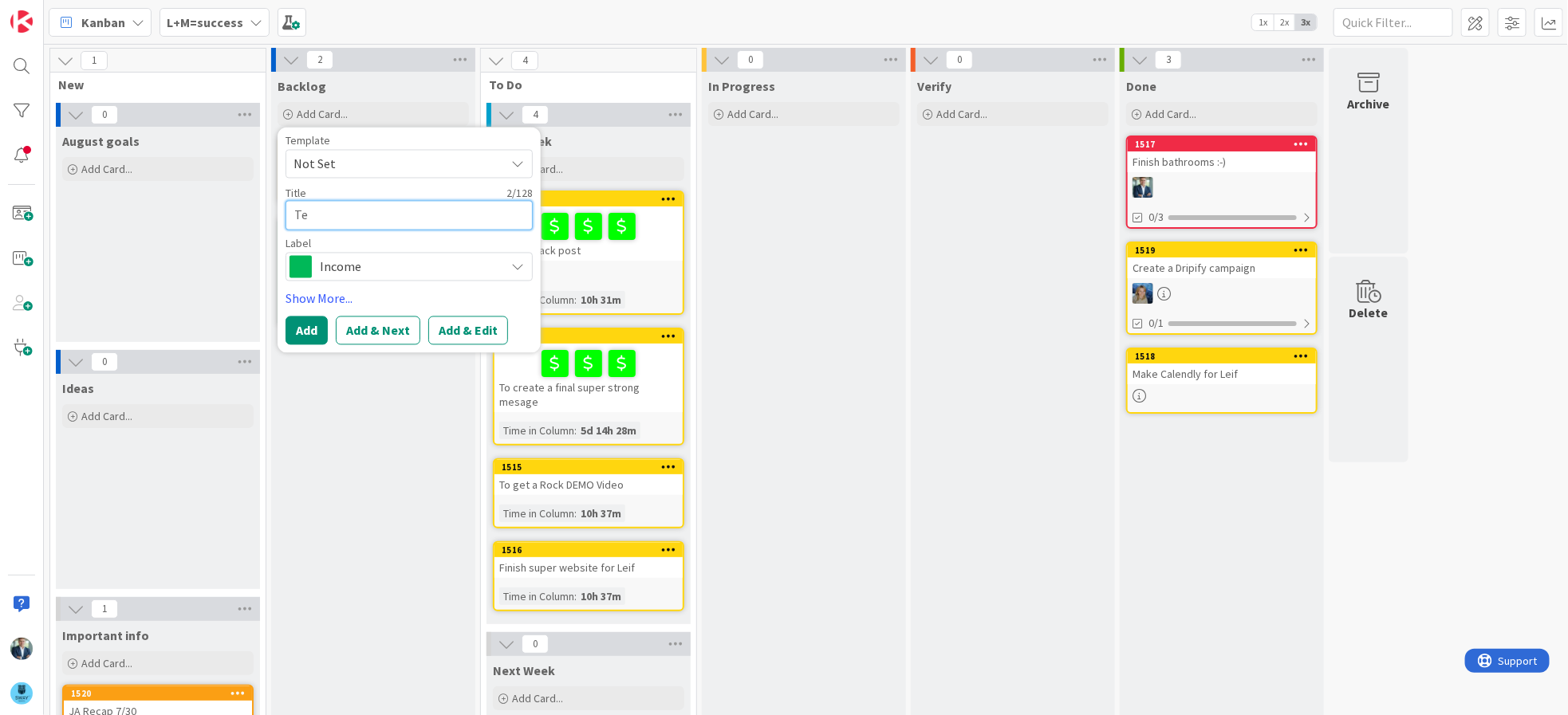 type on "x" 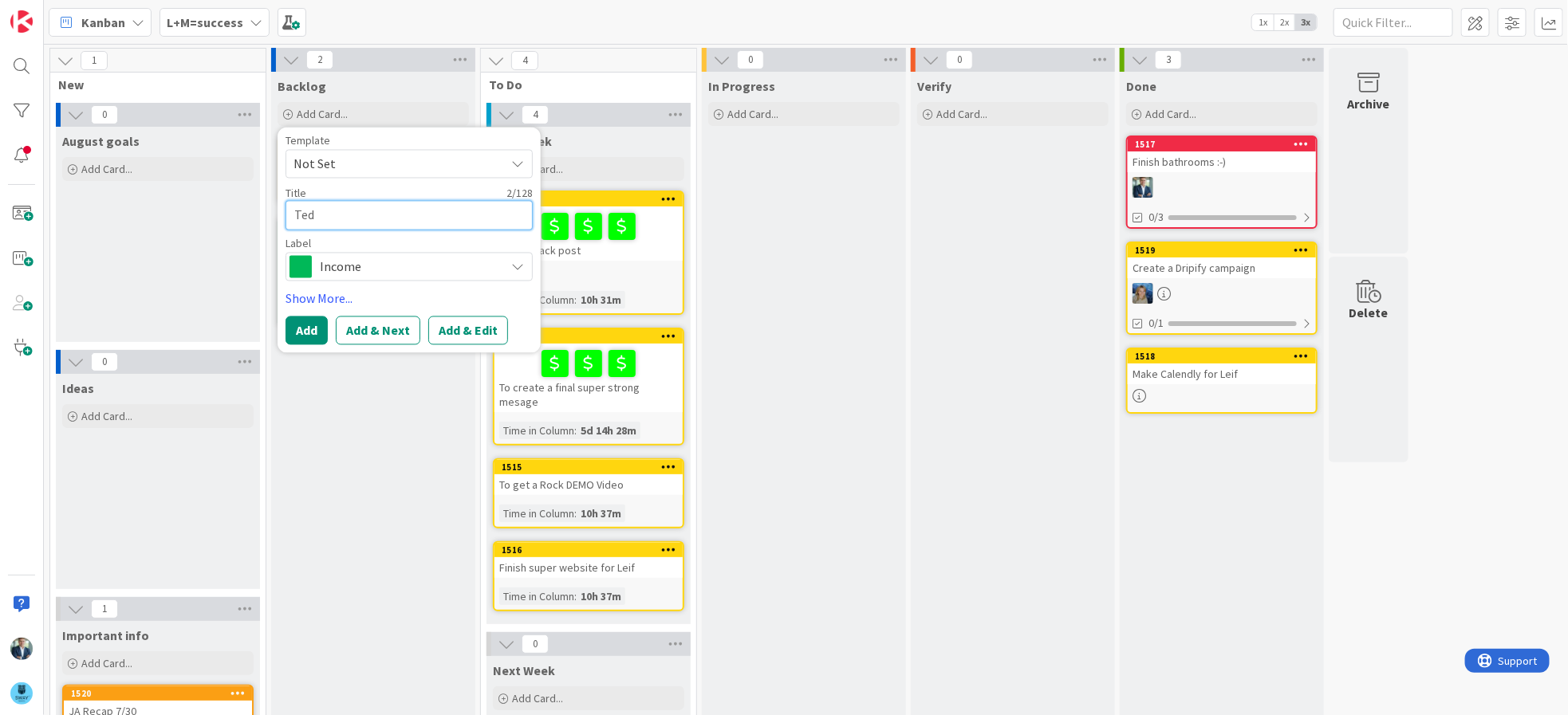 type on "x" 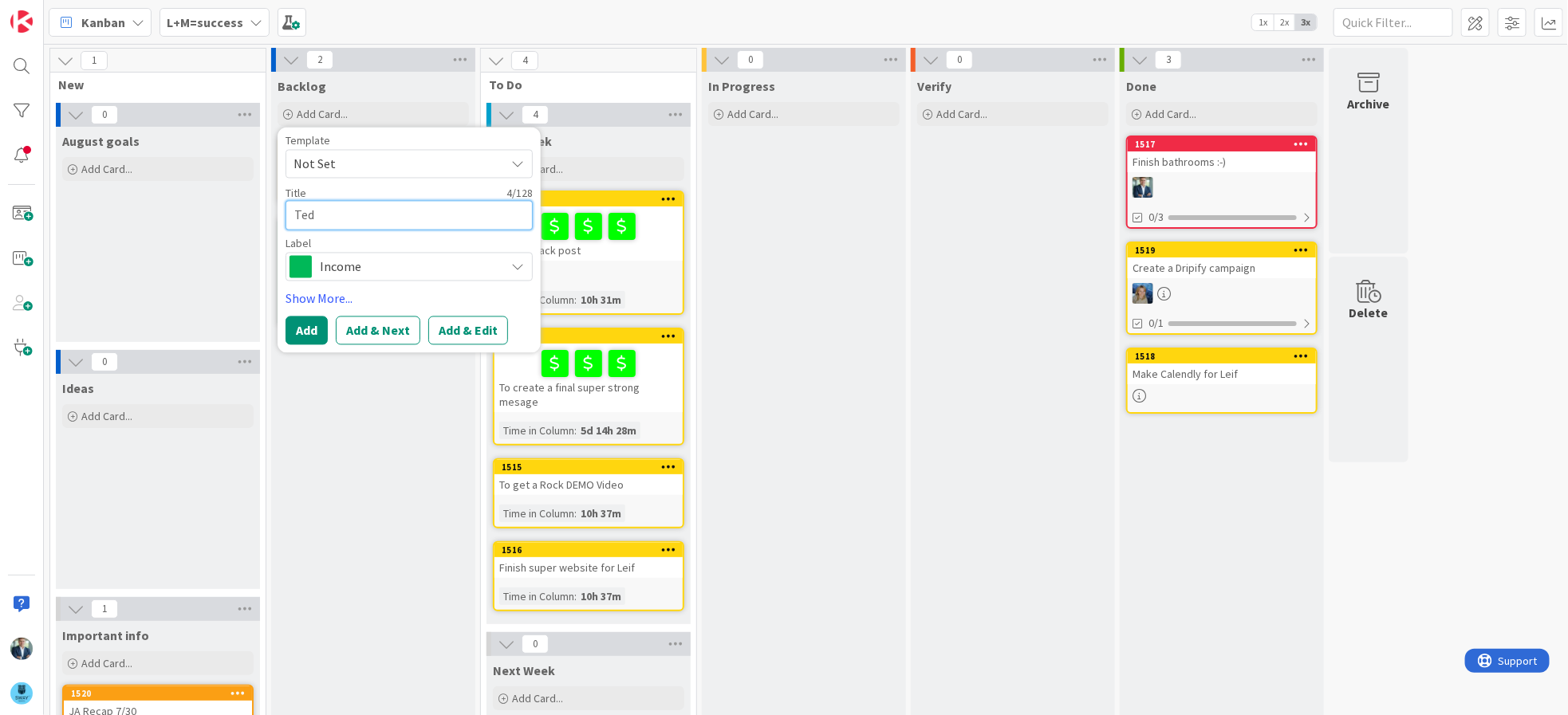 type on "x" 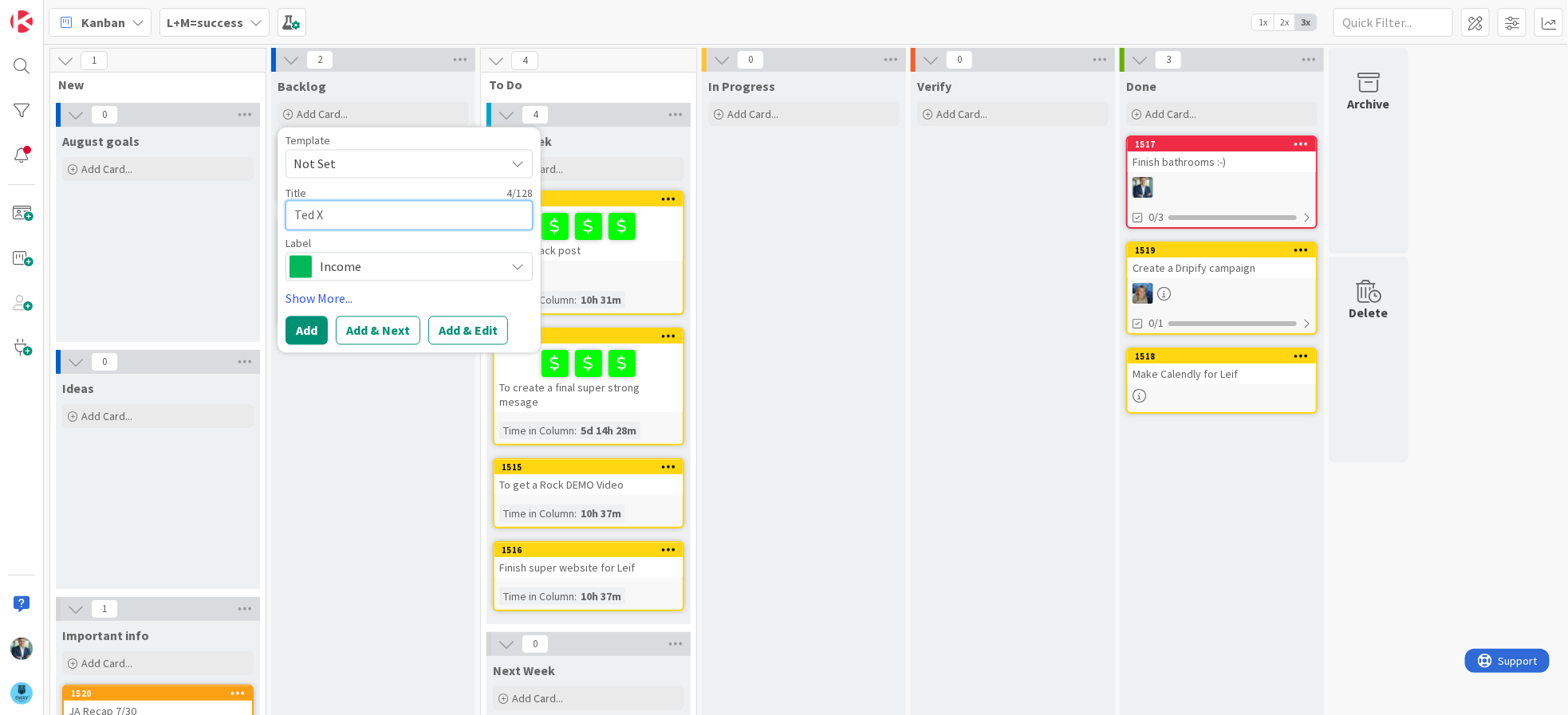 type on "x" 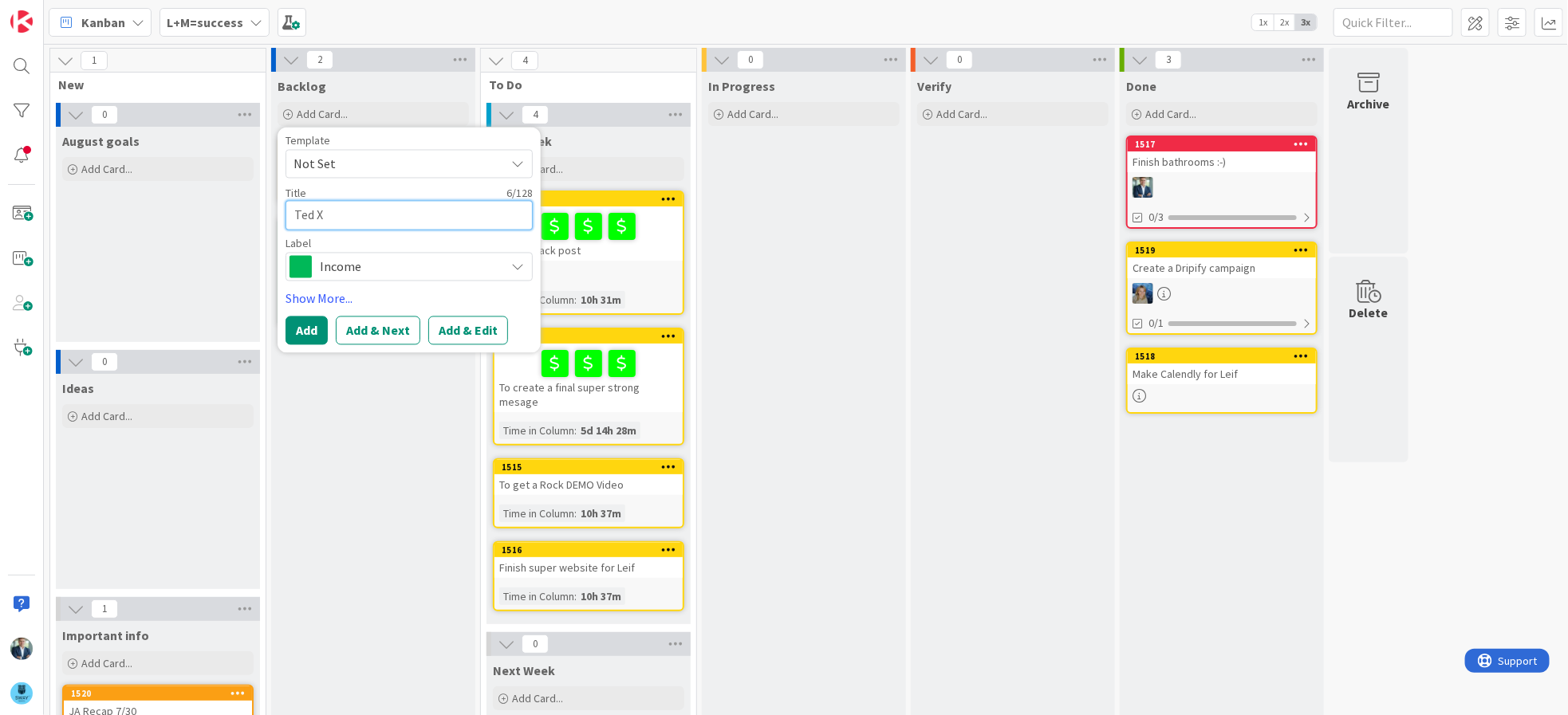 type on "x" 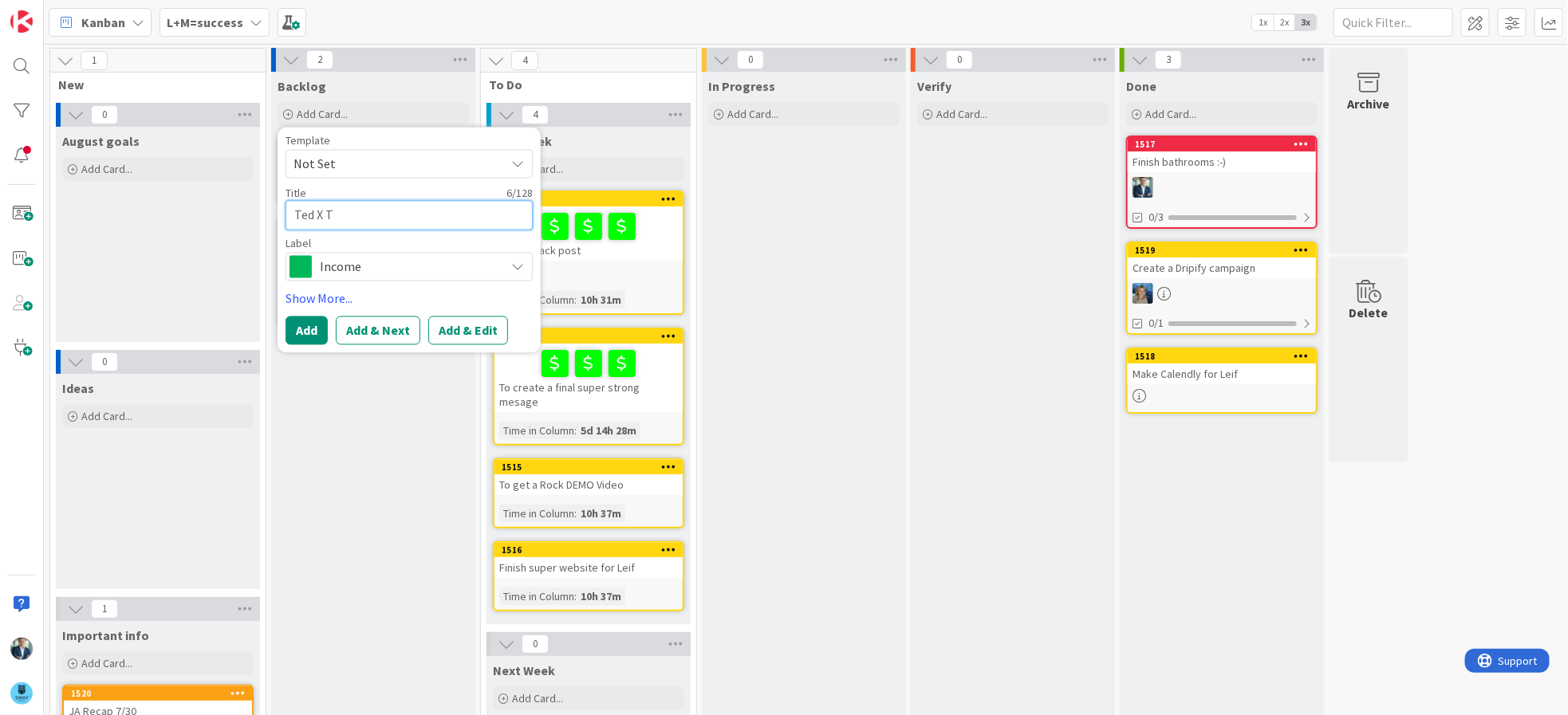 type on "x" 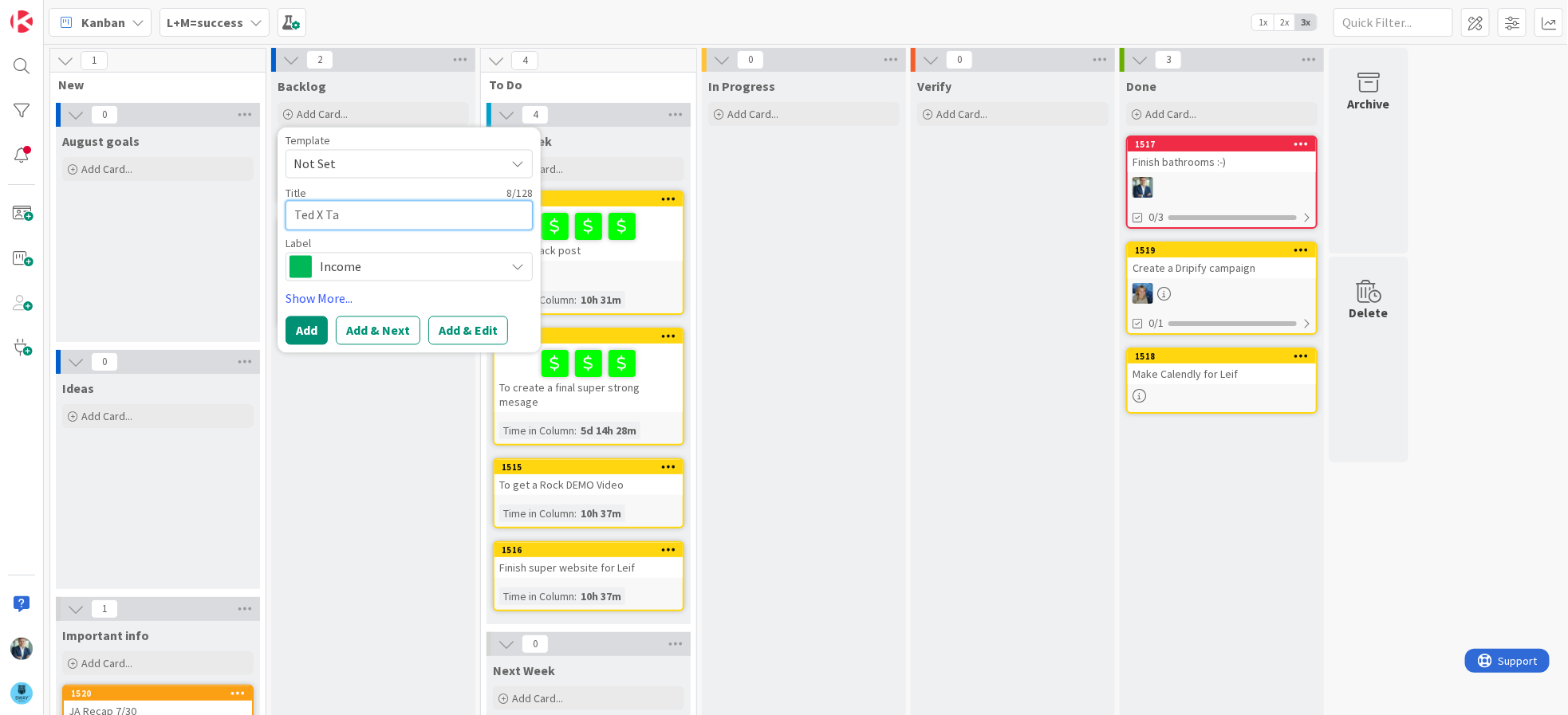 type on "x" 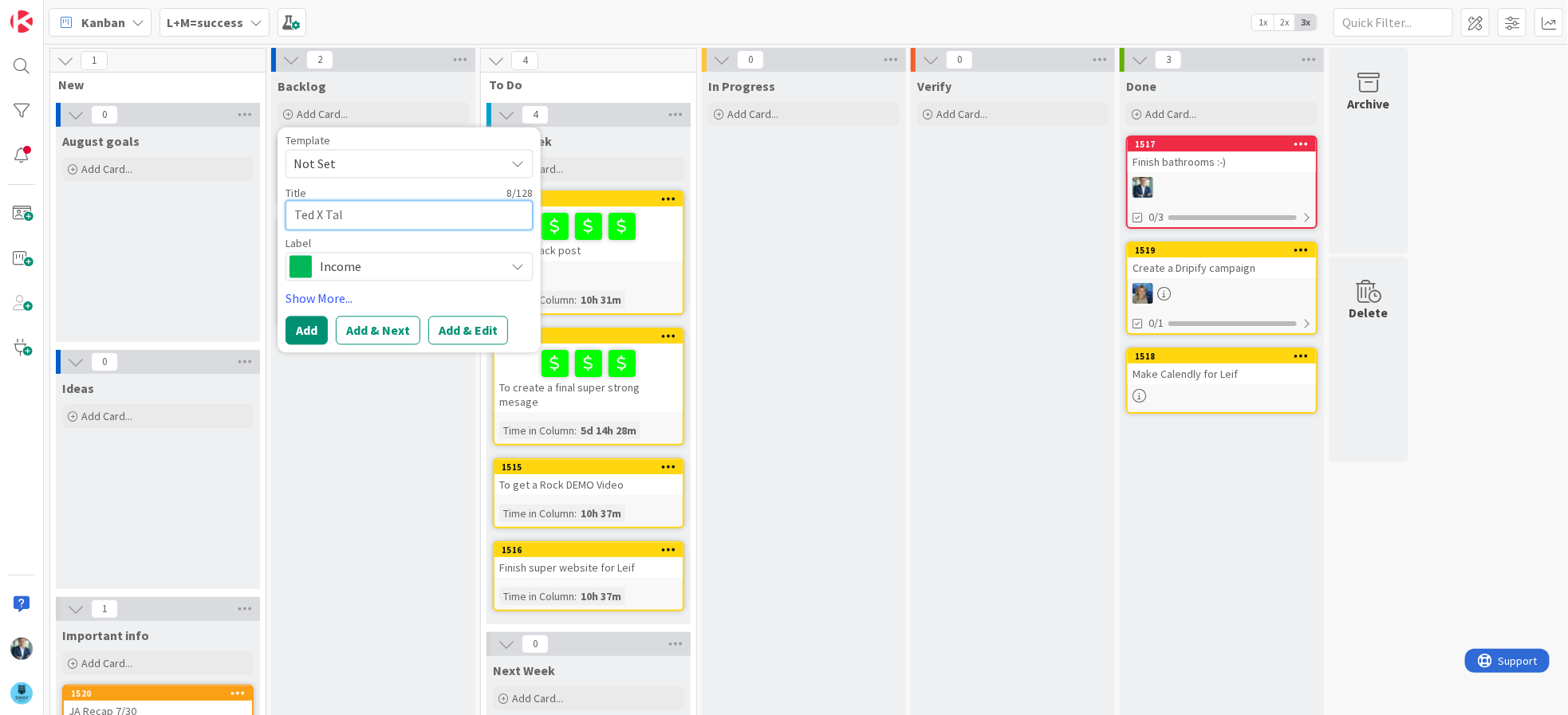 type on "x" 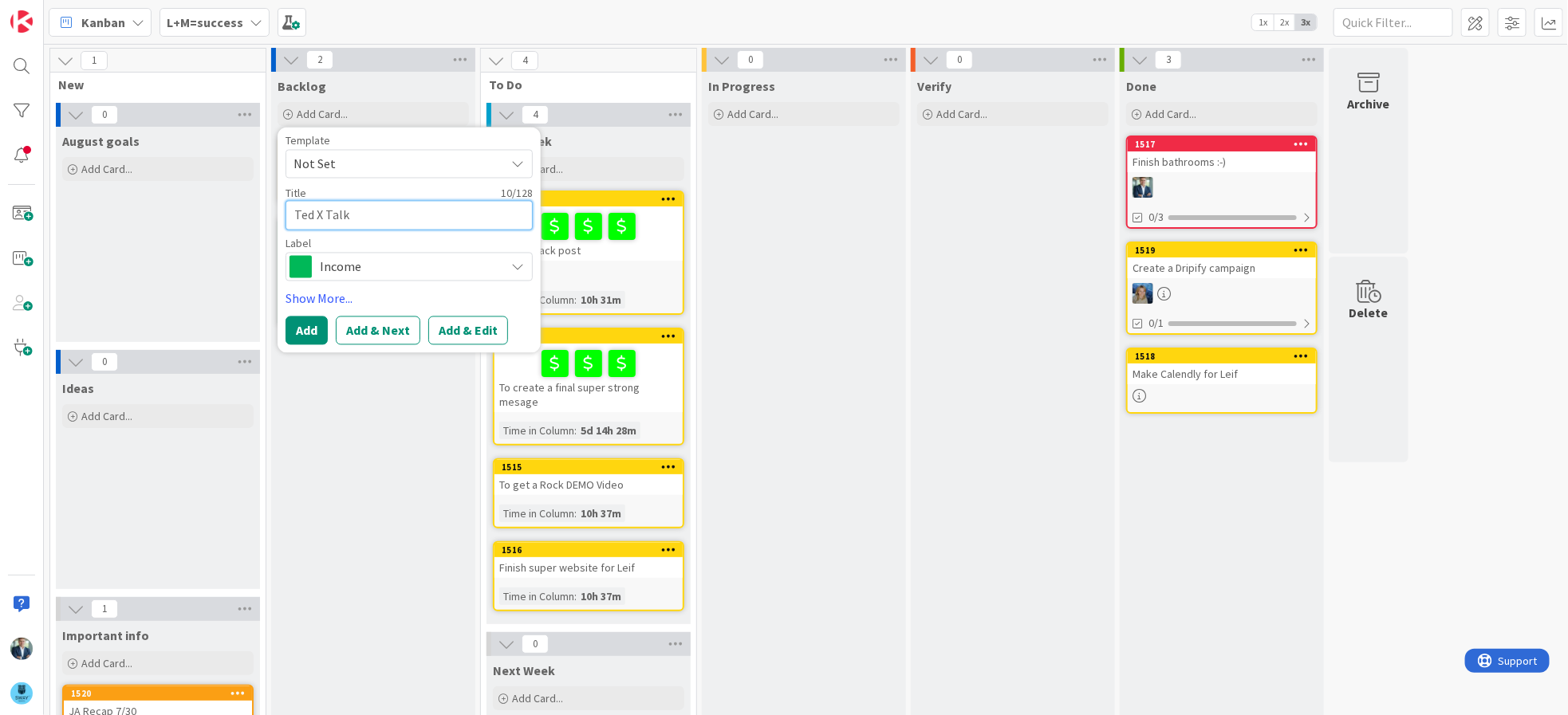 type on "Ted X Talk" 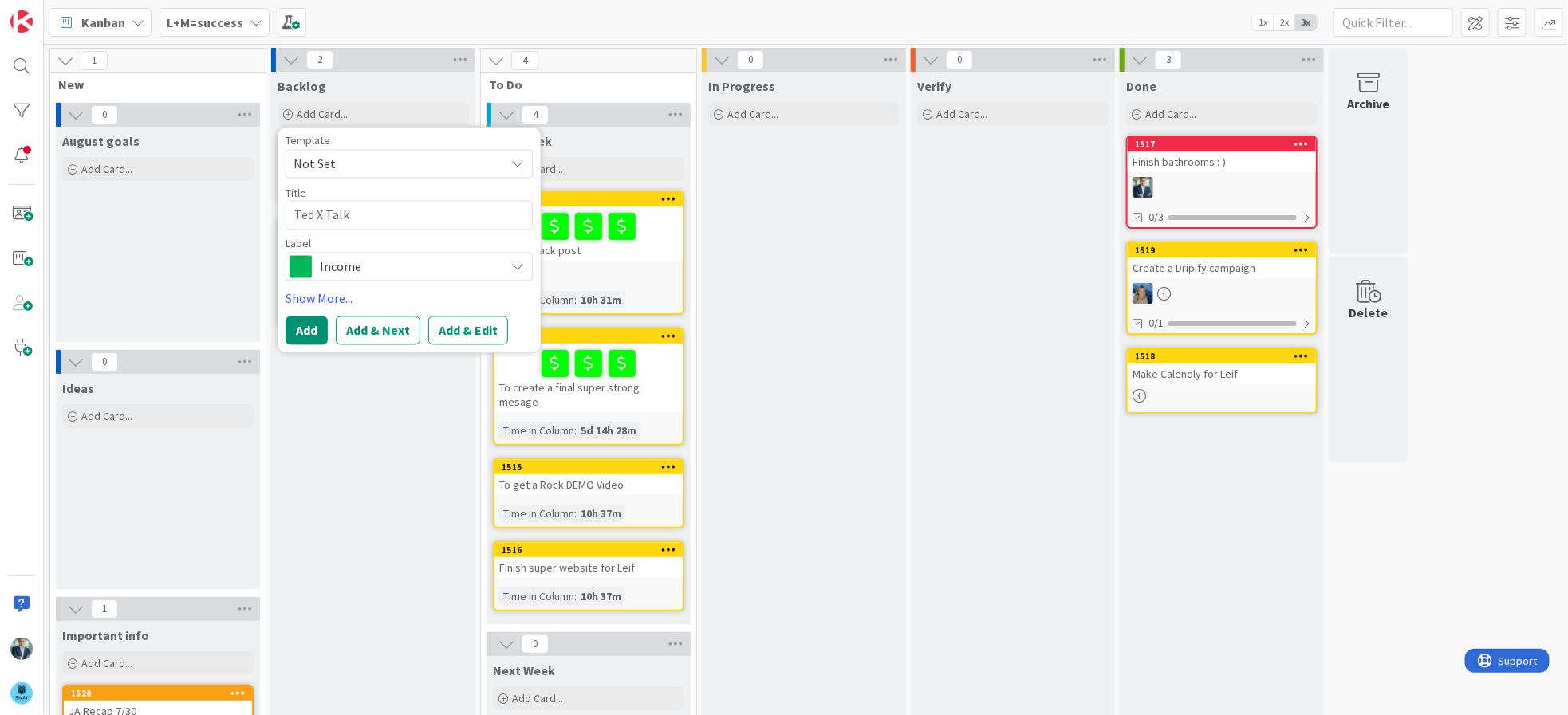 click at bounding box center [518, 267] 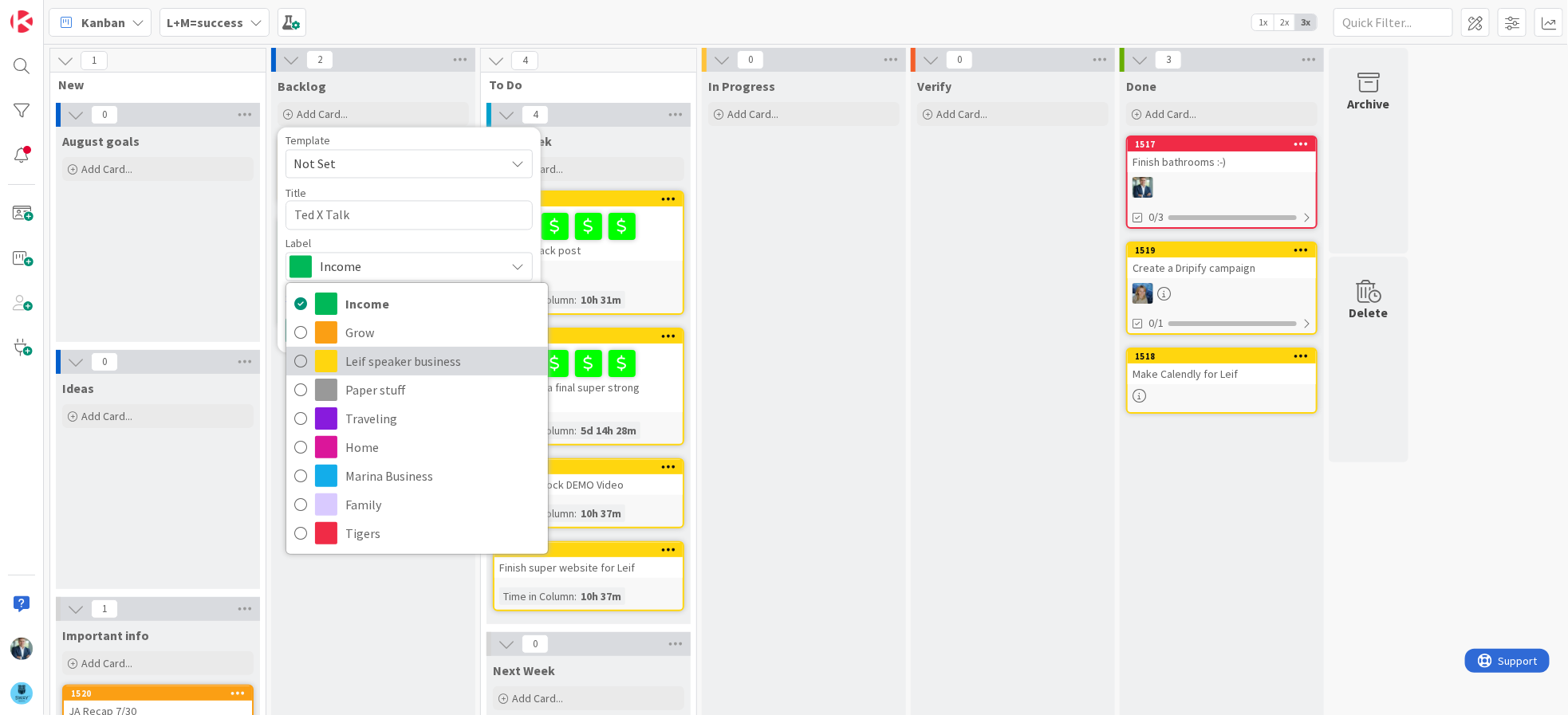 click at bounding box center [301, 361] 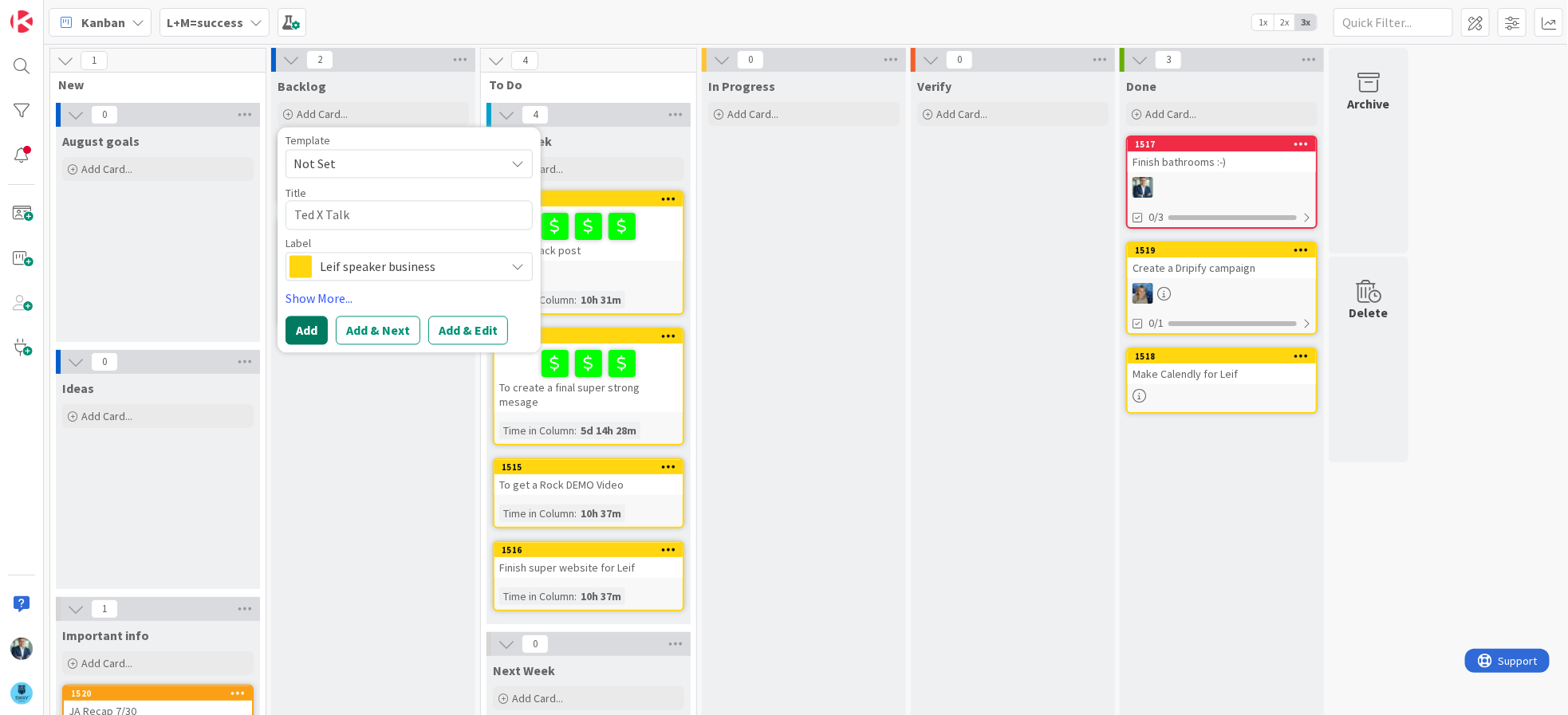 click on "Add" at bounding box center (306, 331) 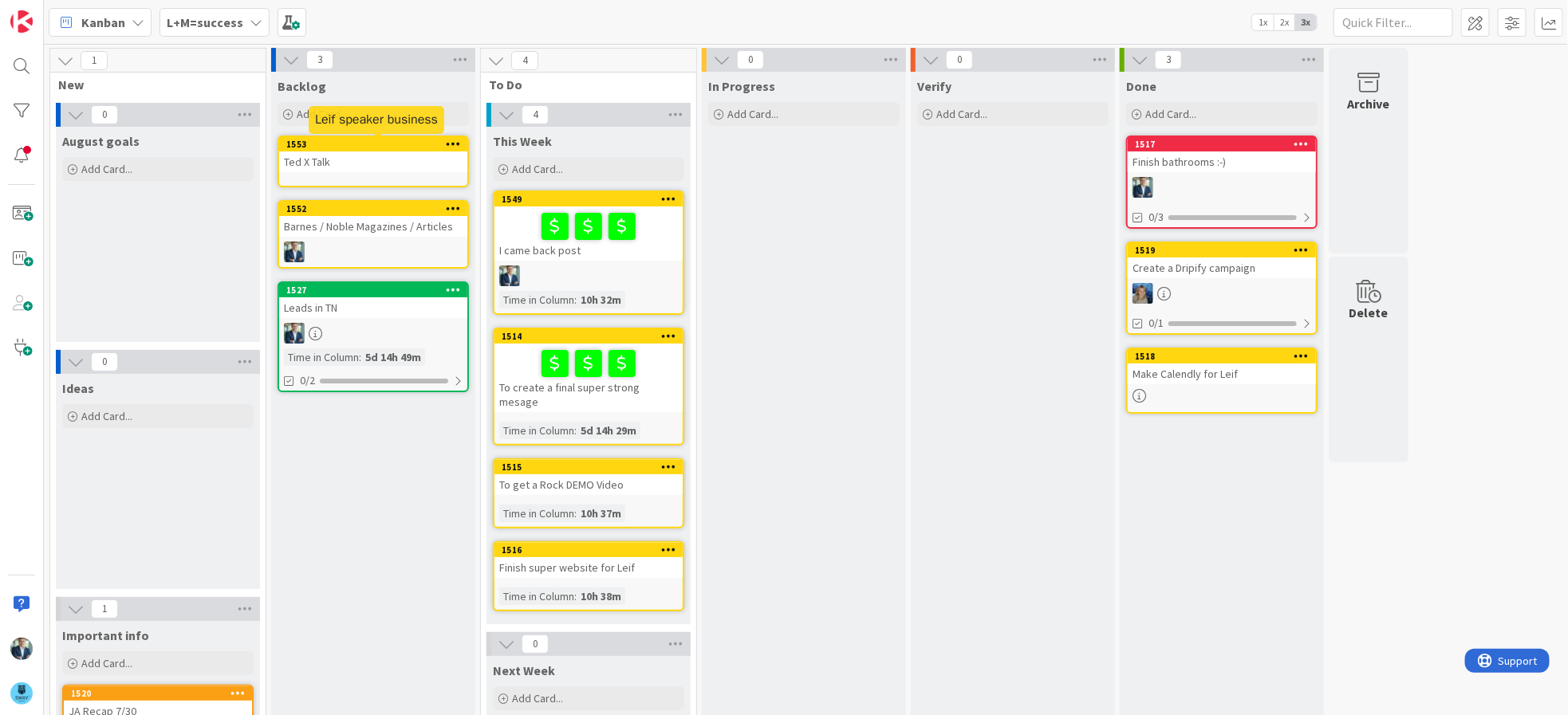 click on "1553" at bounding box center [376, 144] 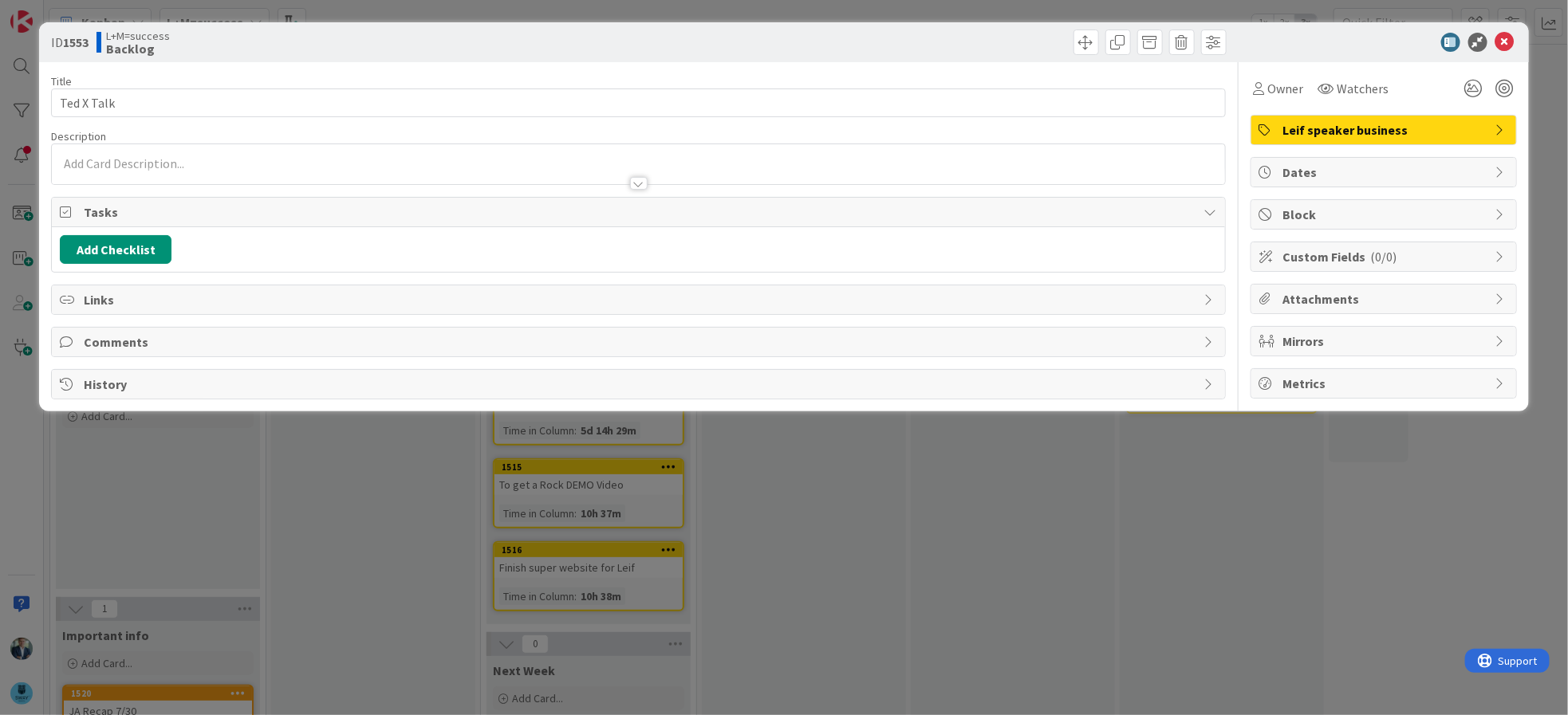 scroll, scrollTop: 0, scrollLeft: 0, axis: both 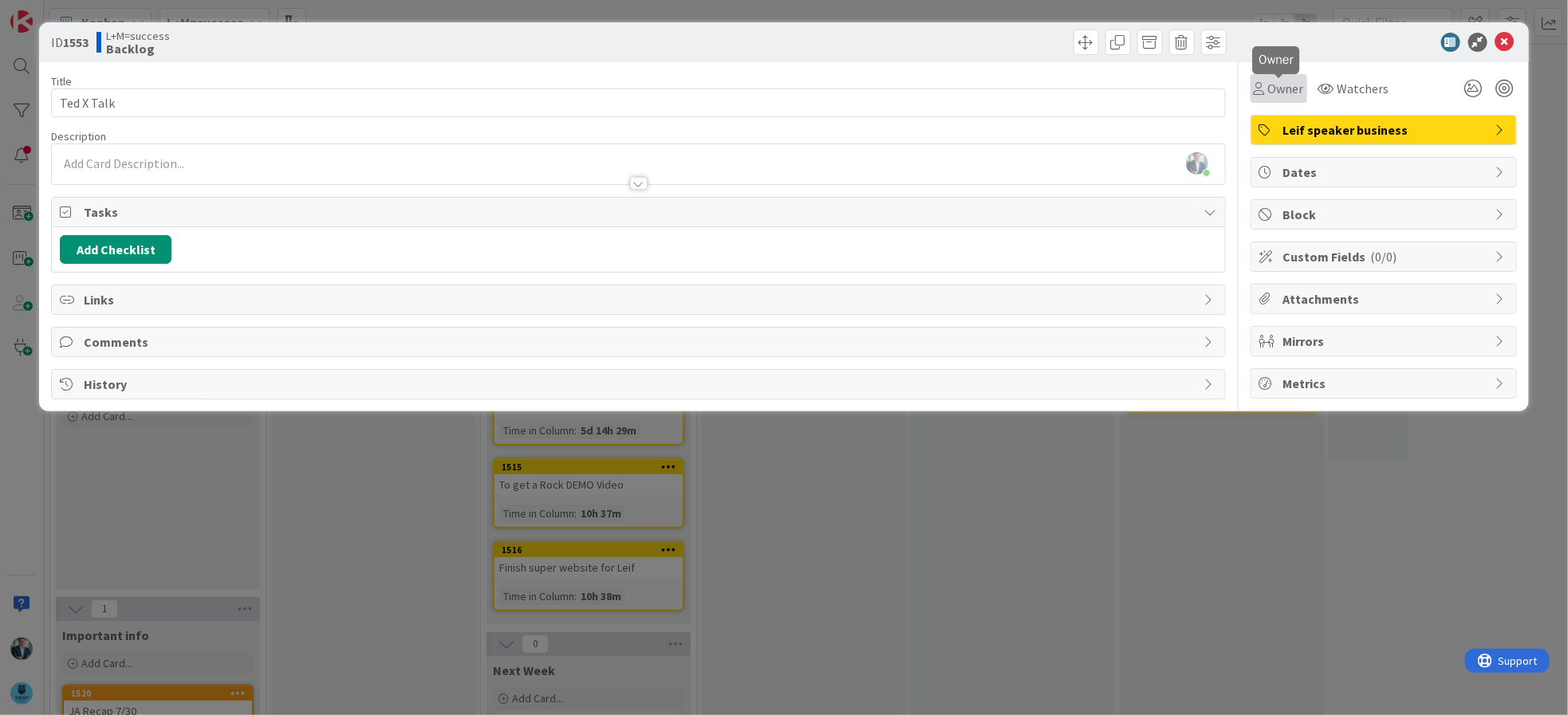 click on "Owner" at bounding box center (1286, 88) 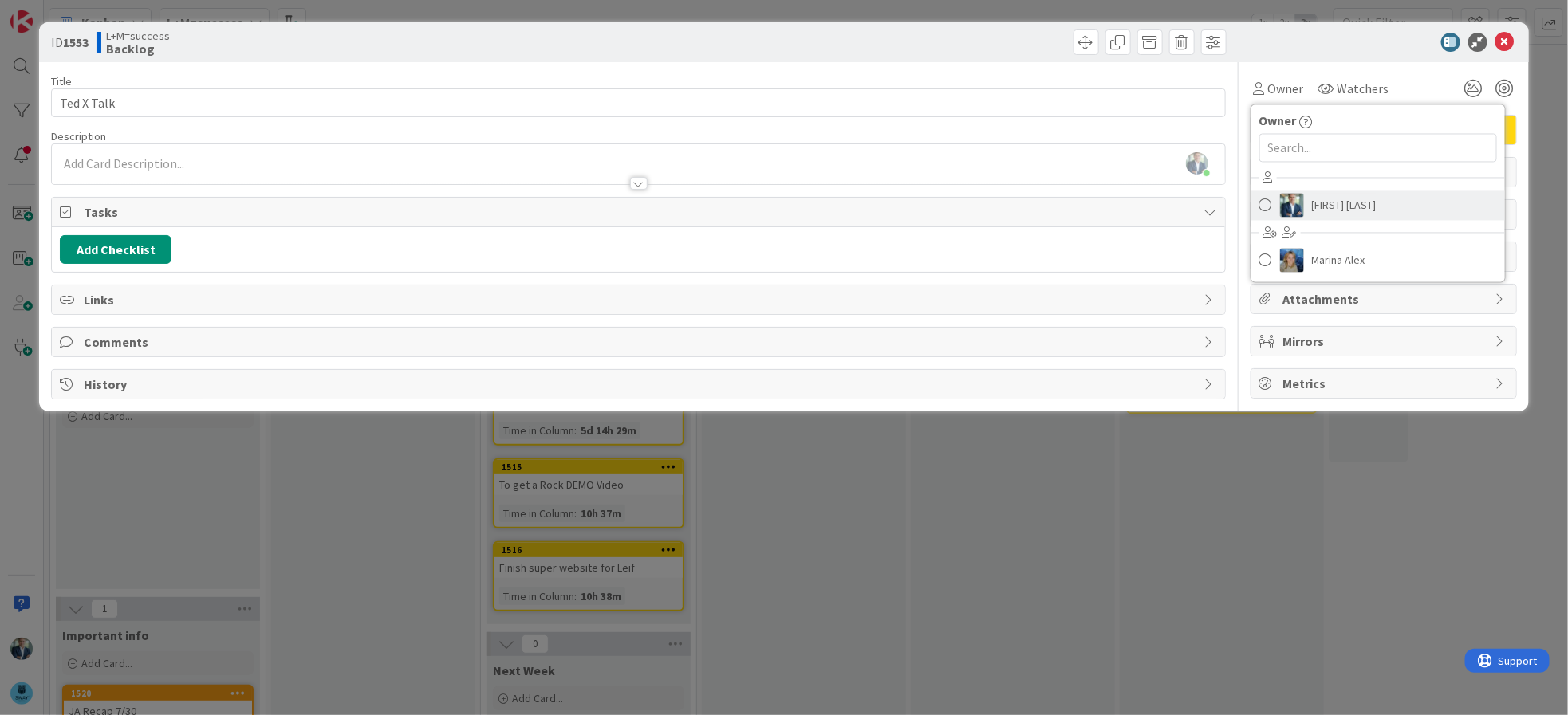 click on "[FIRST] [LAST]" at bounding box center (1378, 206) 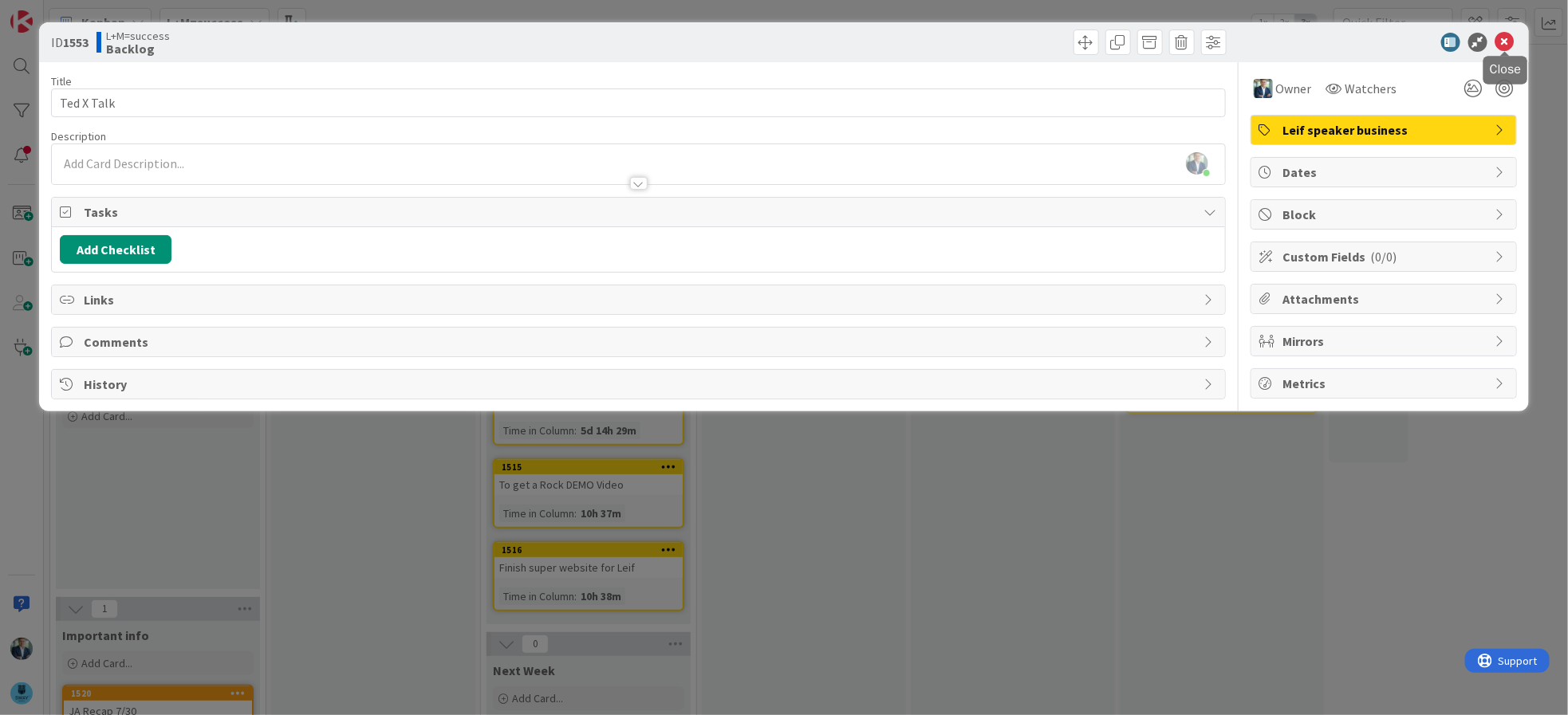 click at bounding box center (1505, 42) 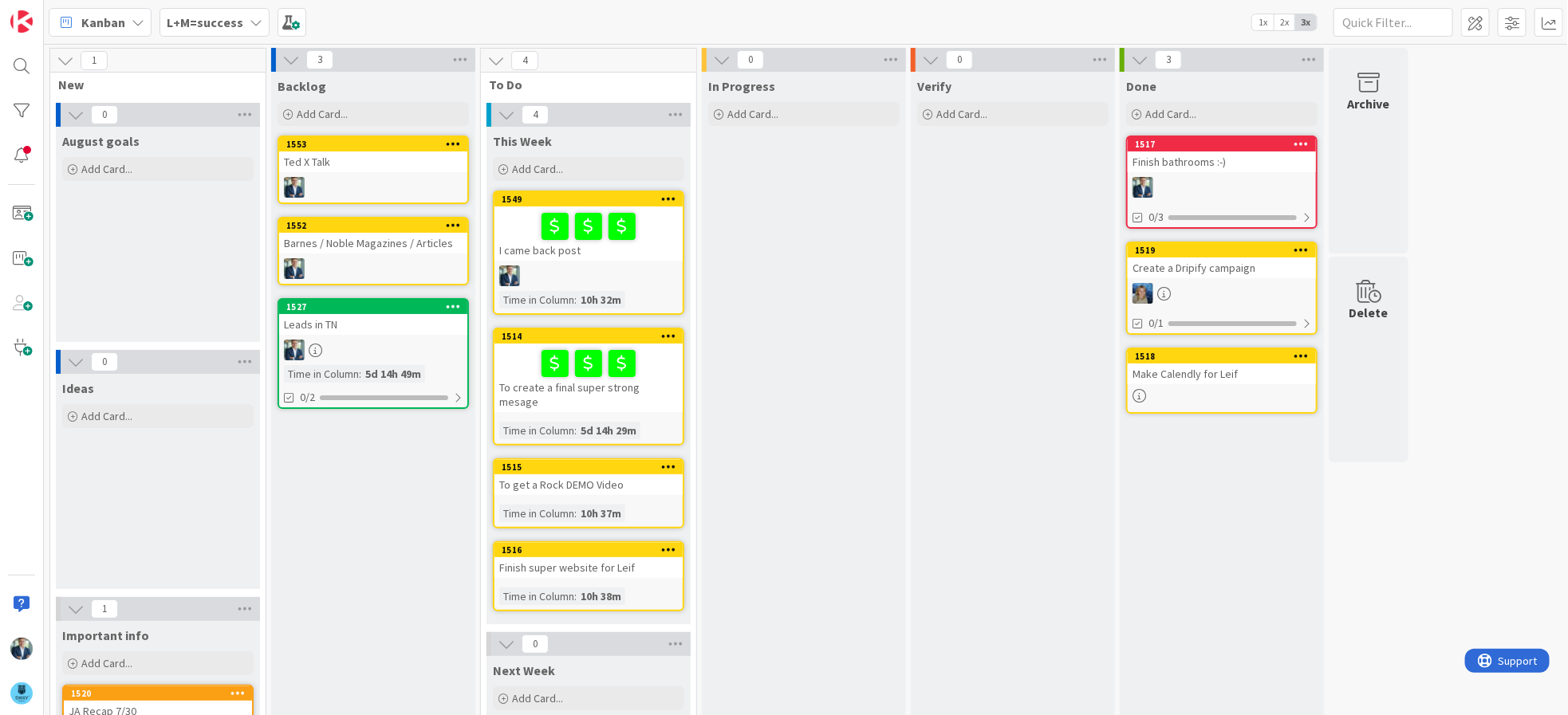 scroll, scrollTop: 0, scrollLeft: 0, axis: both 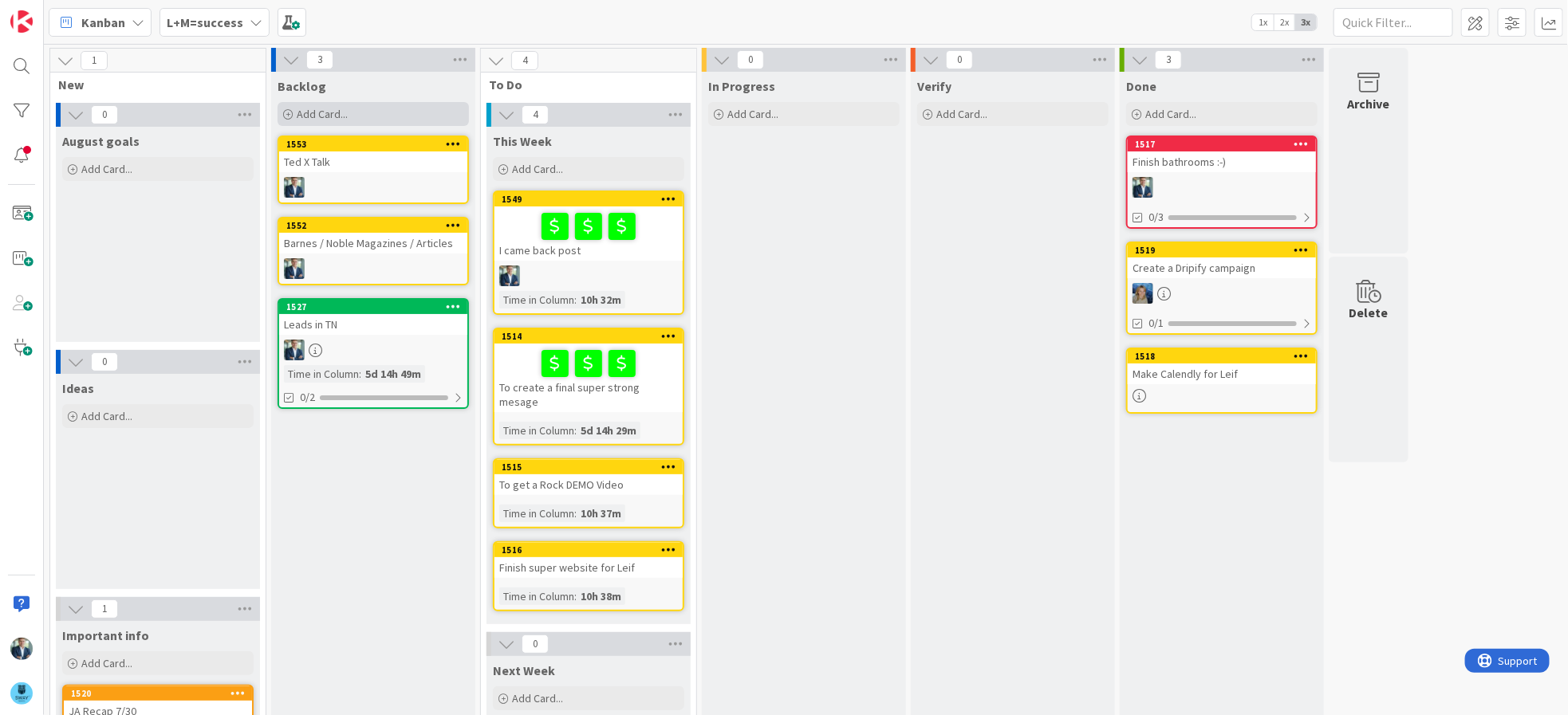 click on "Add Card..." at bounding box center [322, 114] 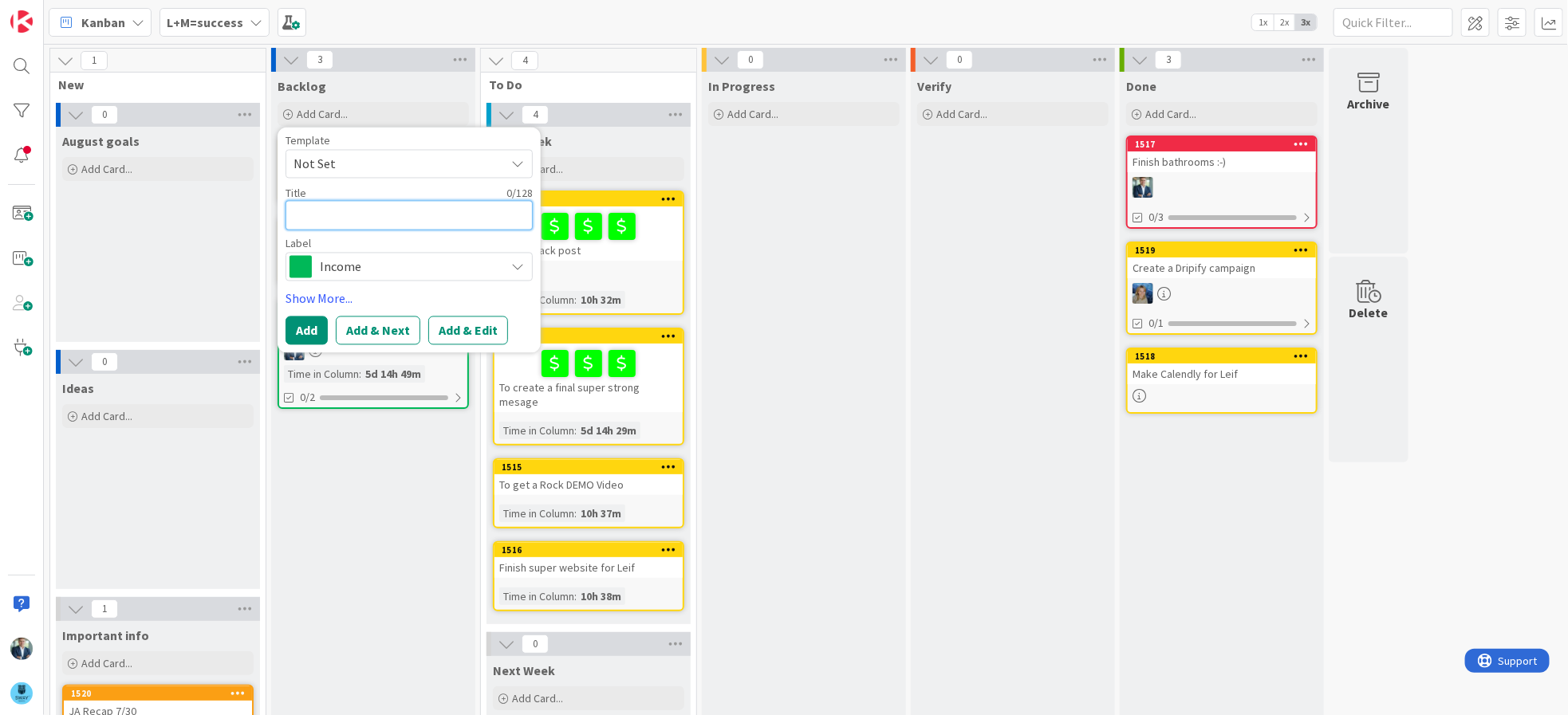 type on "x" 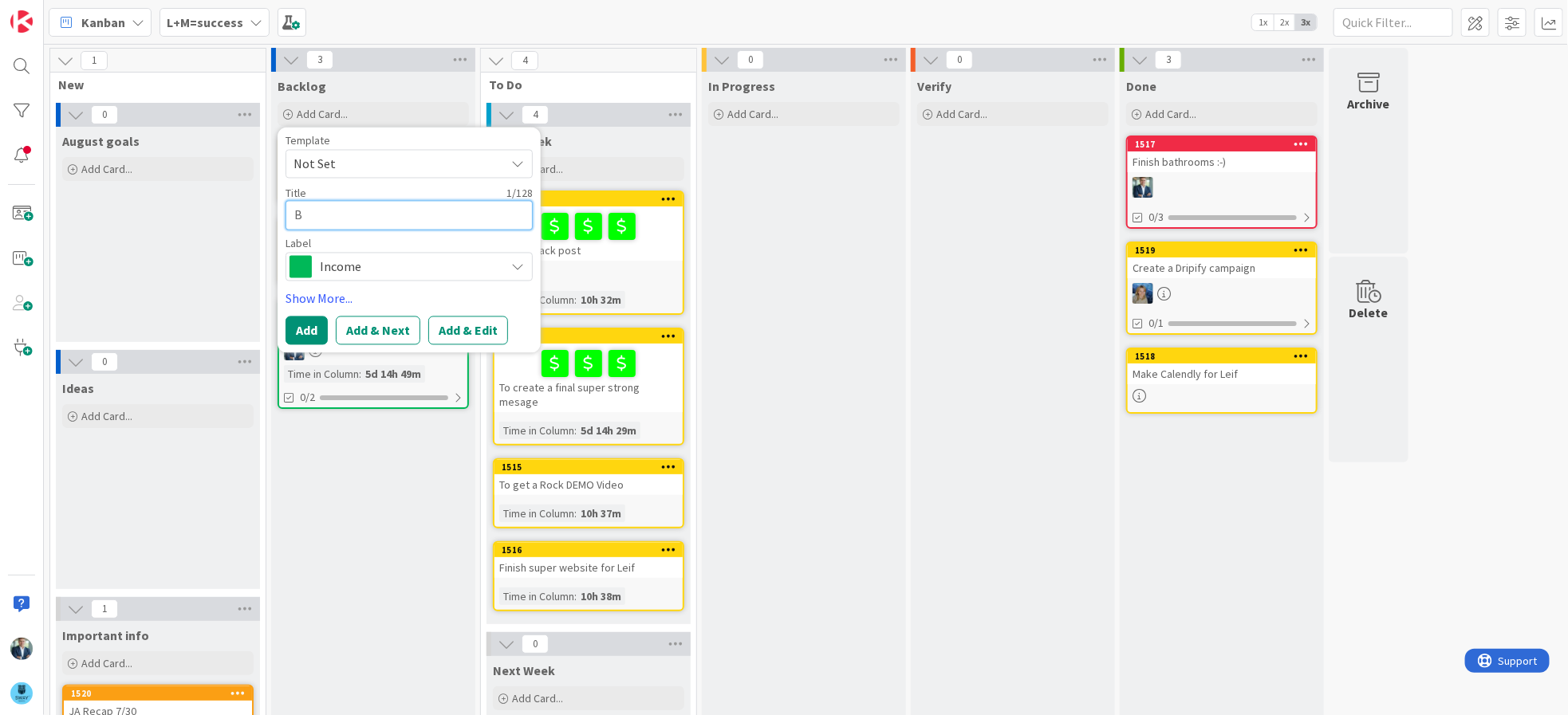 type 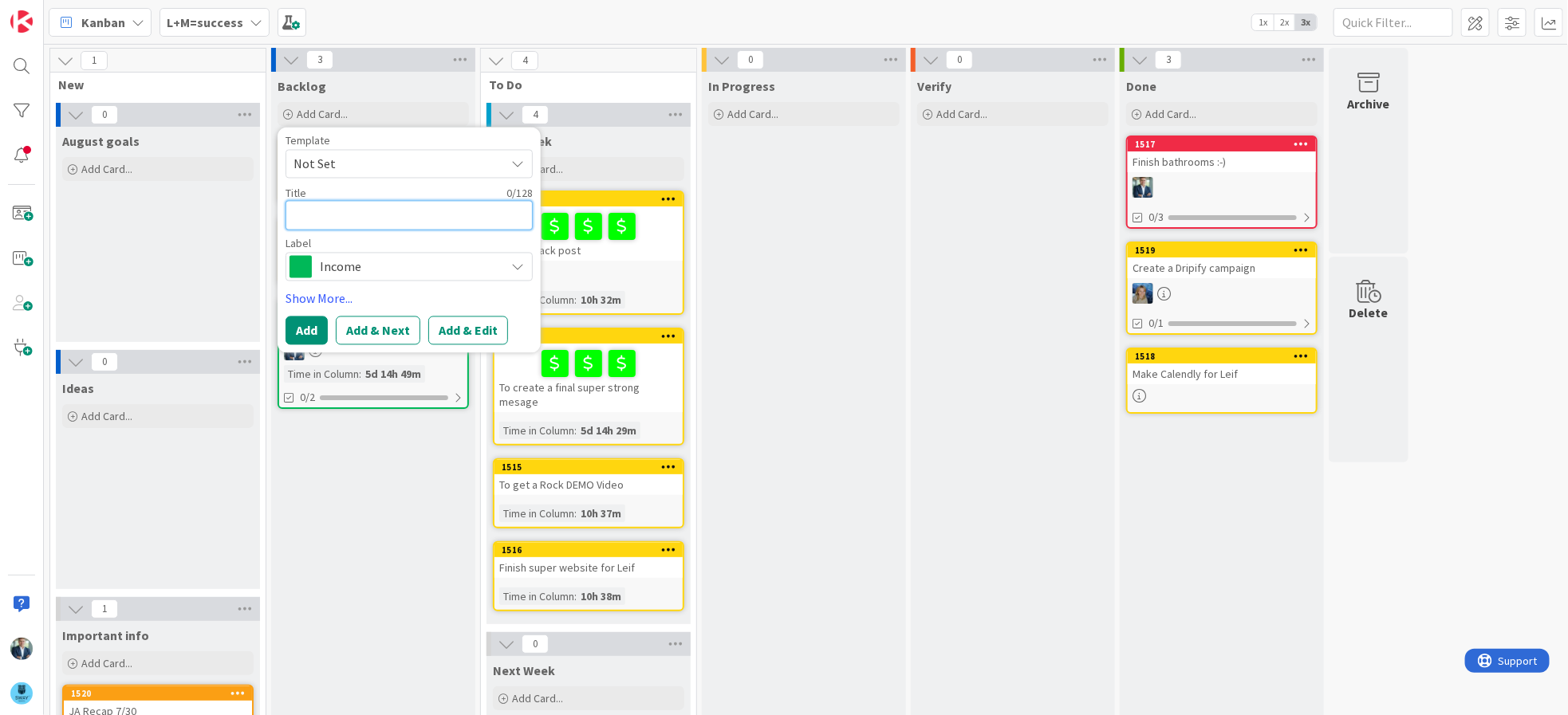 type on "x" 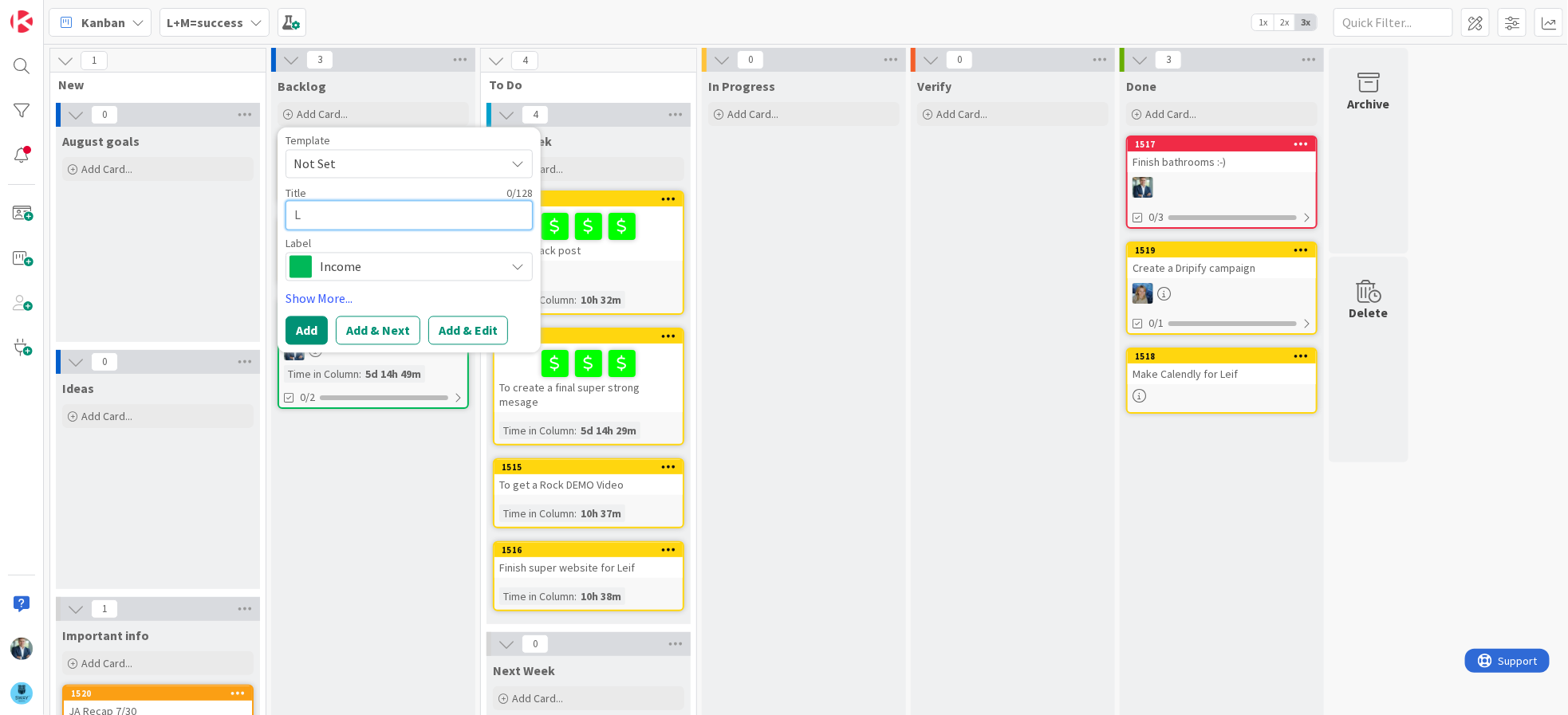type on "x" 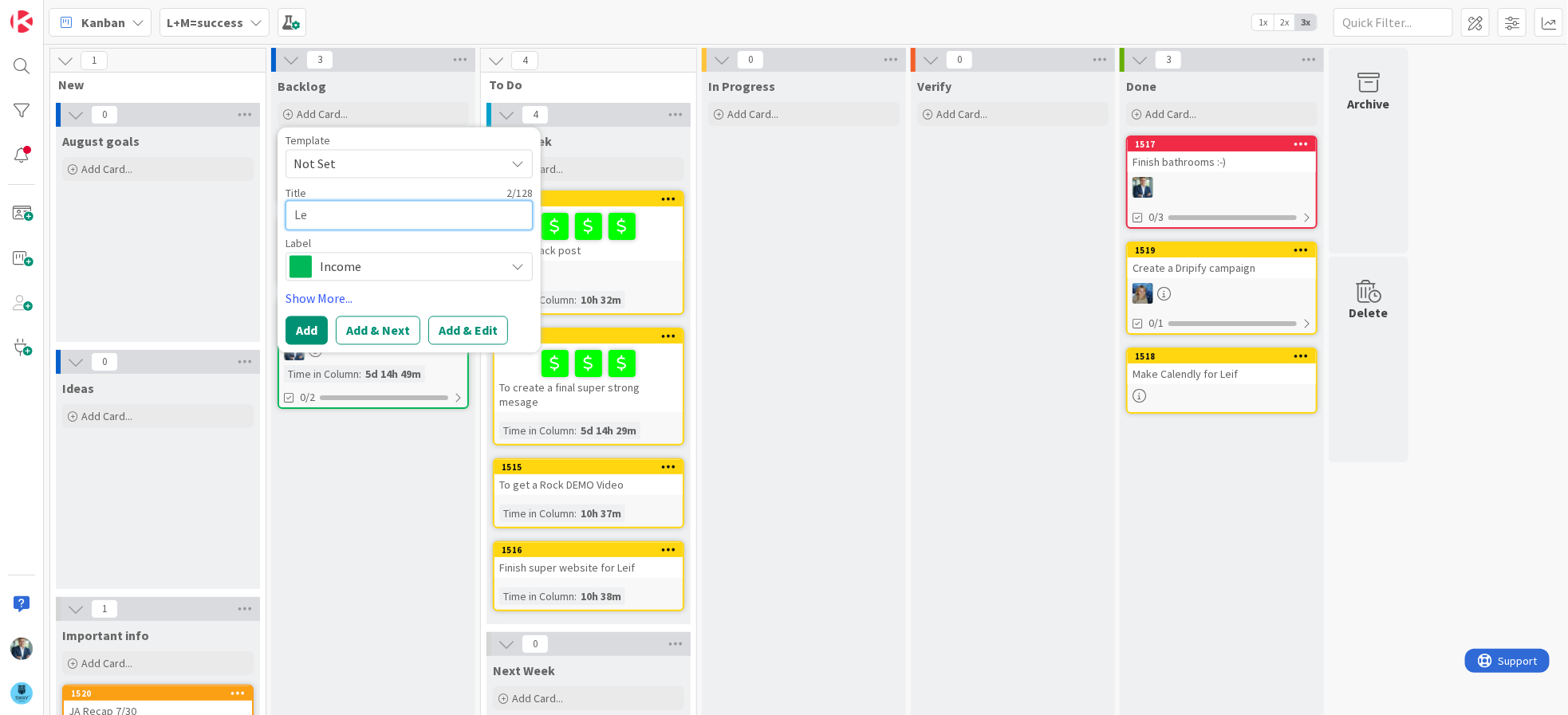 type on "x" 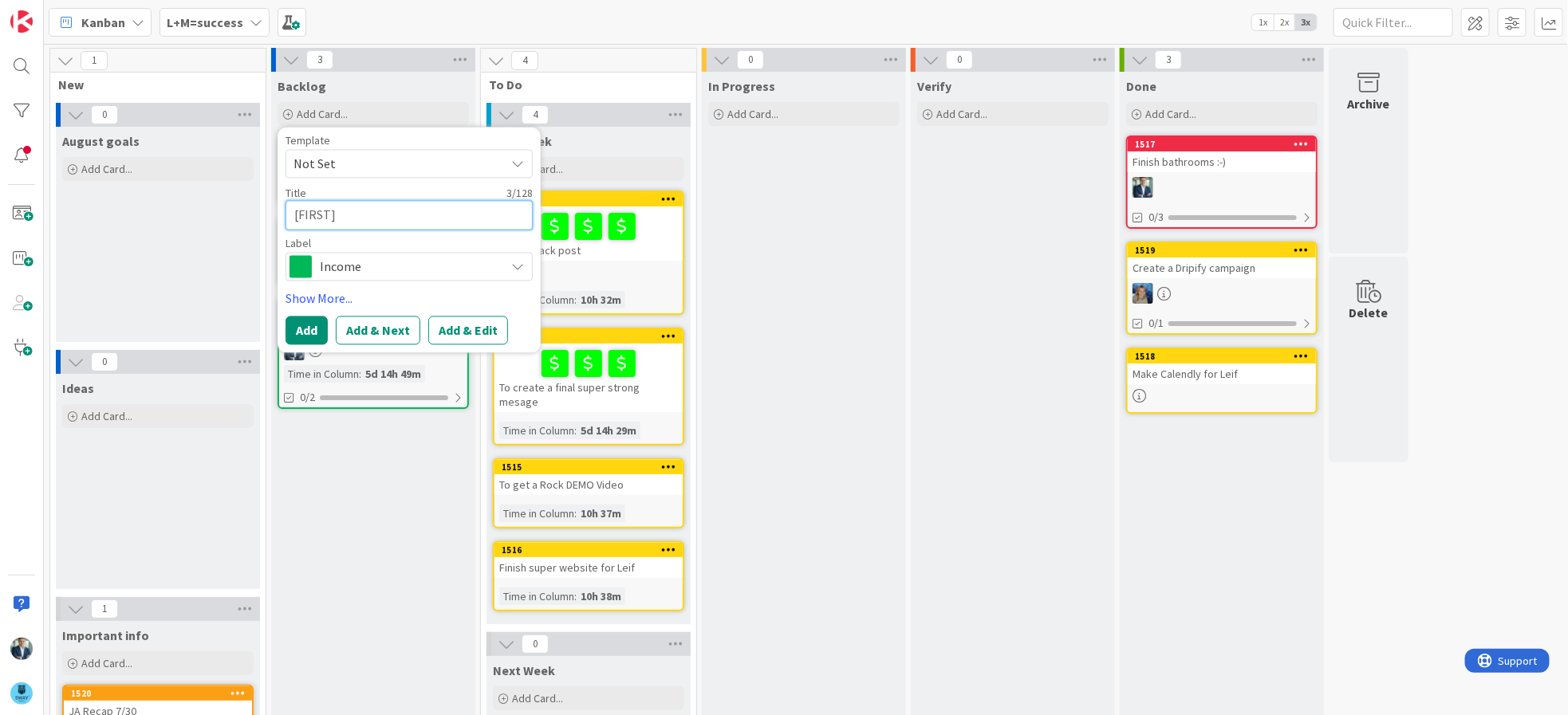 type on "x" 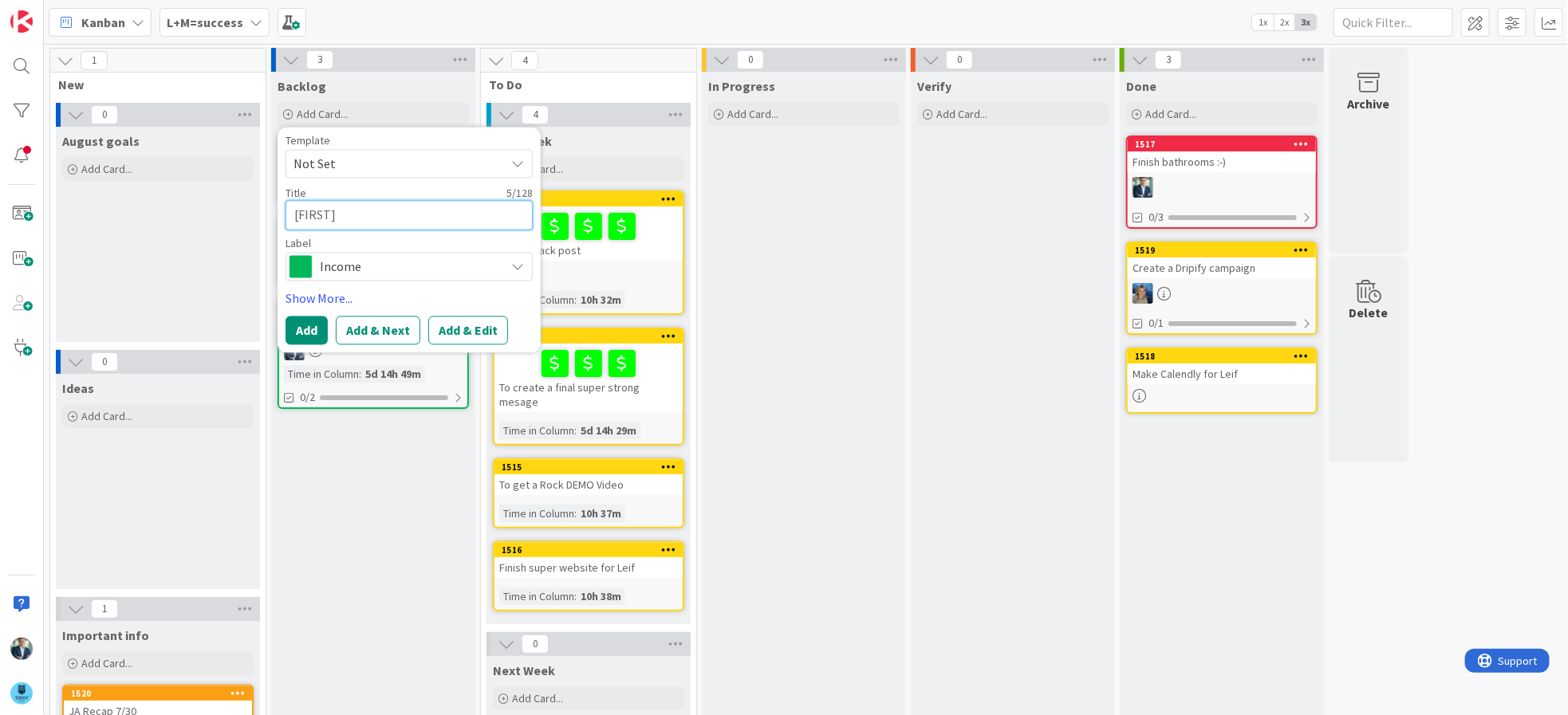 type on "x" 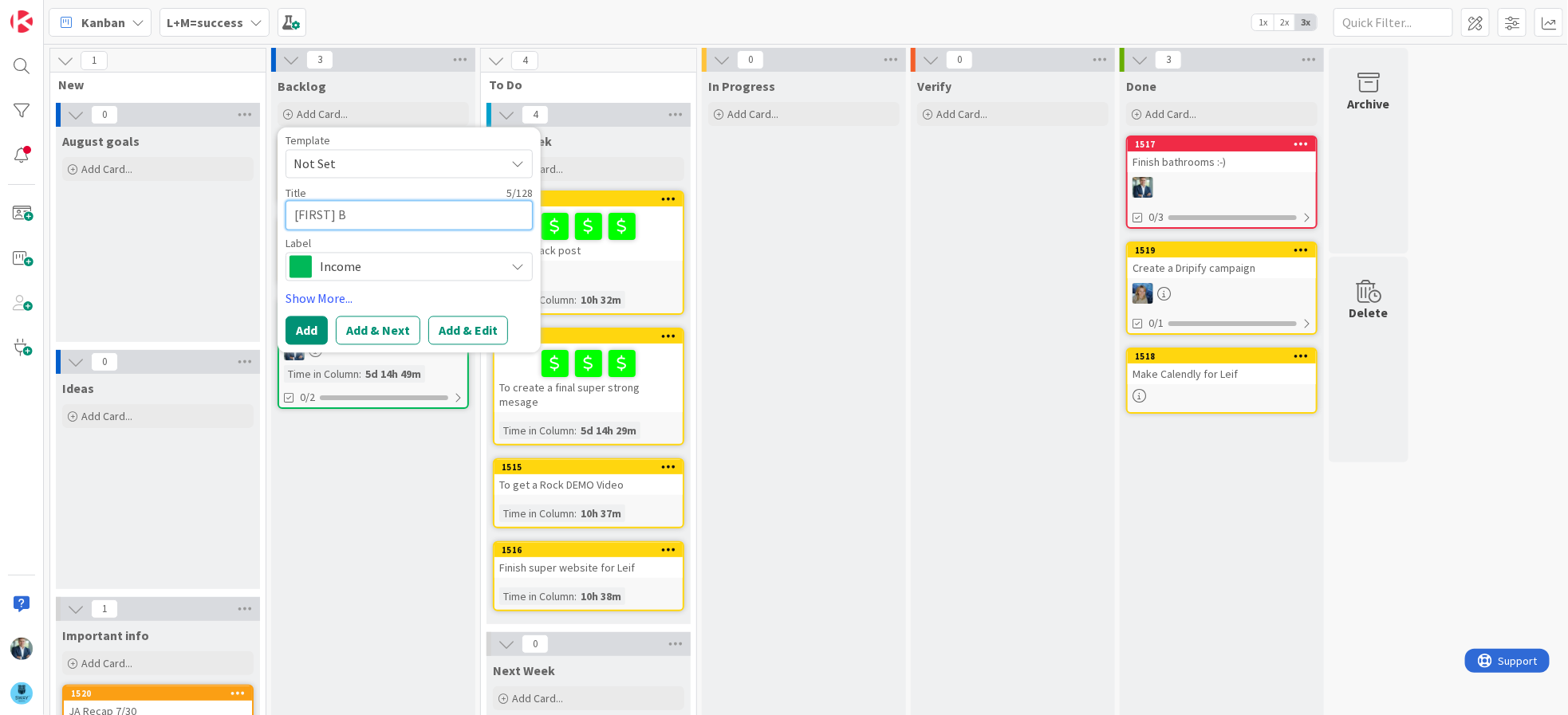 type on "x" 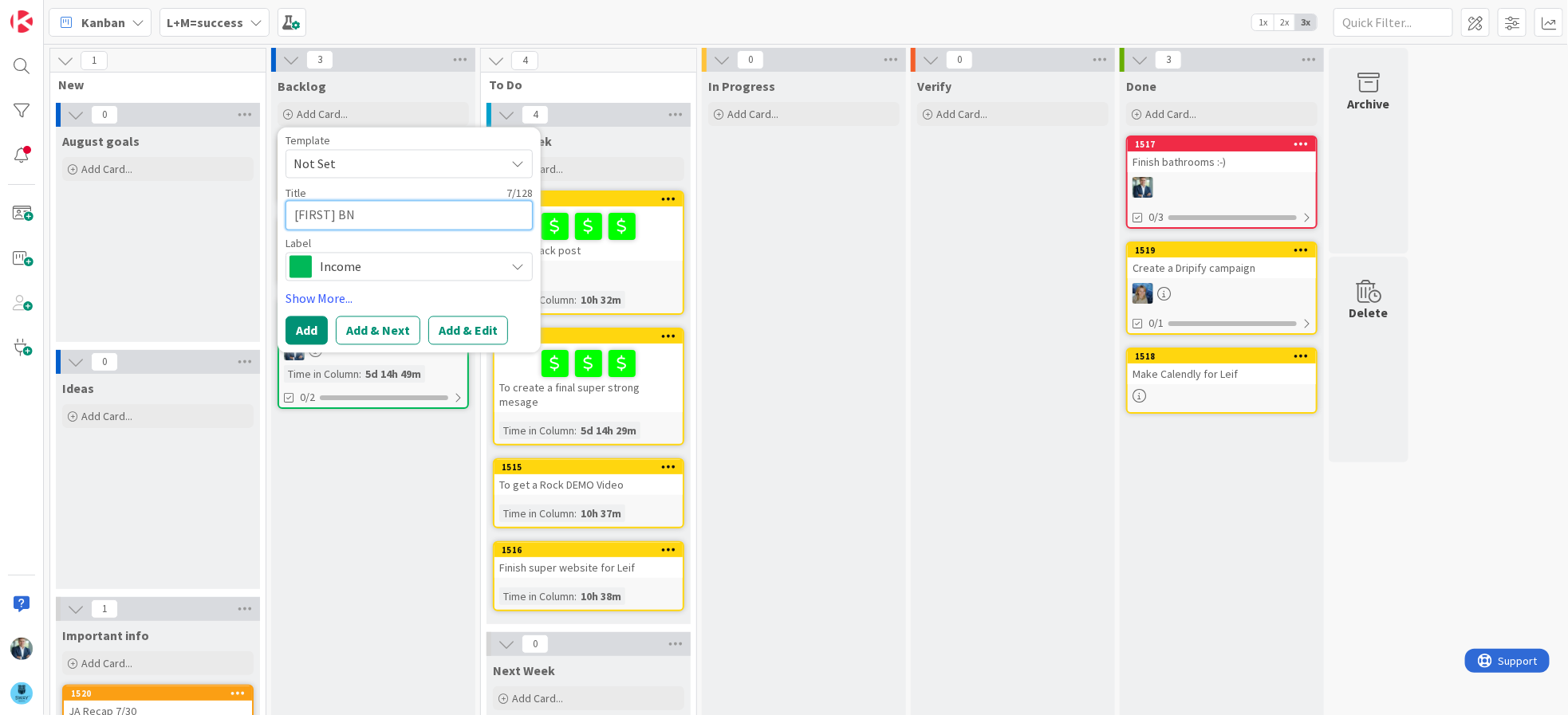 type on "x" 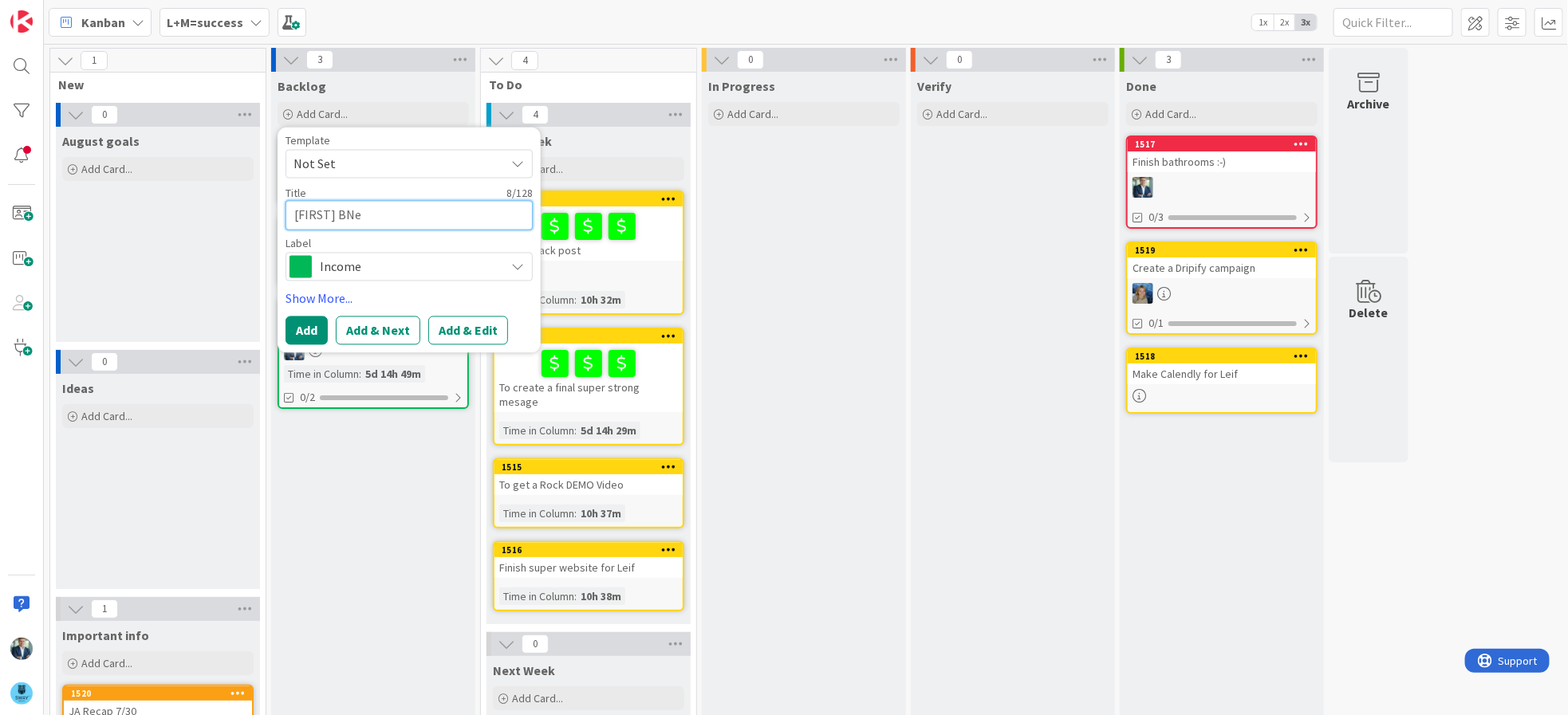 type on "x" 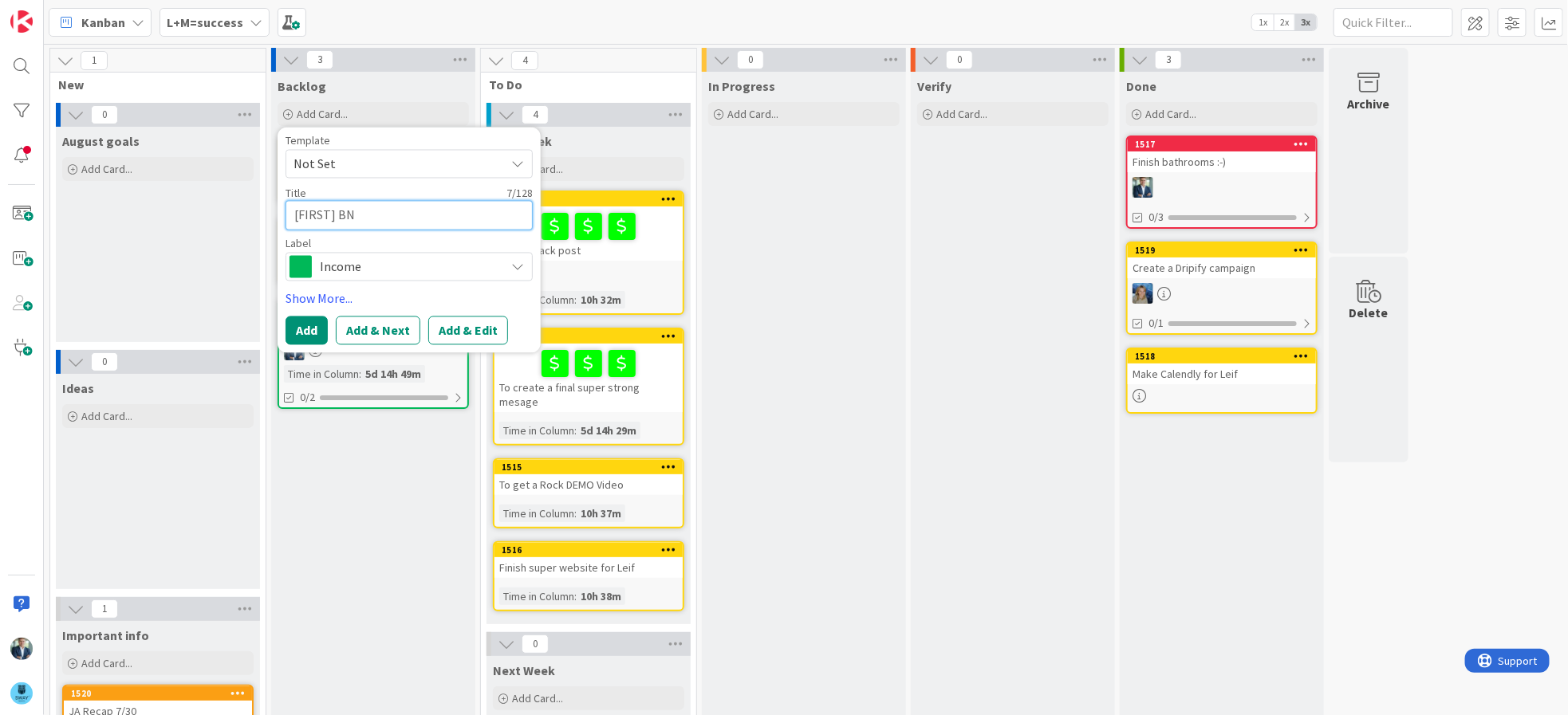 type on "x" 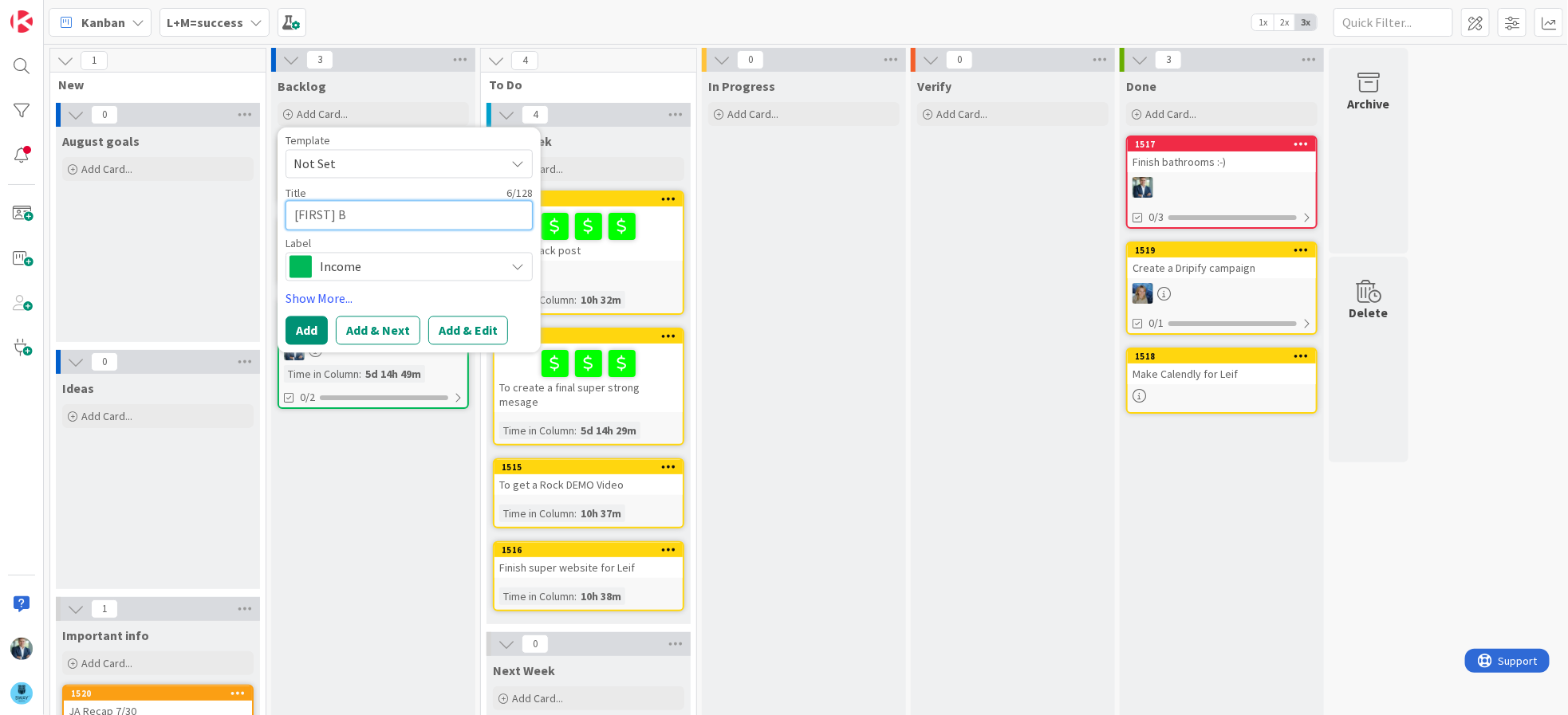 type on "x" 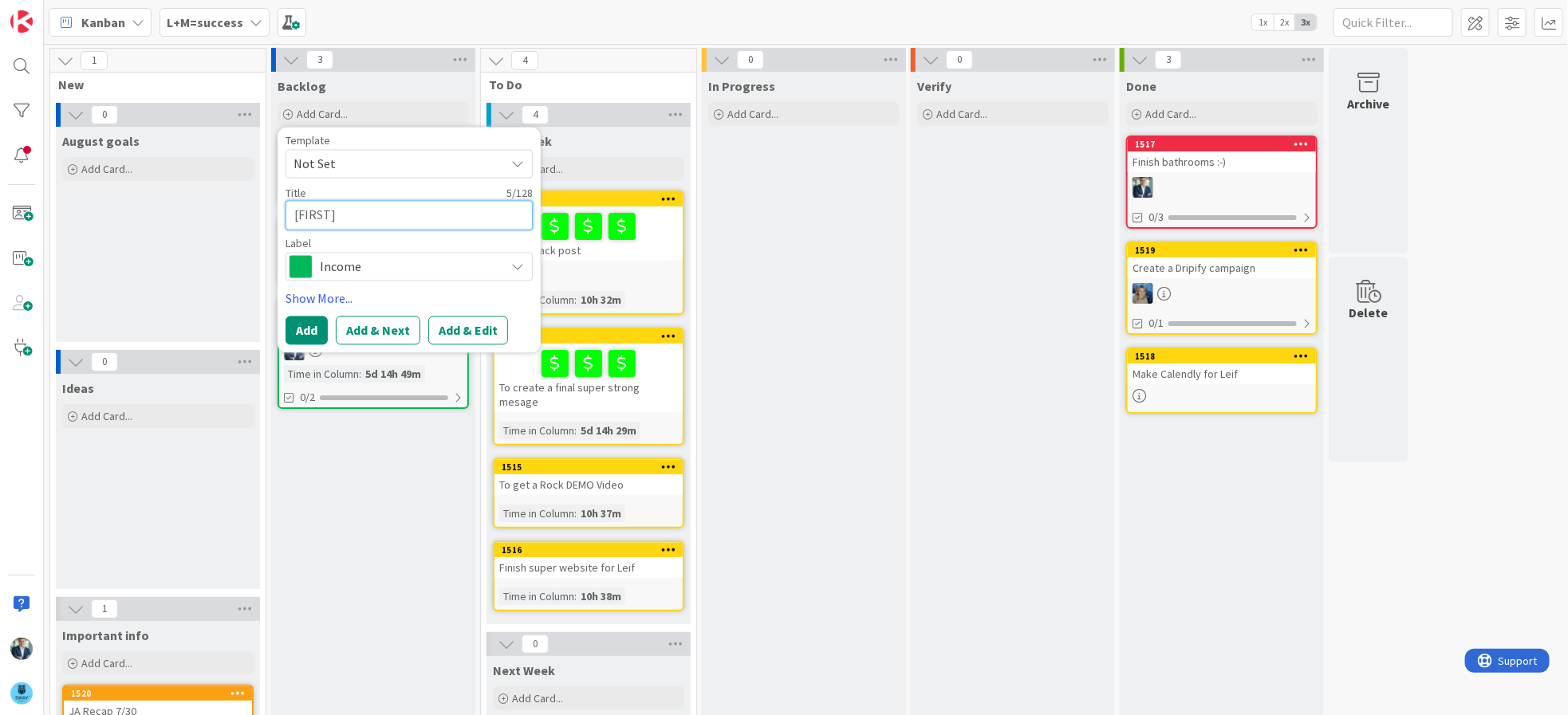 type on "x" 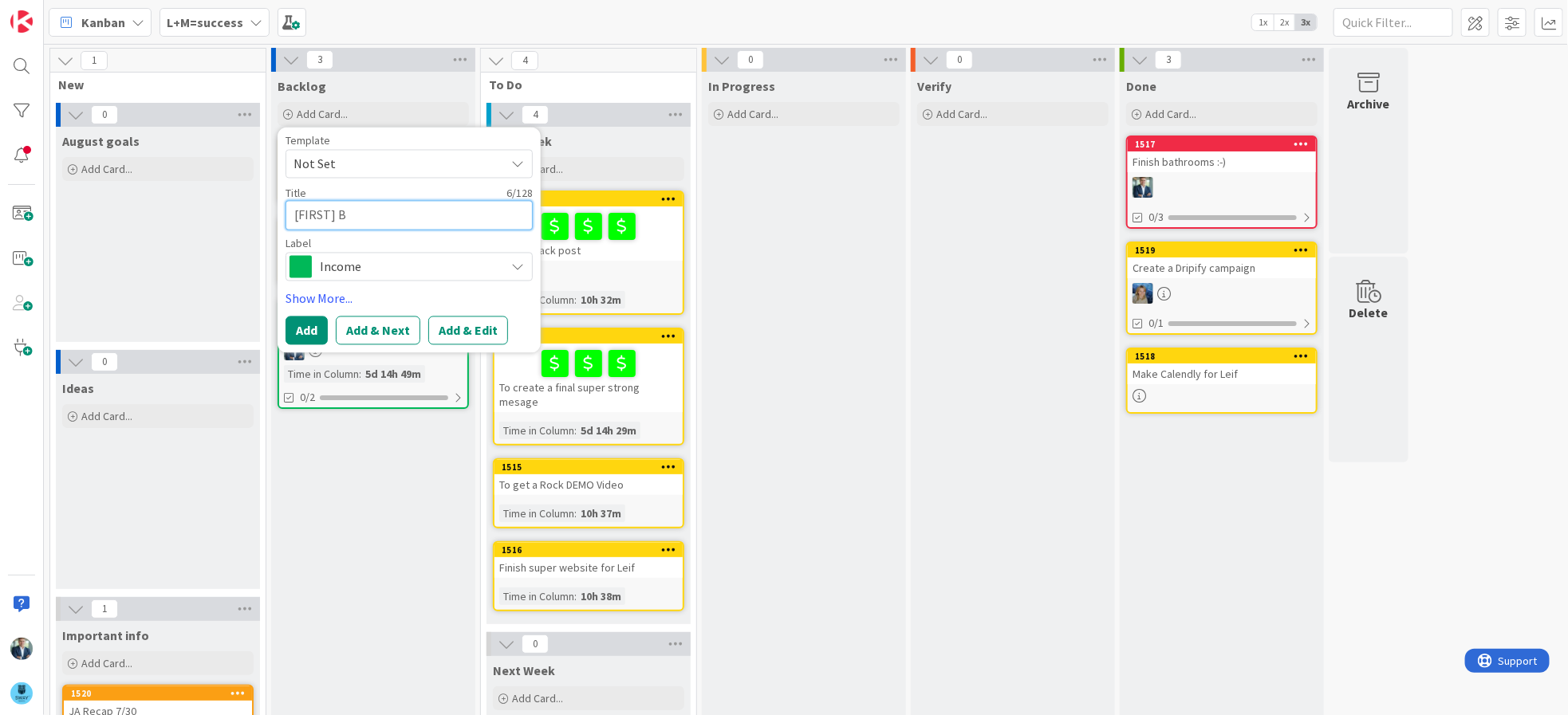 type on "x" 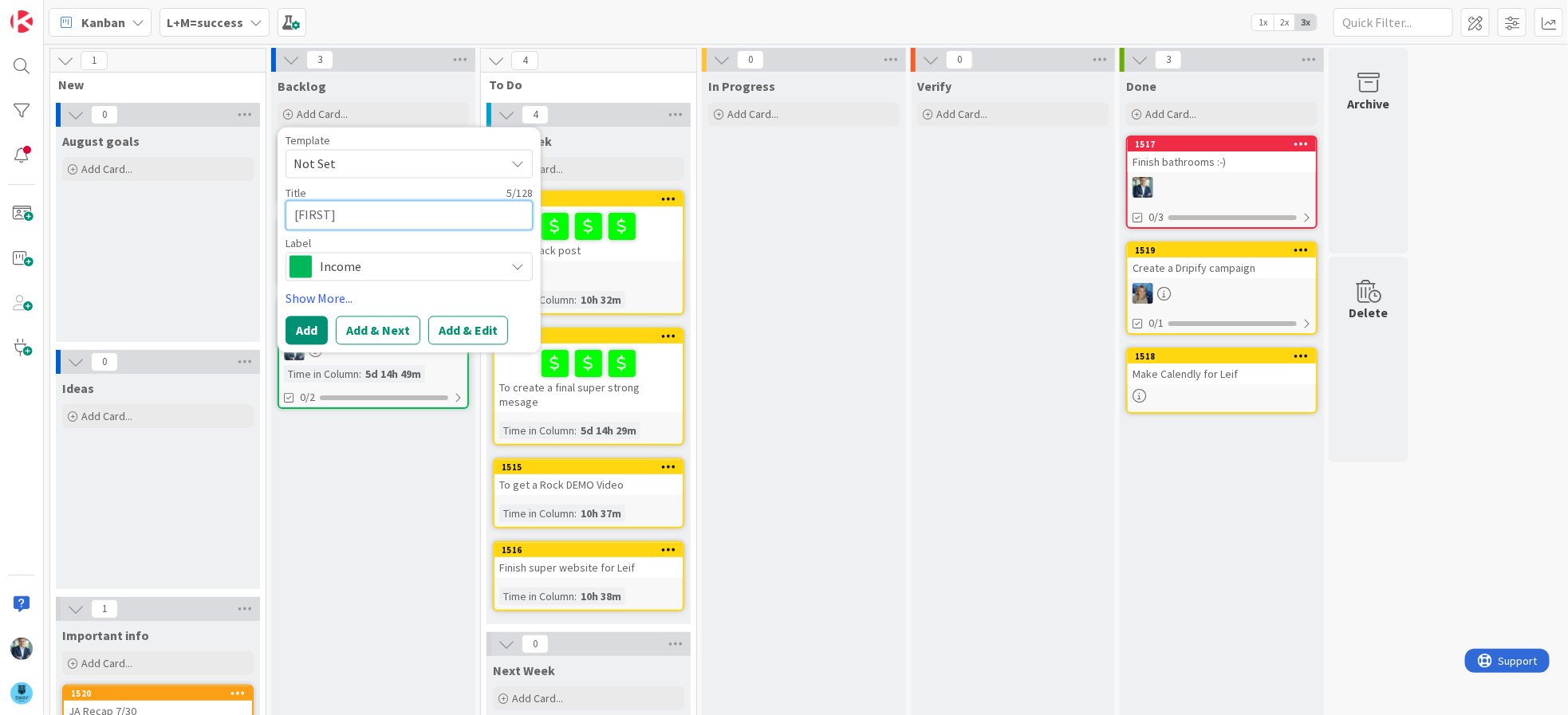 type on "x" 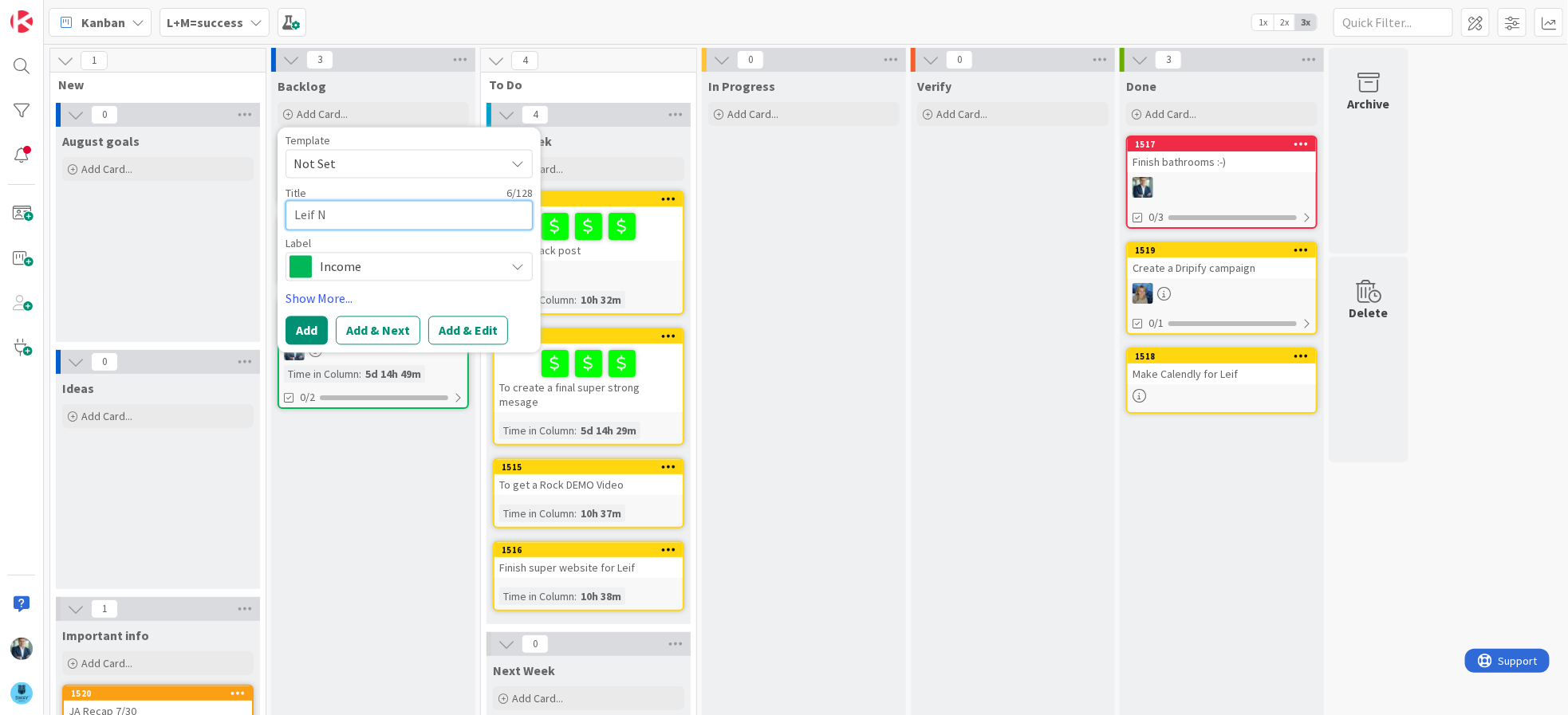 type on "x" 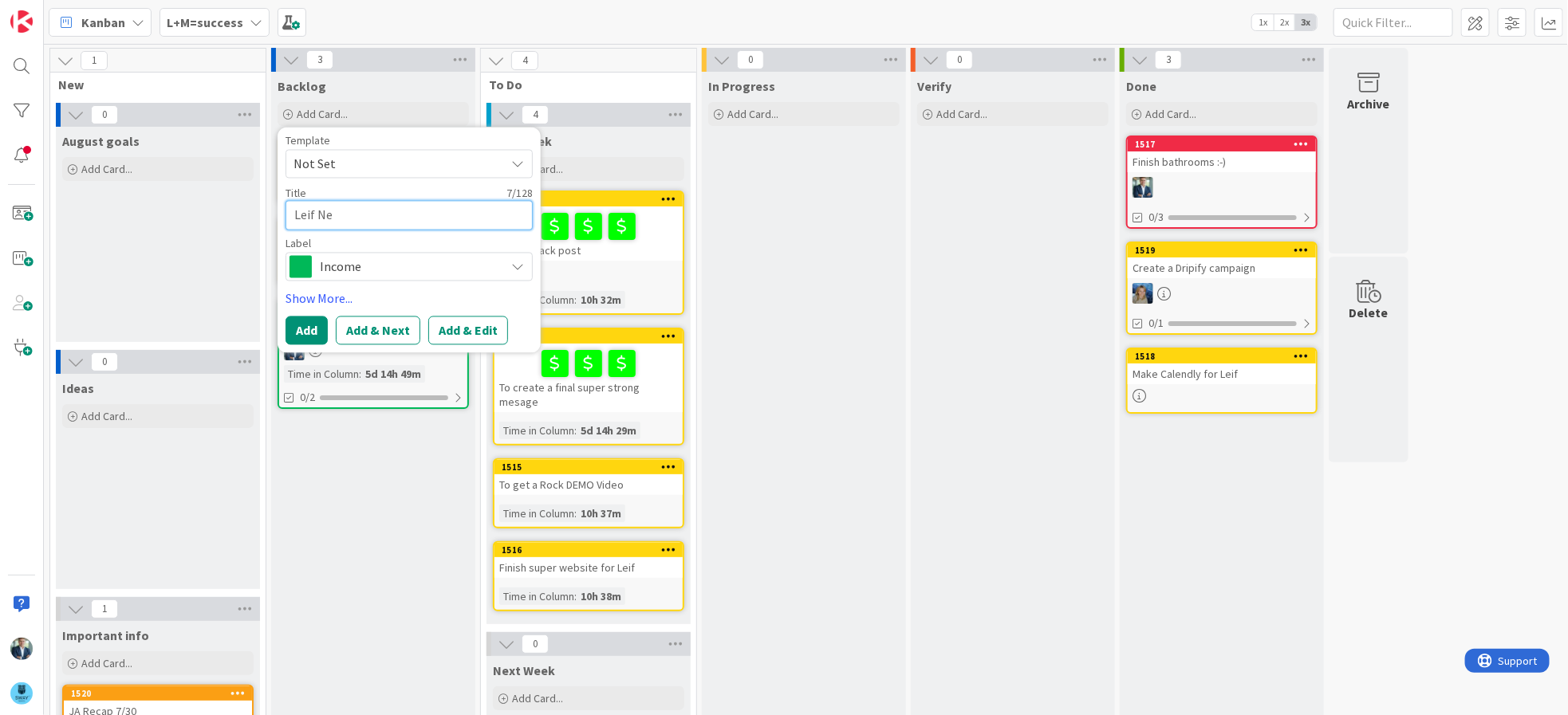 type on "x" 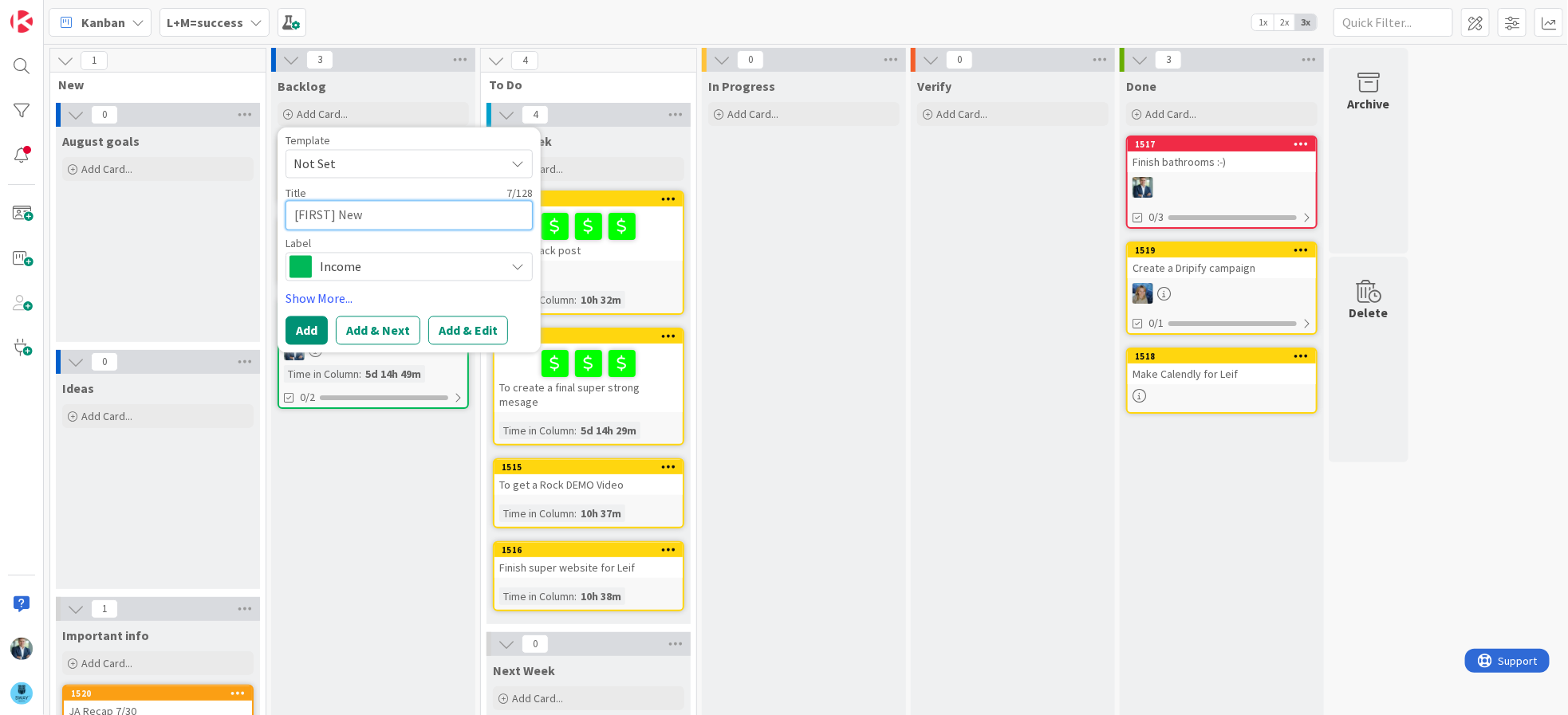 type on "x" 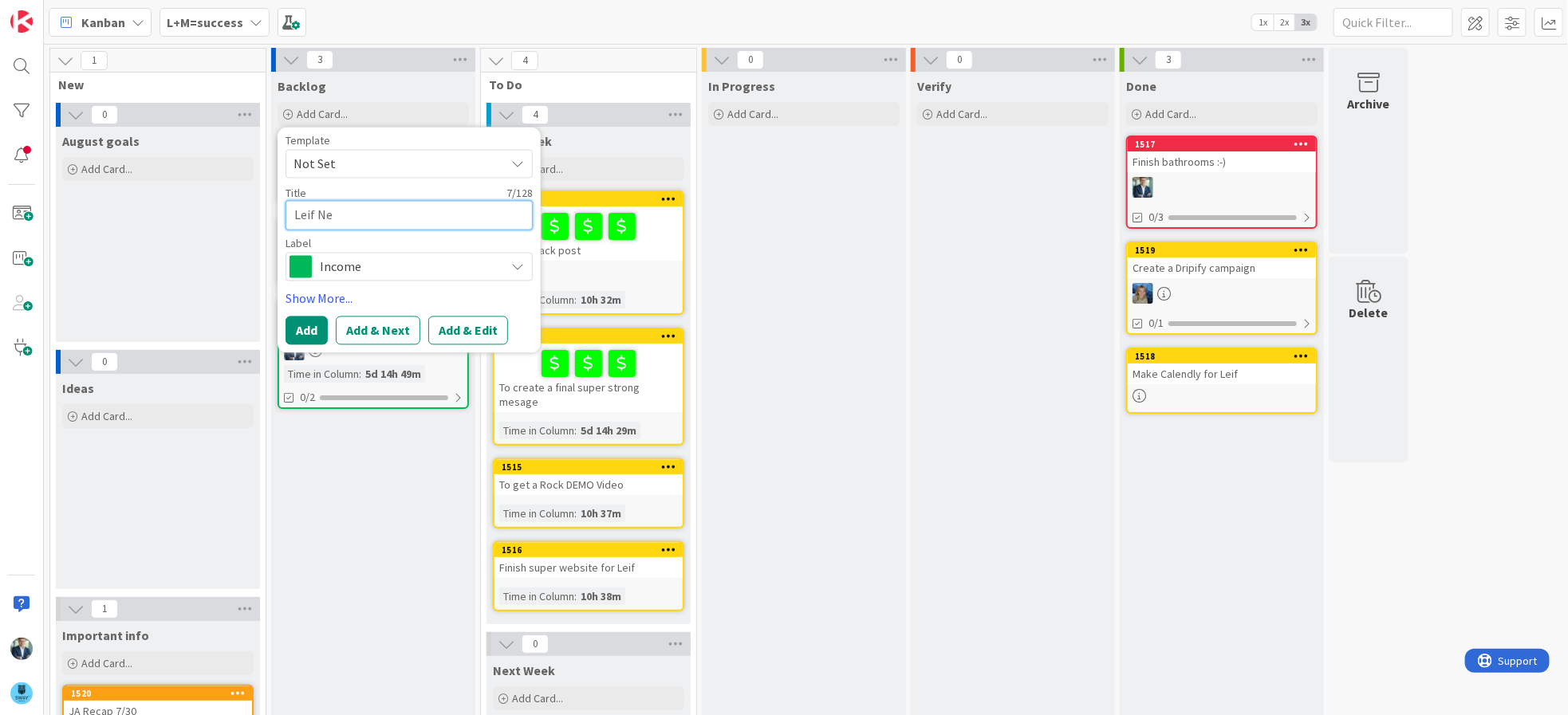 type on "x" 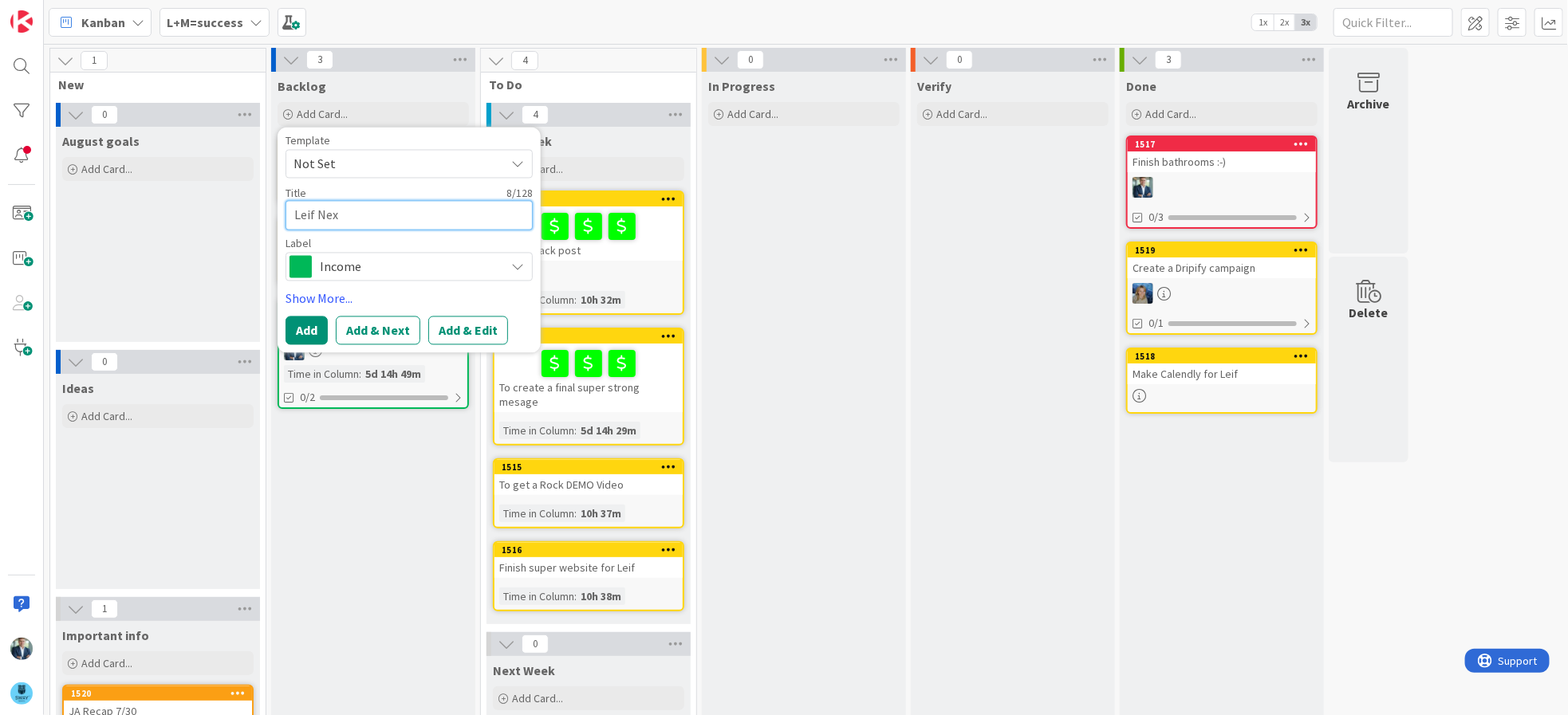 type on "x" 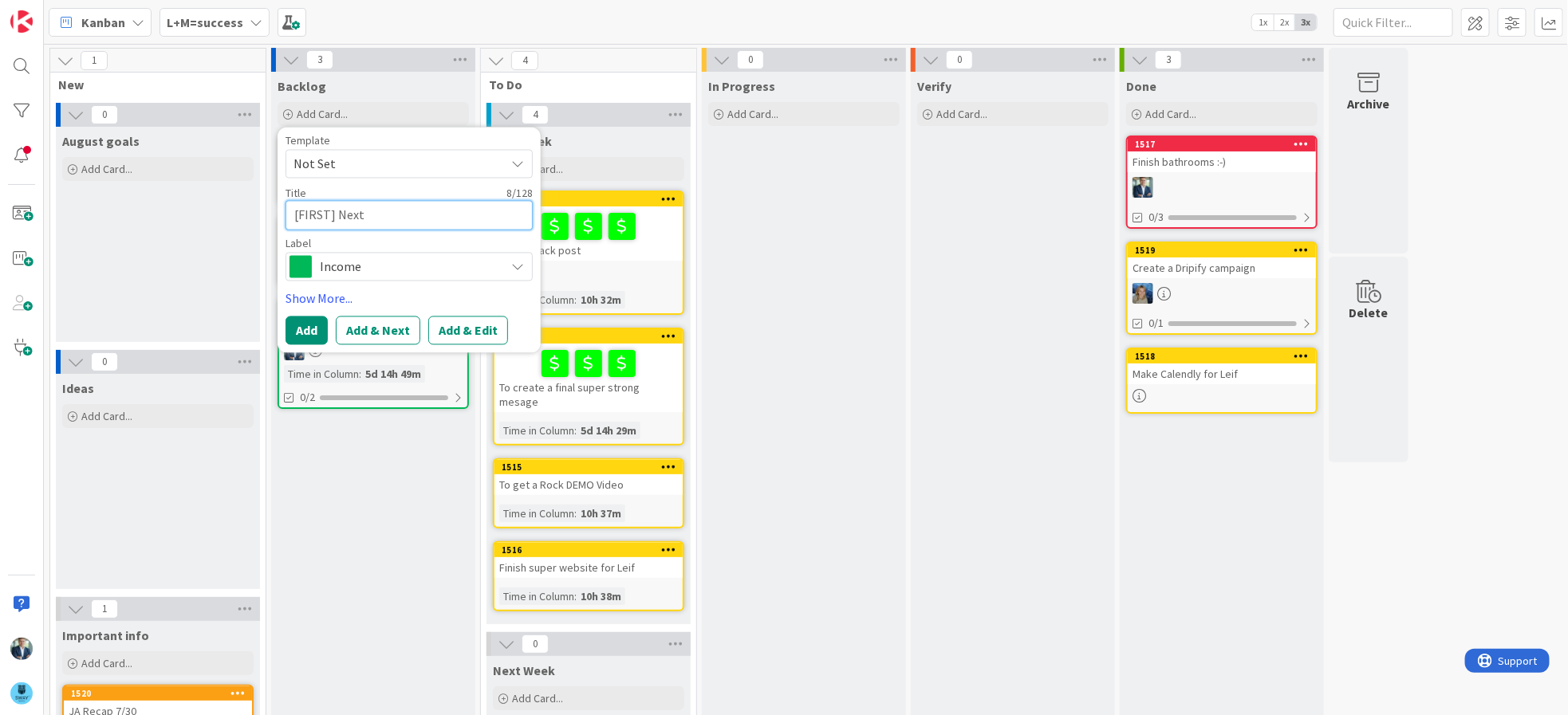type on "x" 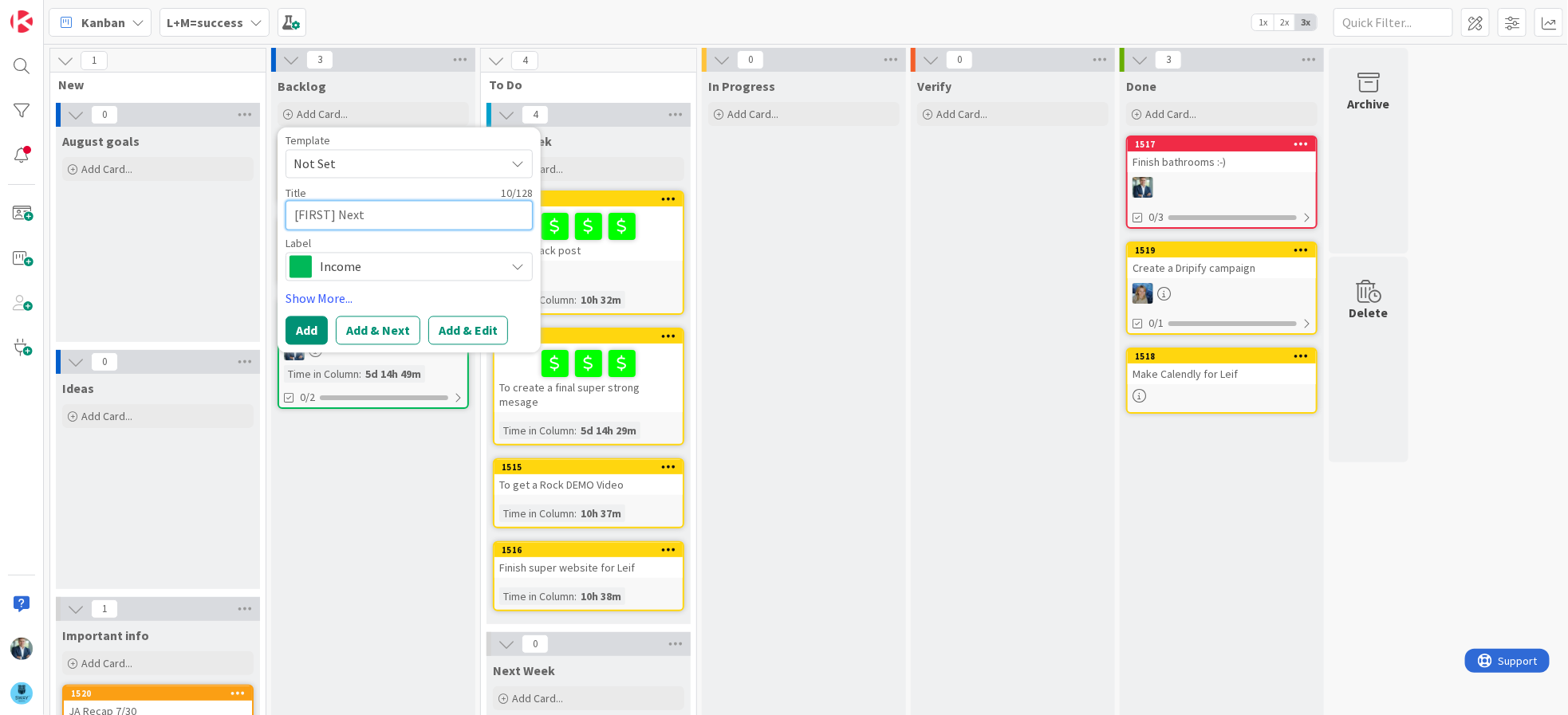 type on "x" 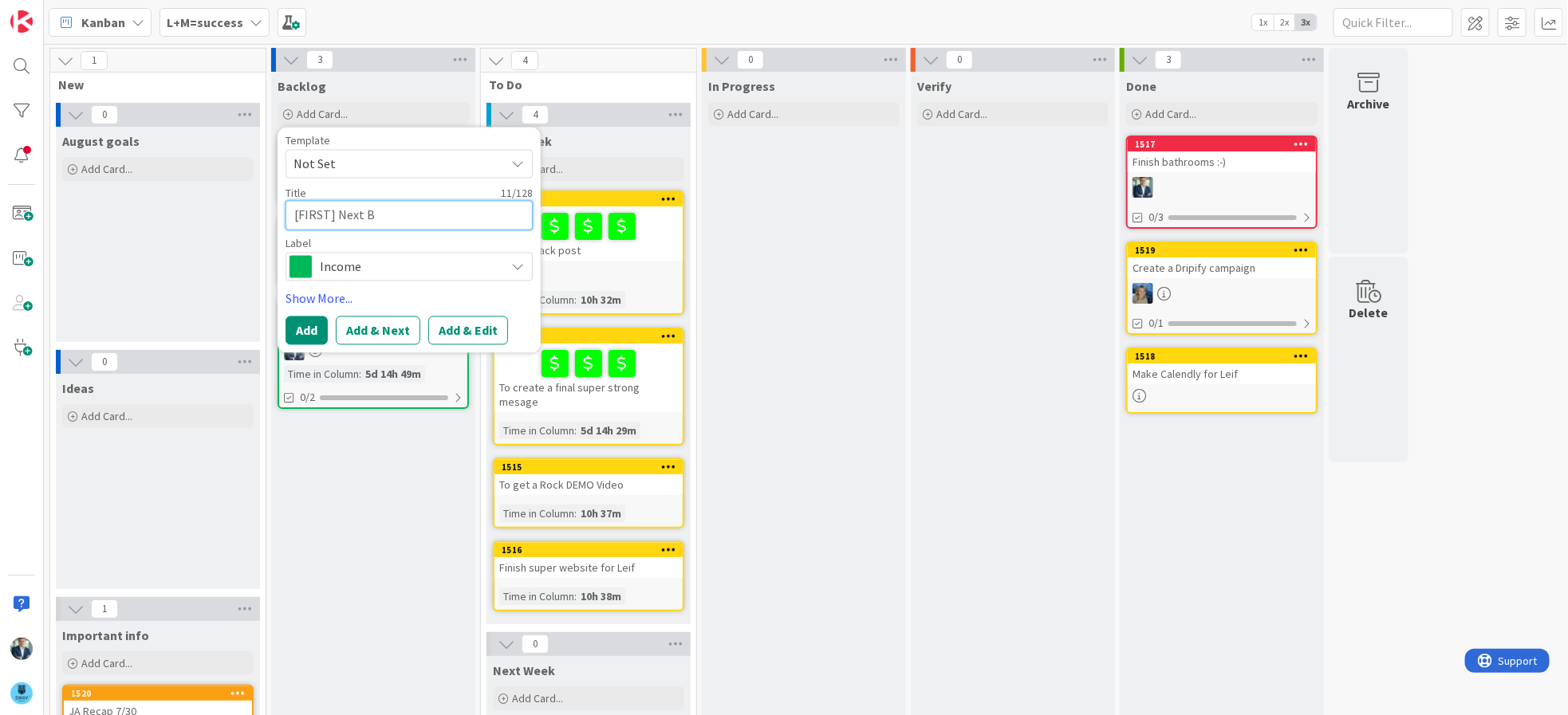 type on "x" 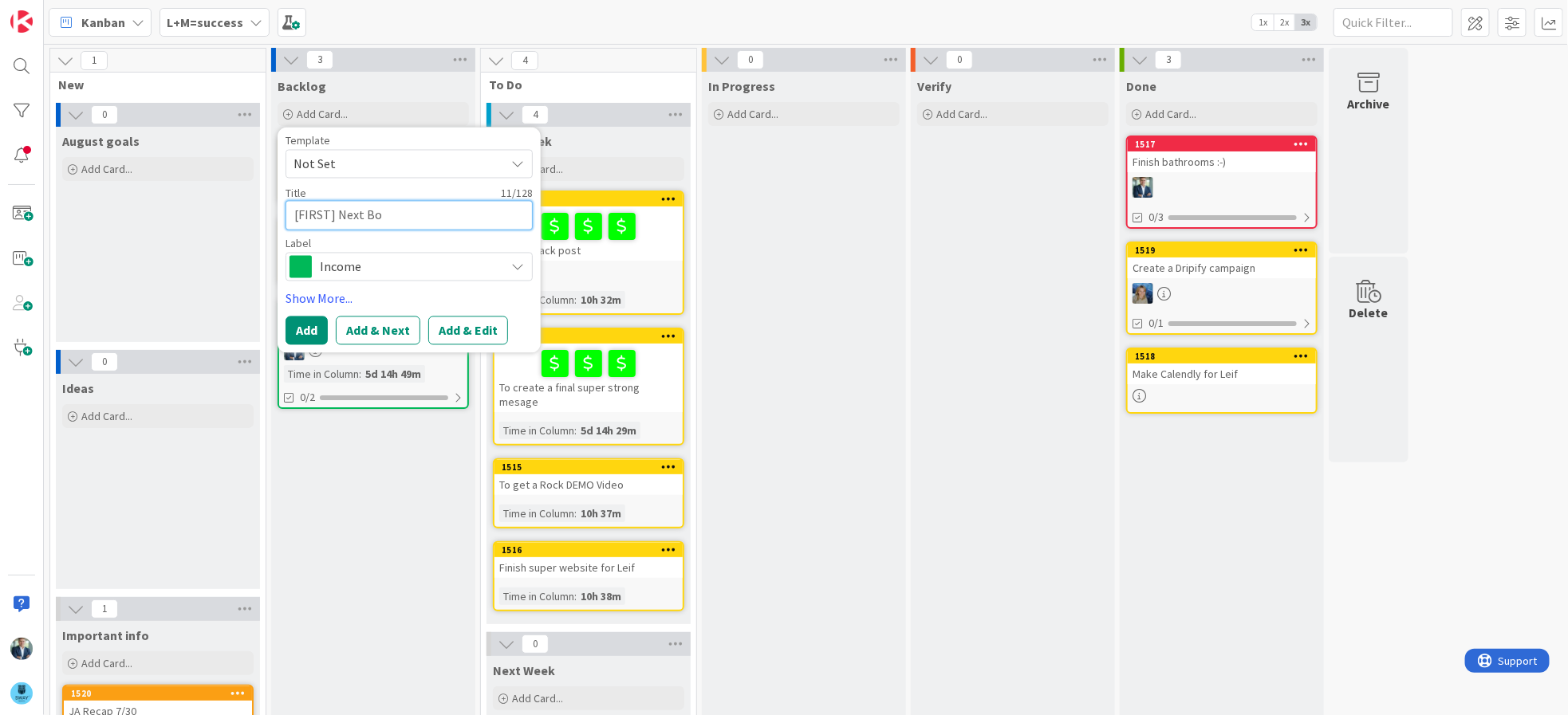 type on "x" 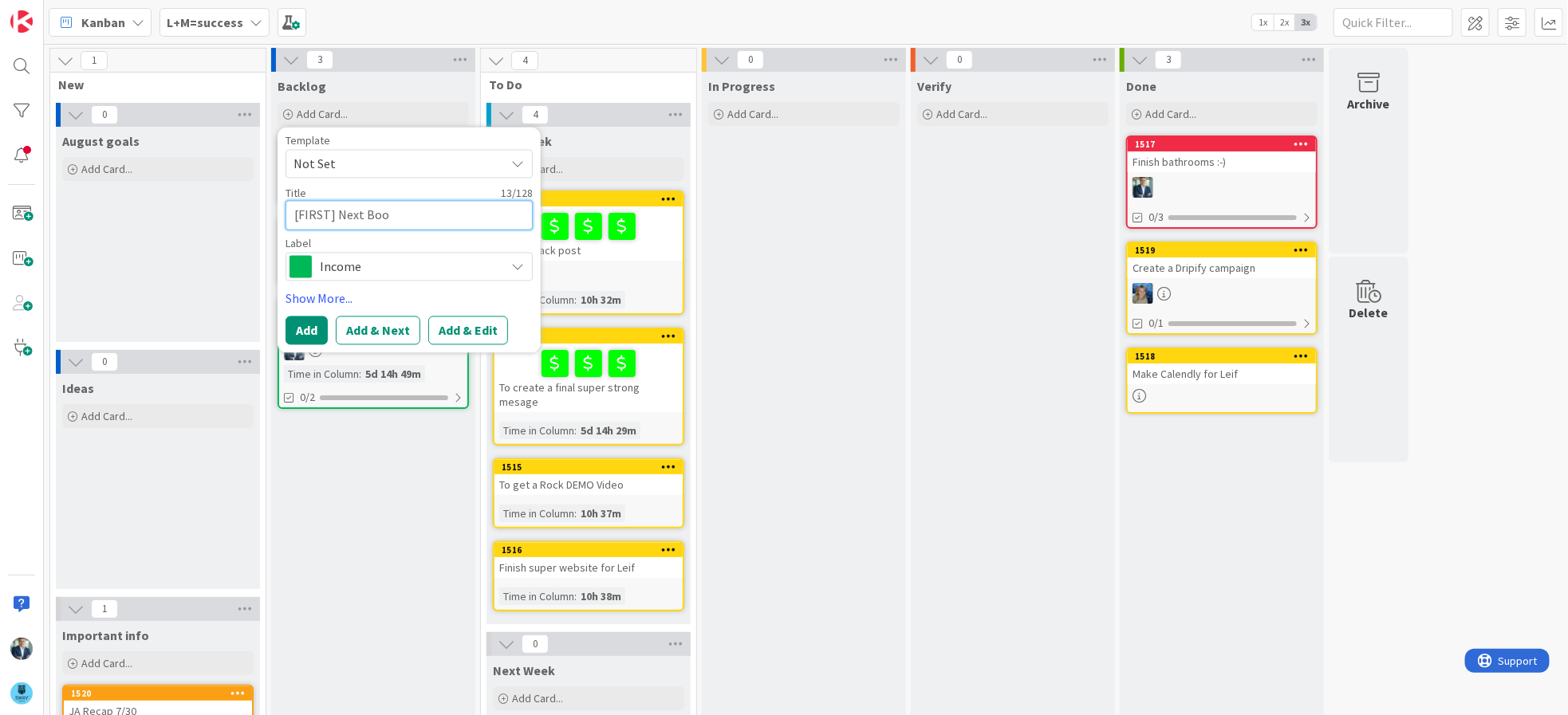 type on "x" 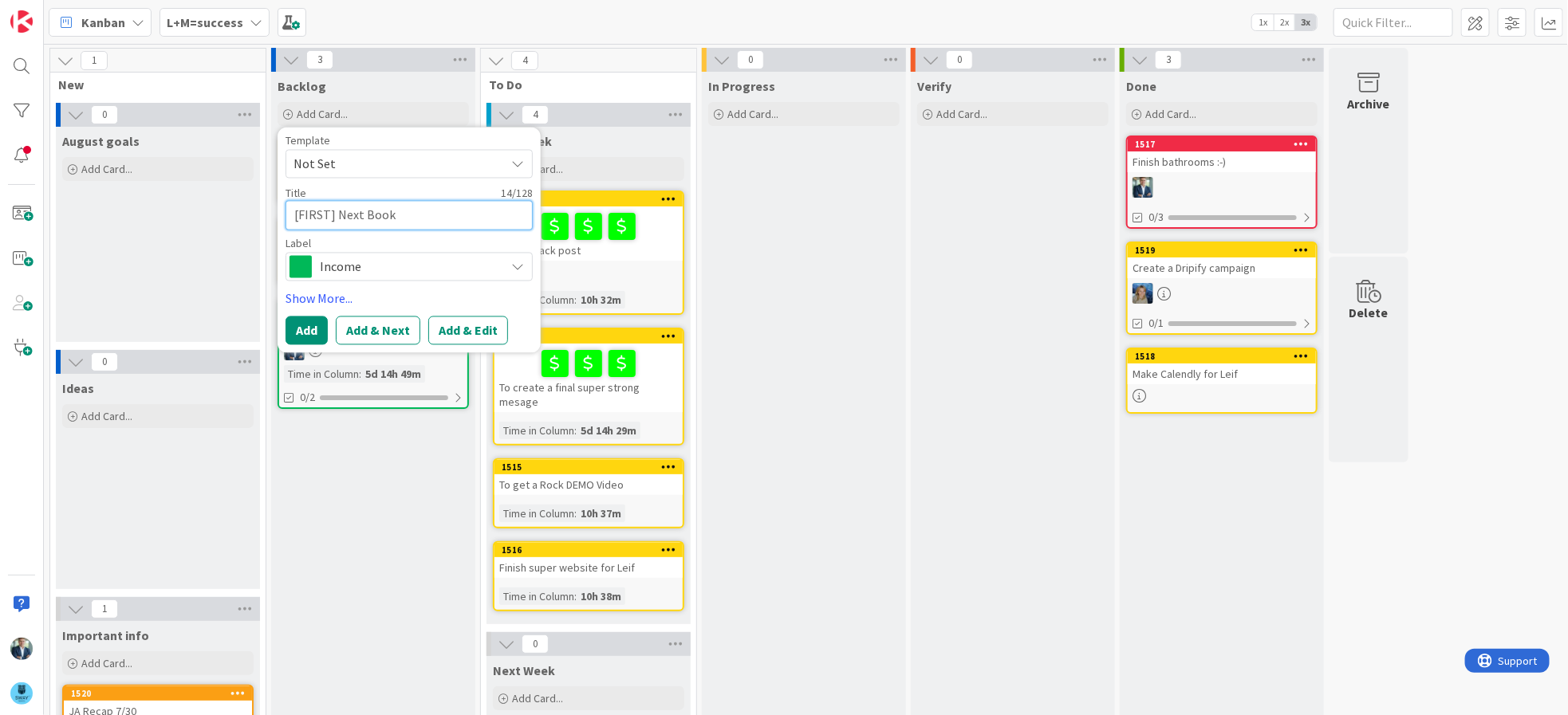 type on "[FIRST] Next Book" 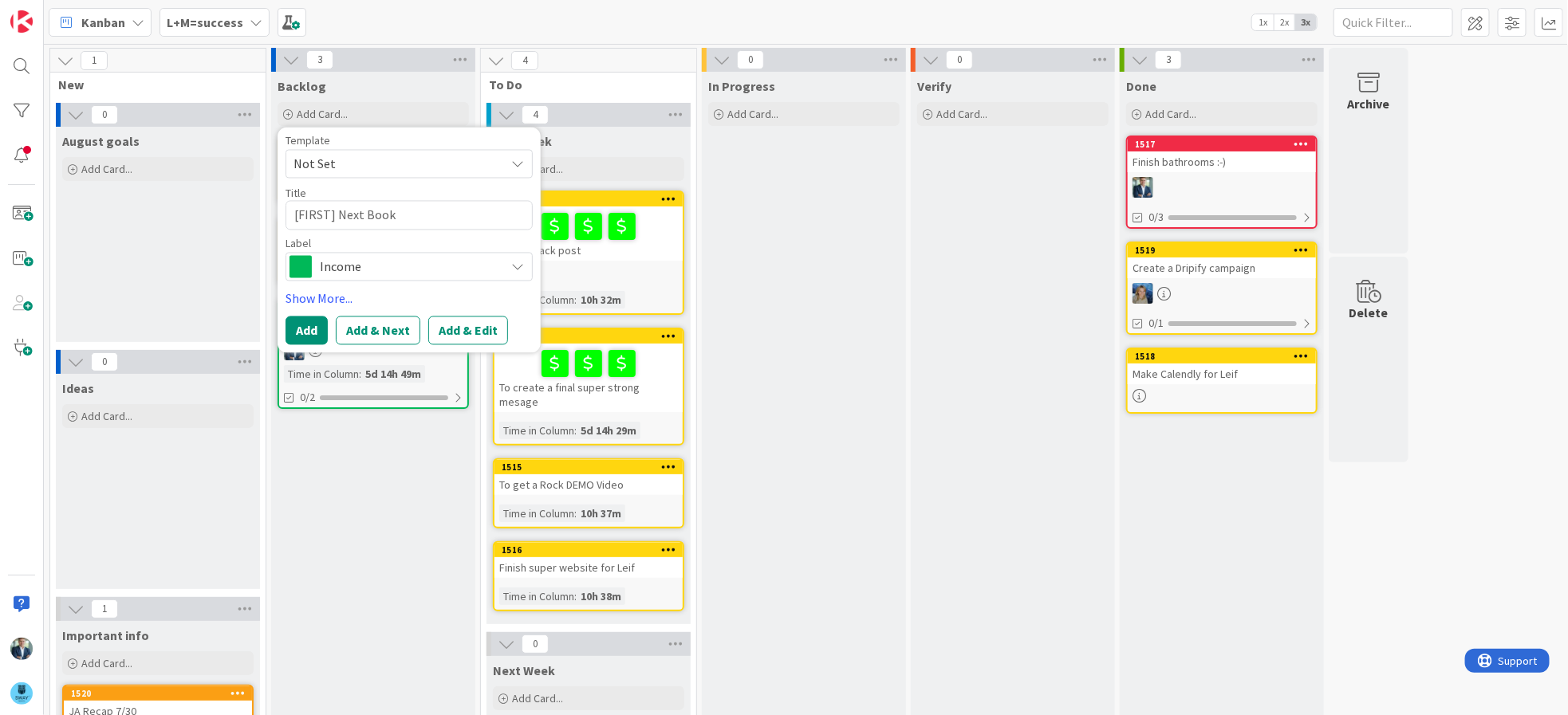 click on "Income" at bounding box center [409, 267] 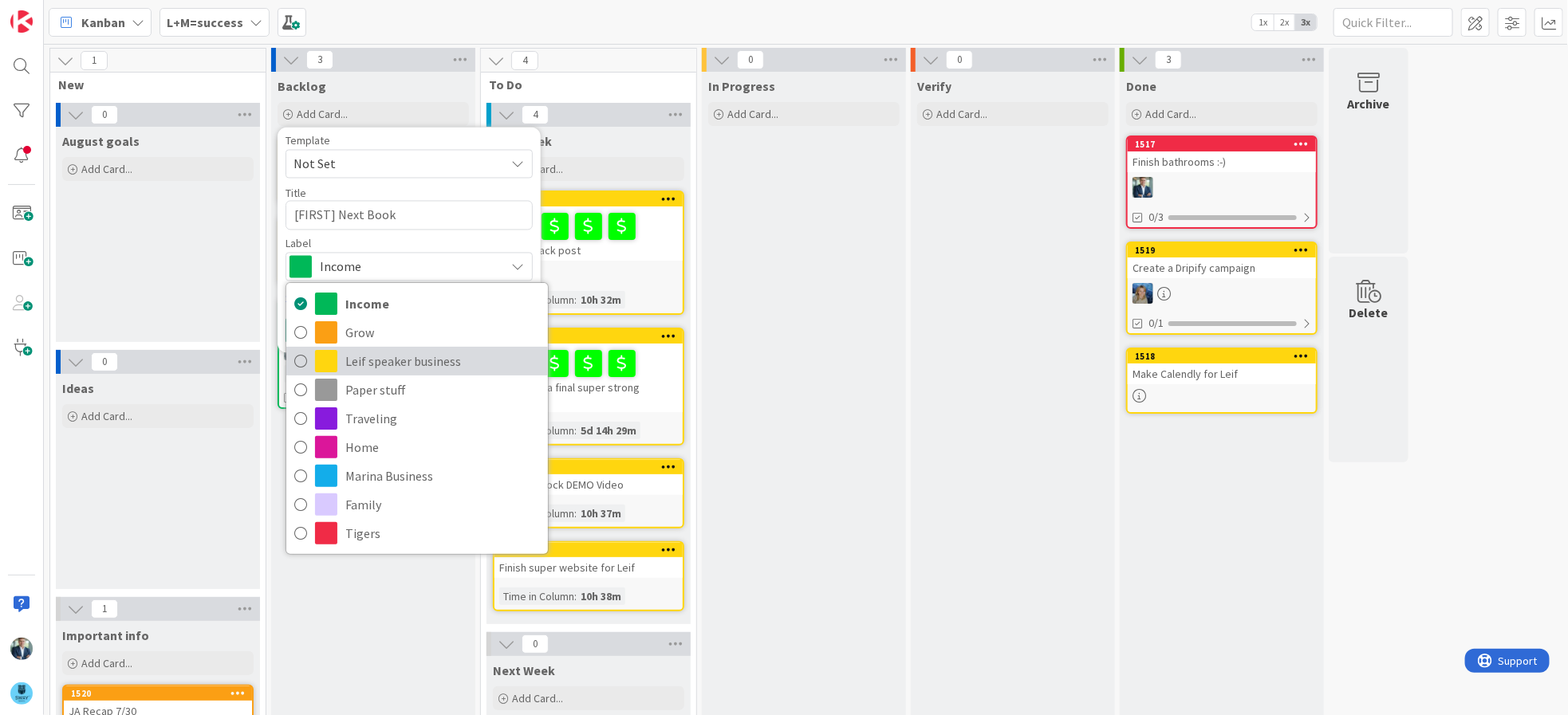 click at bounding box center (301, 361) 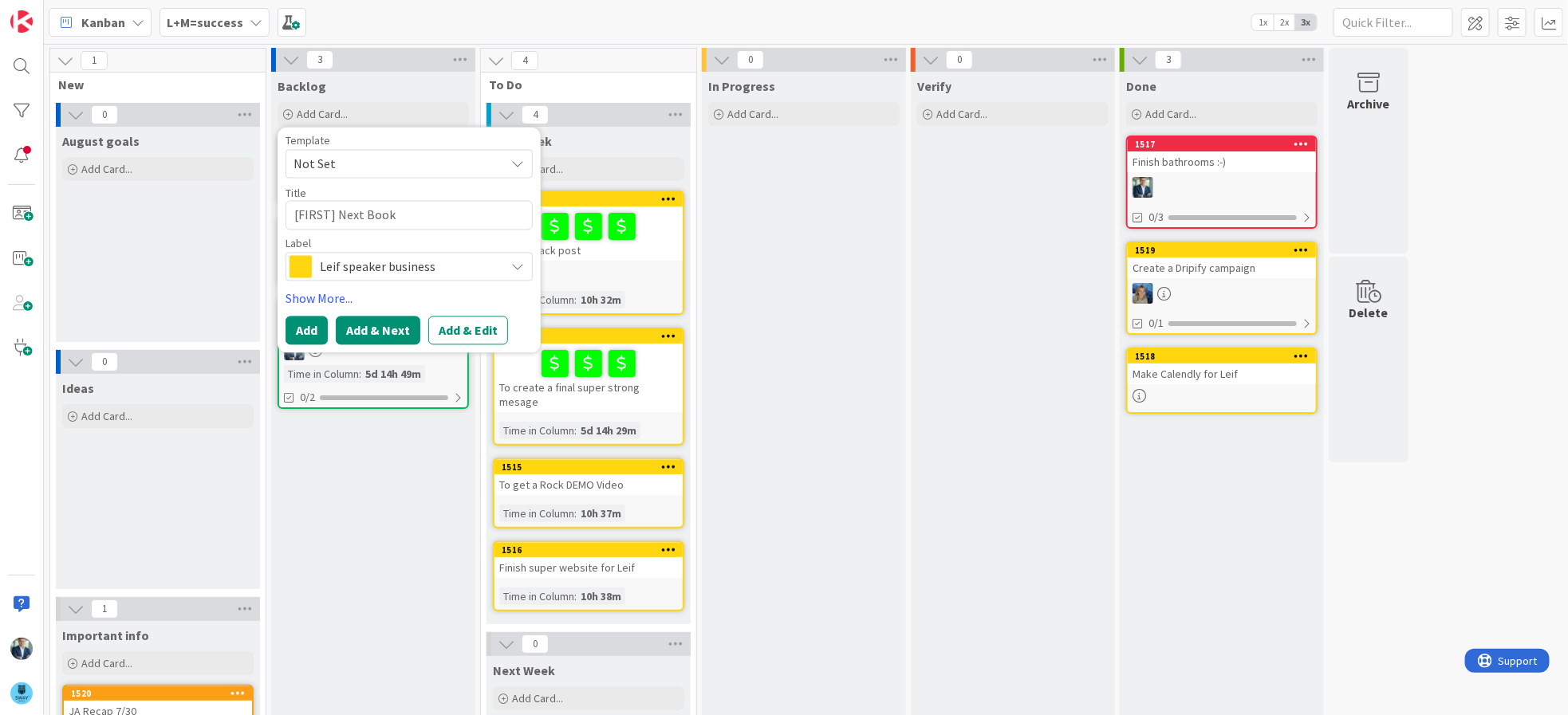 click on "Add & Next" at bounding box center [378, 331] 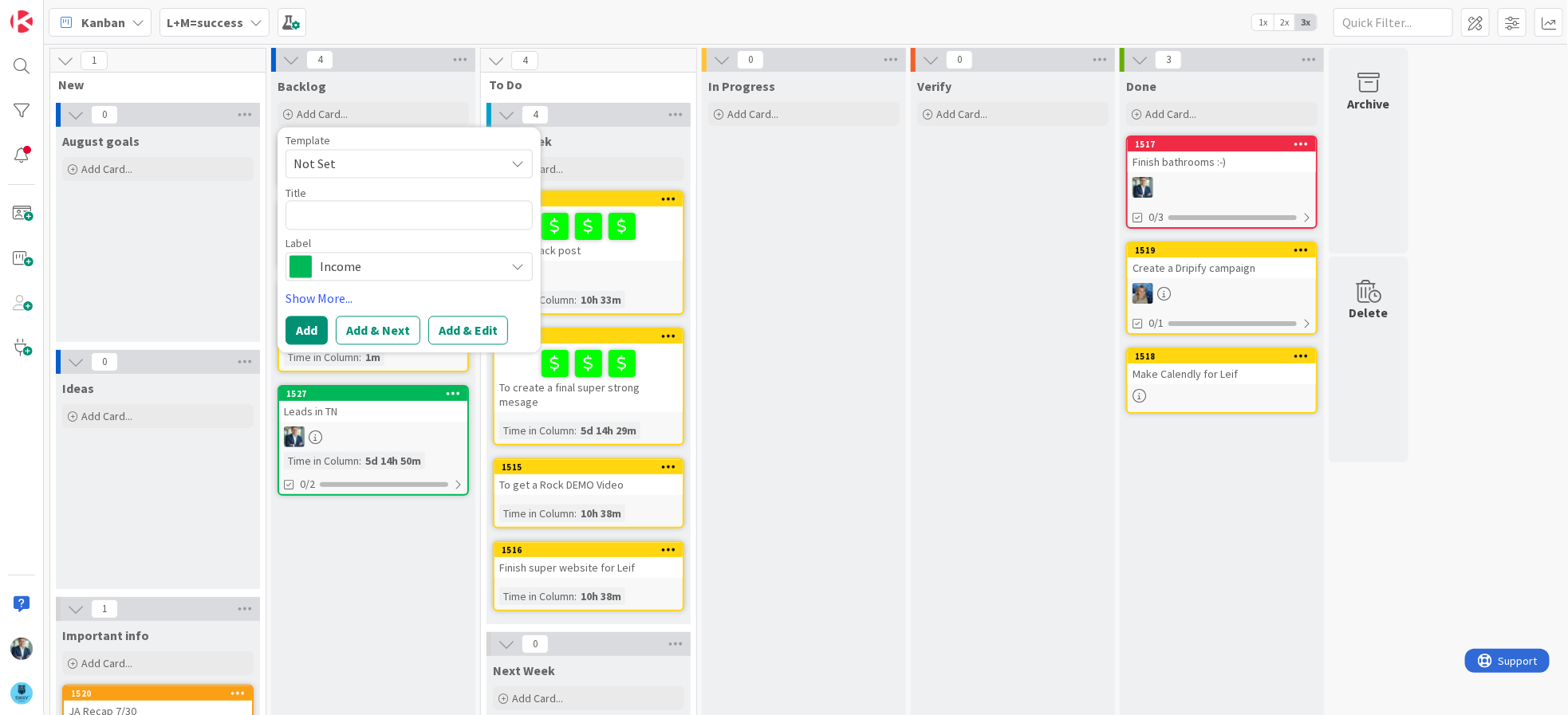click on "Backlog Add Card... Template Not Set Title 0 / 128 Label Income Income Grow  [FIRST] speaker business  Paper stuff  Traveling  Home Marina Business  Family Tigers Show More... Add Add & Next Add & Edit 1554 [FIRST] Next Book 1553 Ted X Talk 1552 Barnes / Noble Magazines / Articles Time in Column : 1m 1527 Leads in TN  Time in Column : 5d 14h 50m 0/2" at bounding box center [373, 476] 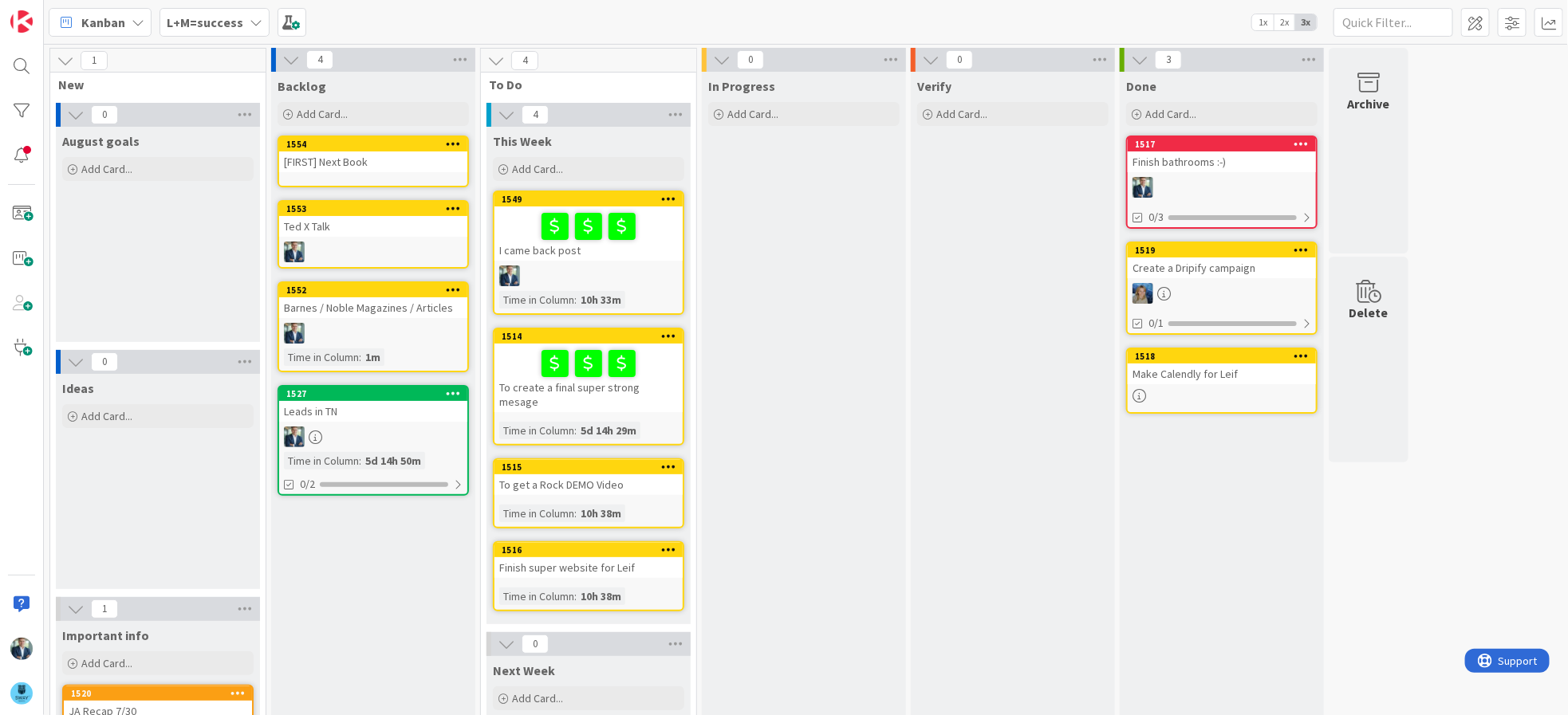 drag, startPoint x: 392, startPoint y: 649, endPoint x: 330, endPoint y: 218, distance: 435.437 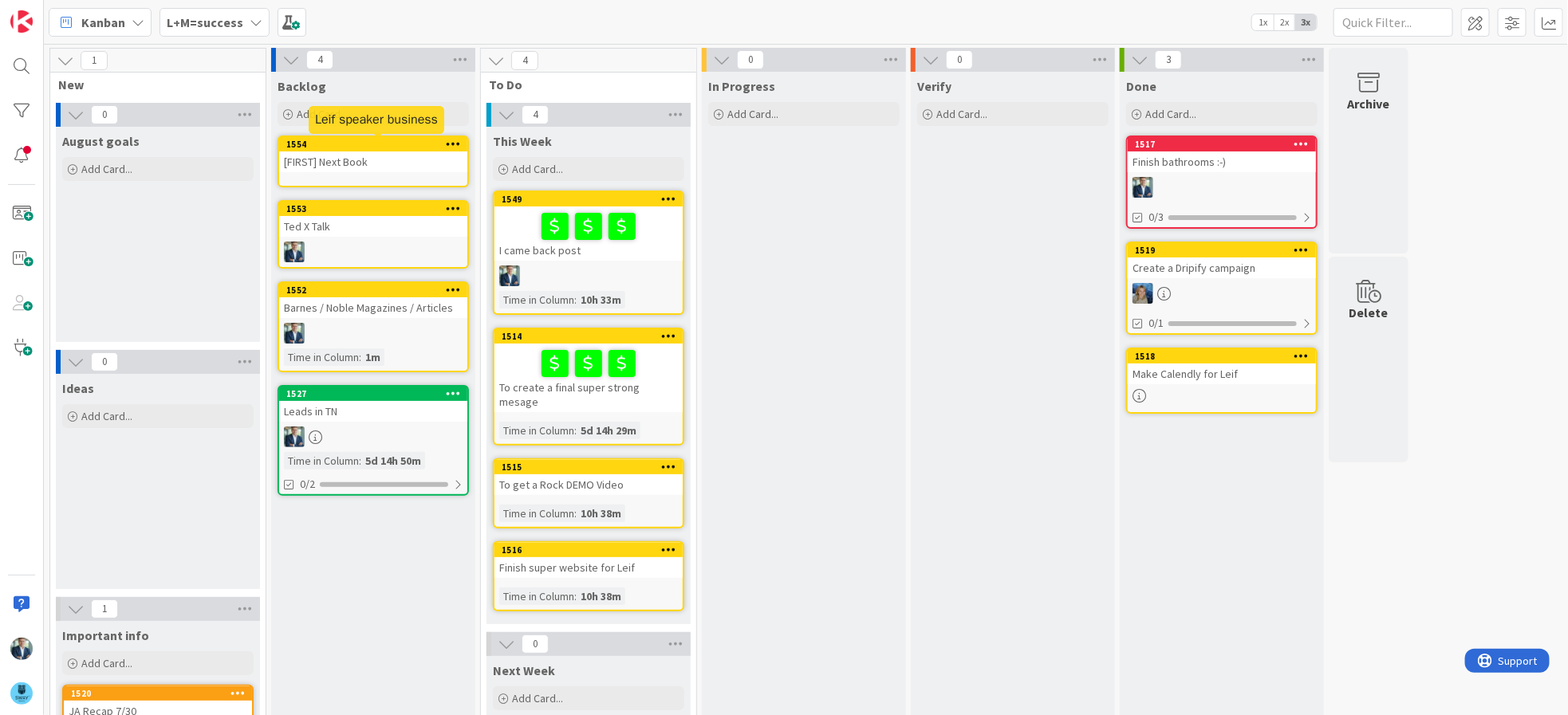 click on "1554" at bounding box center [373, 144] 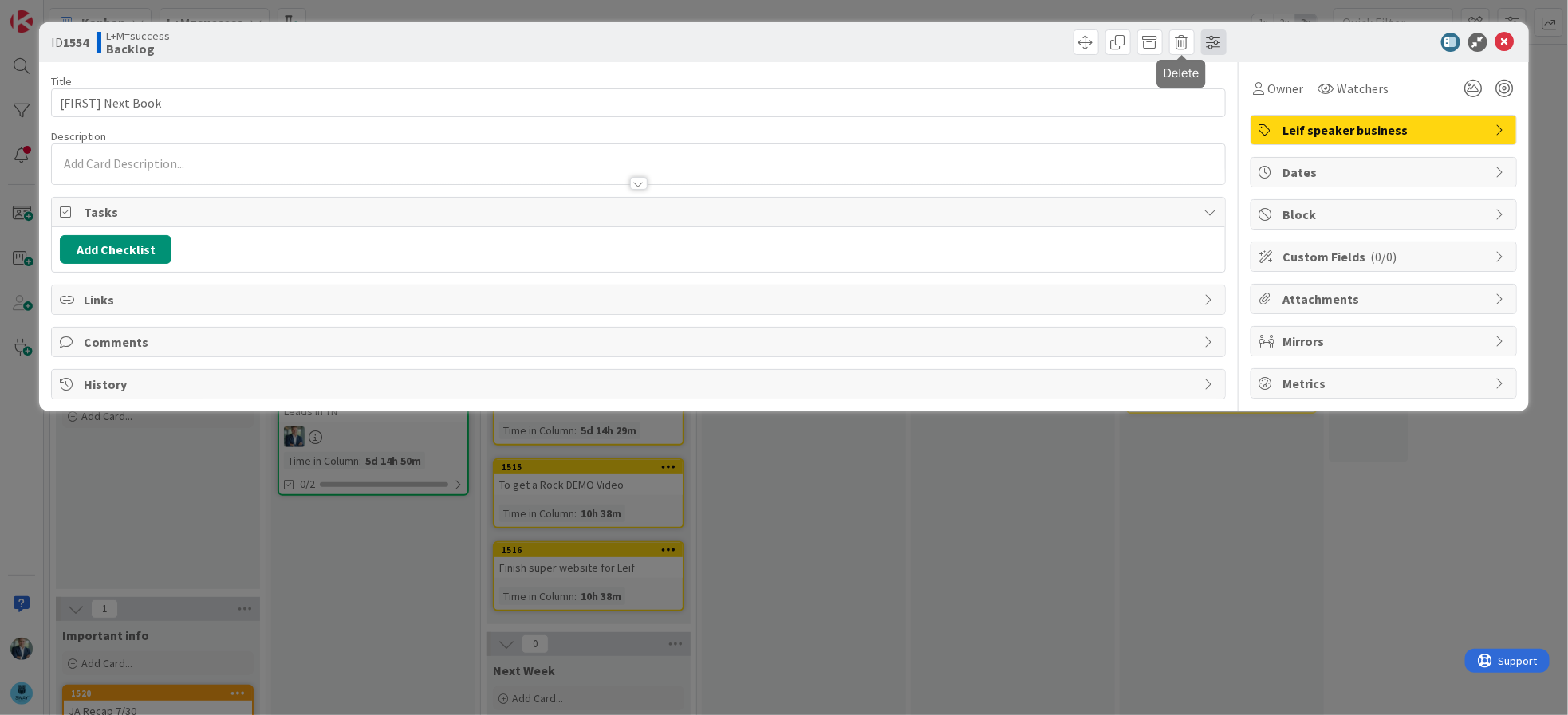 scroll, scrollTop: 0, scrollLeft: 0, axis: both 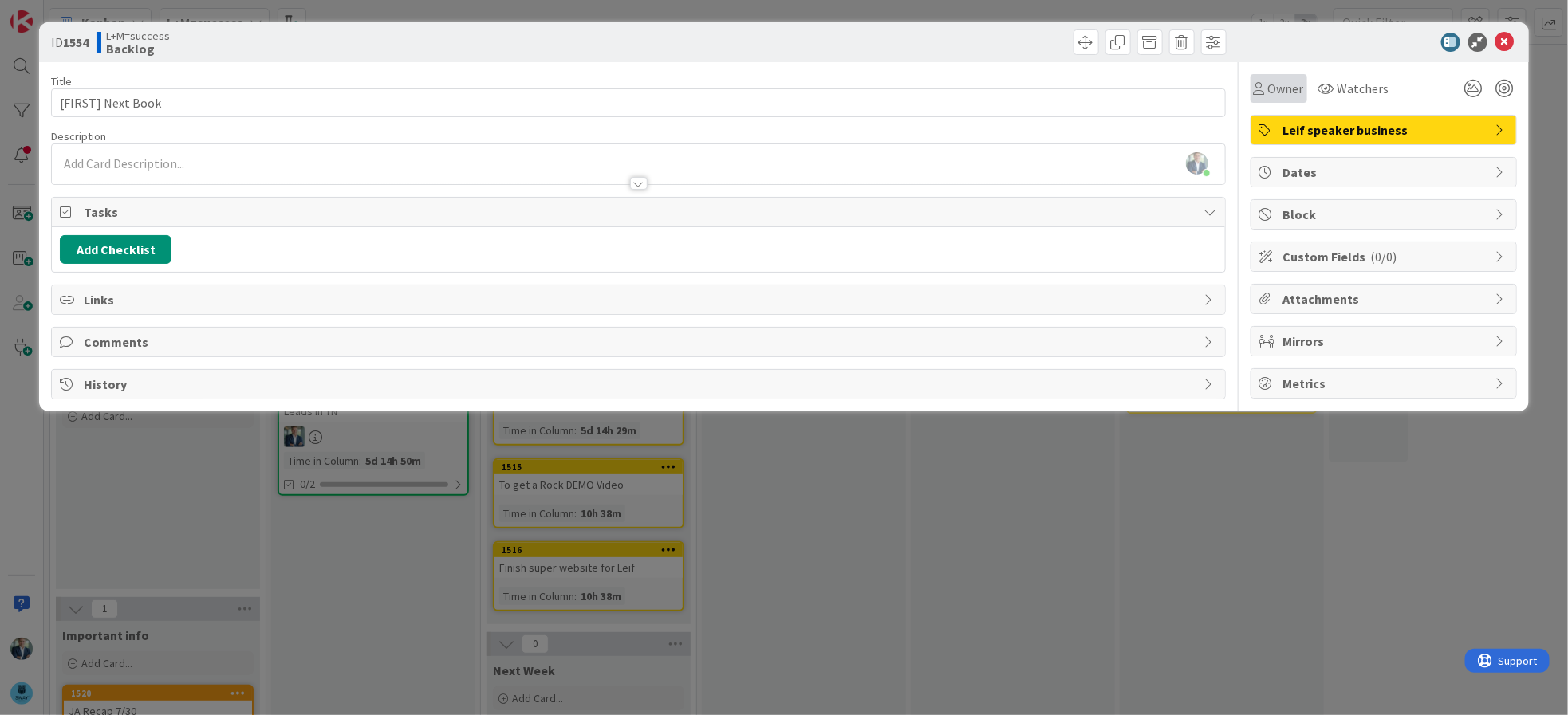 click on "Owner" at bounding box center [1278, 88] 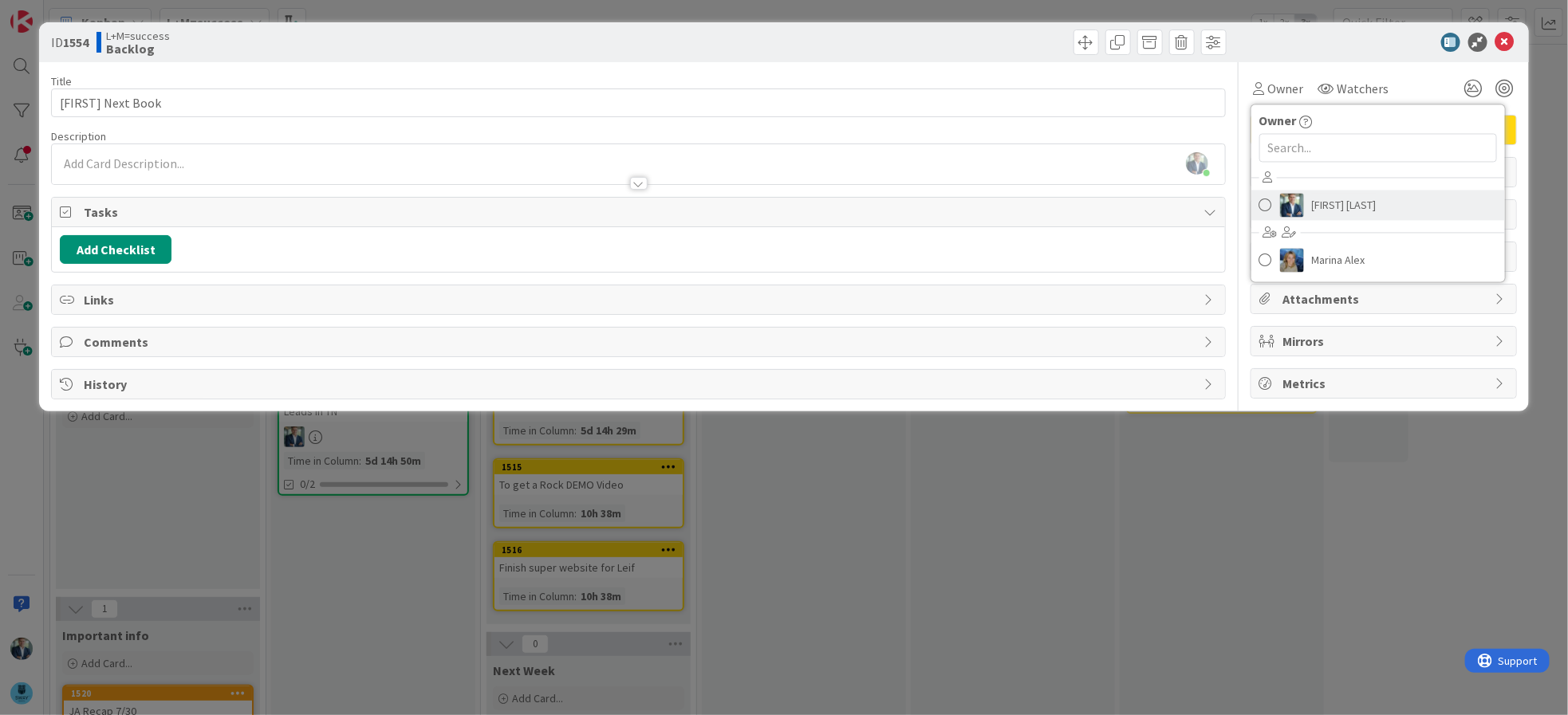 click on "[FIRST] [LAST]" at bounding box center [1378, 206] 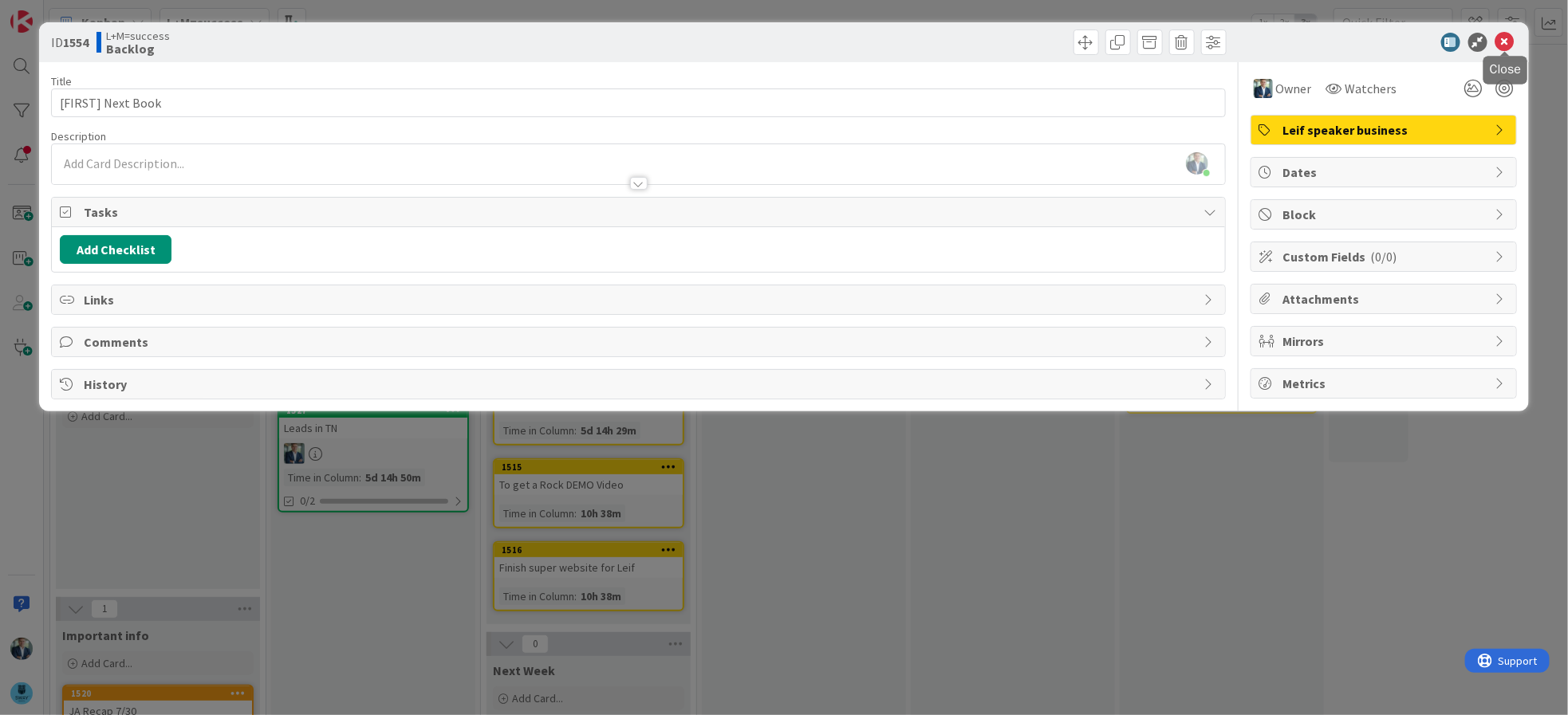 click at bounding box center [1505, 42] 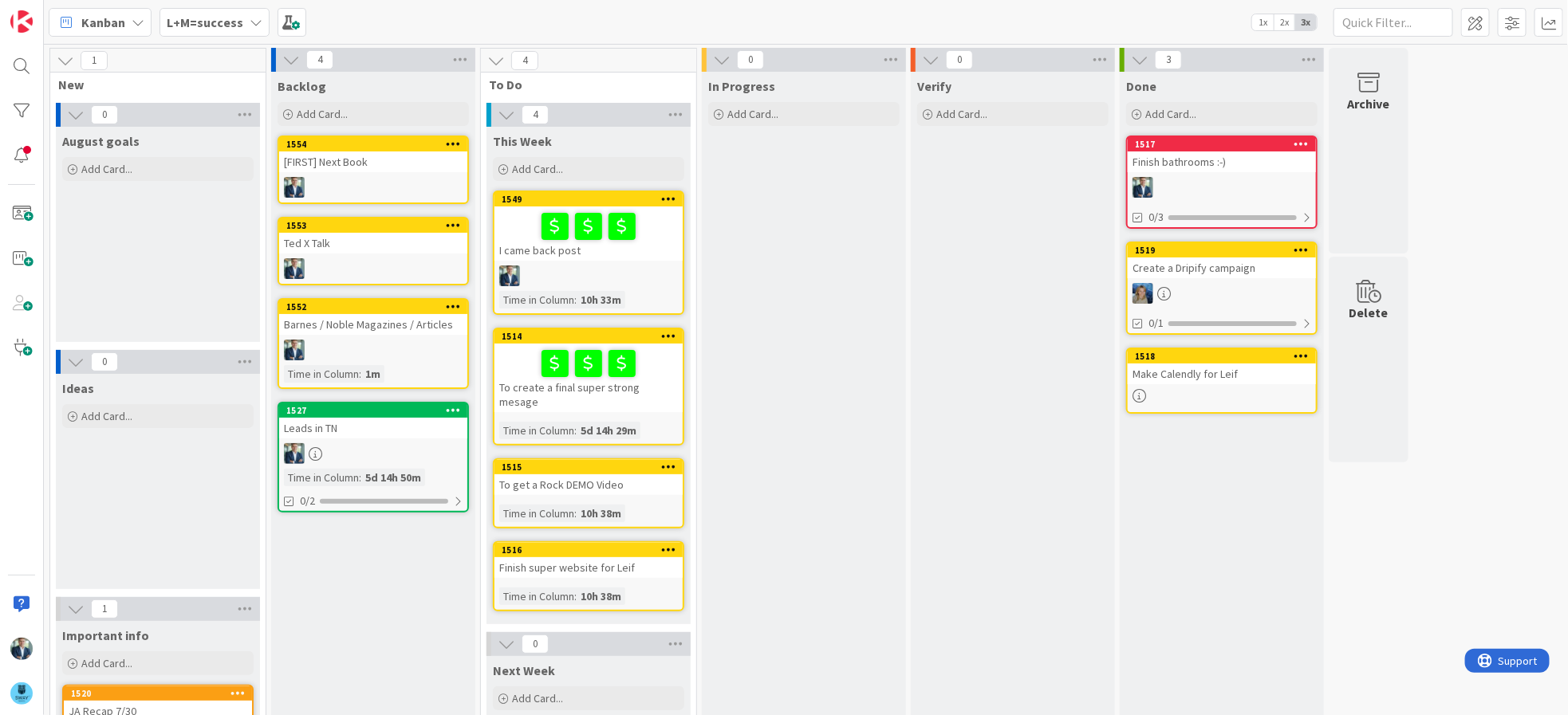 scroll, scrollTop: 0, scrollLeft: 0, axis: both 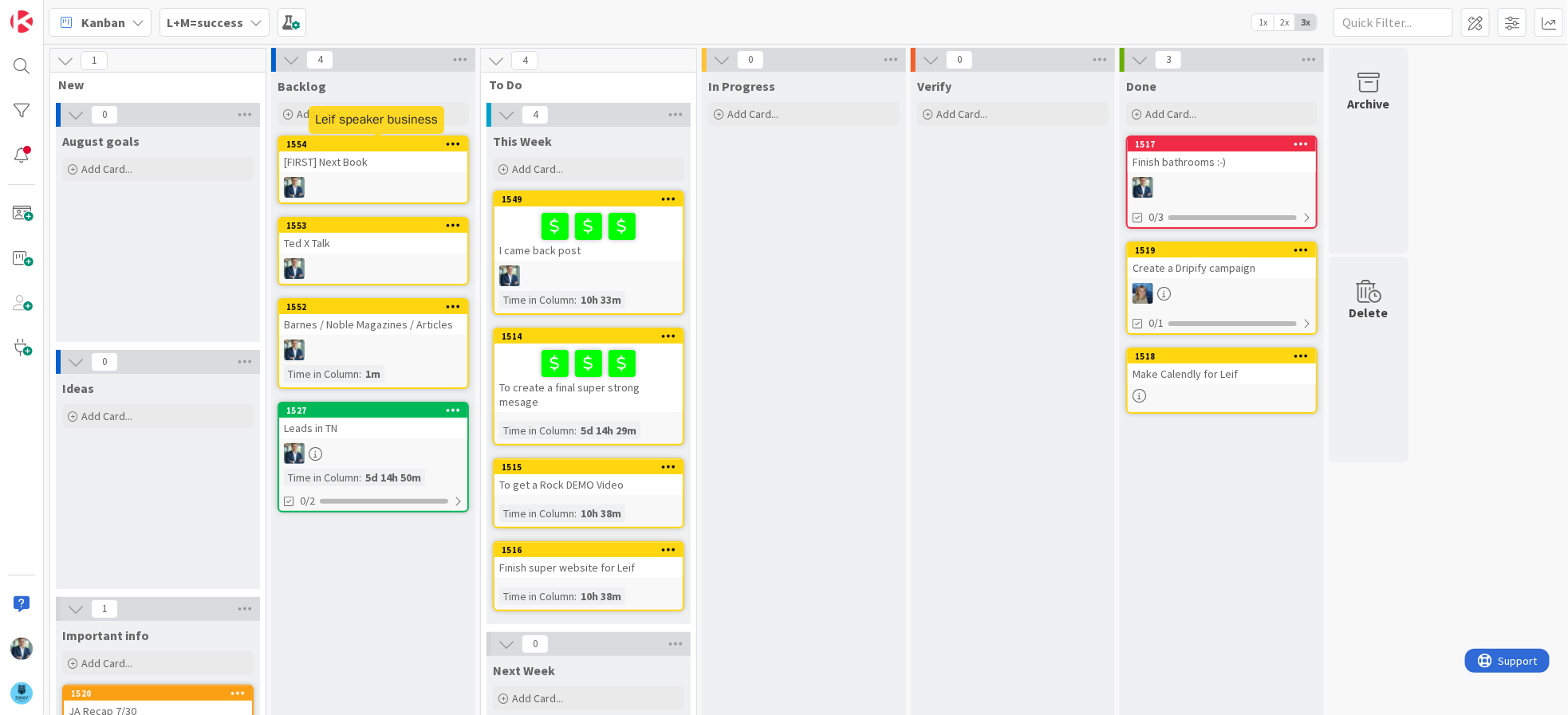 click on "1554" at bounding box center (376, 144) 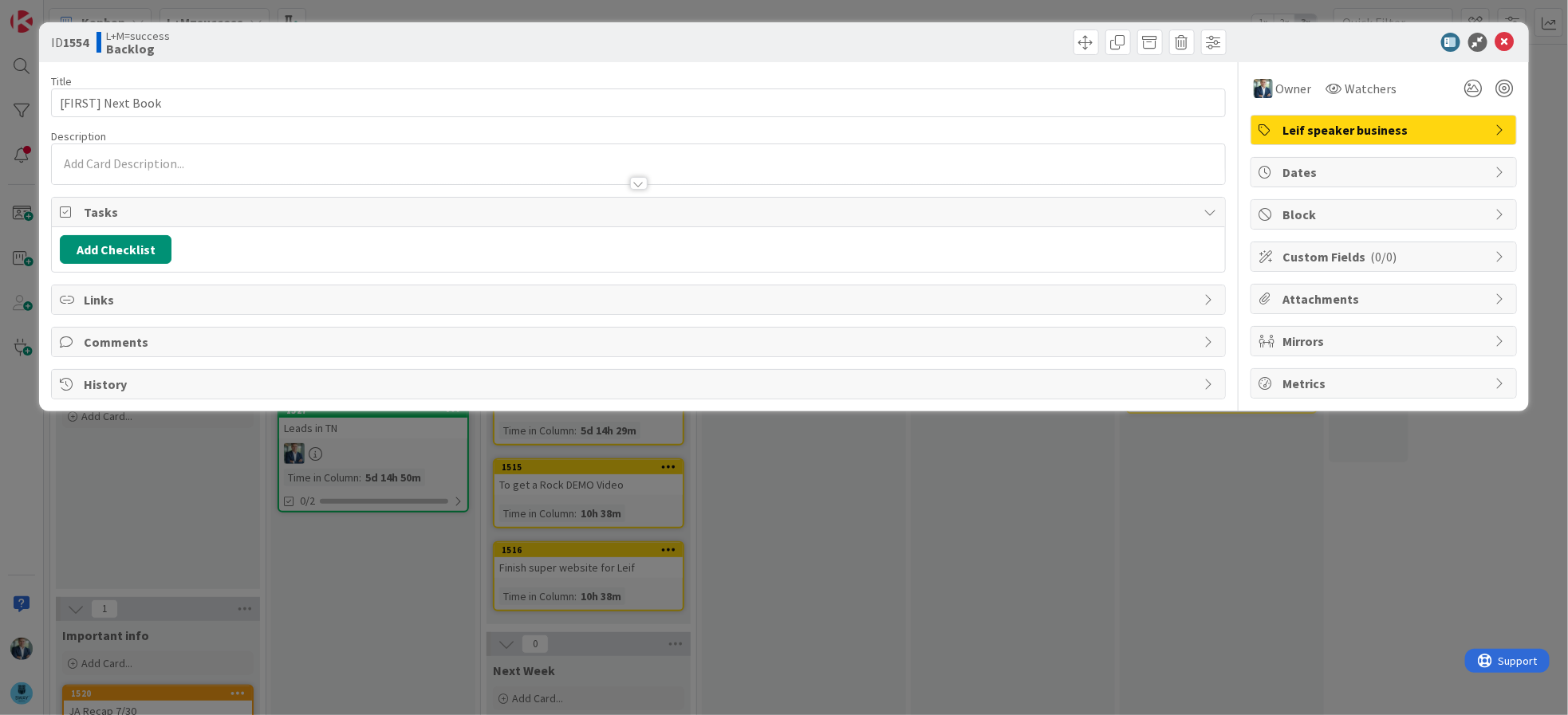 scroll, scrollTop: 0, scrollLeft: 0, axis: both 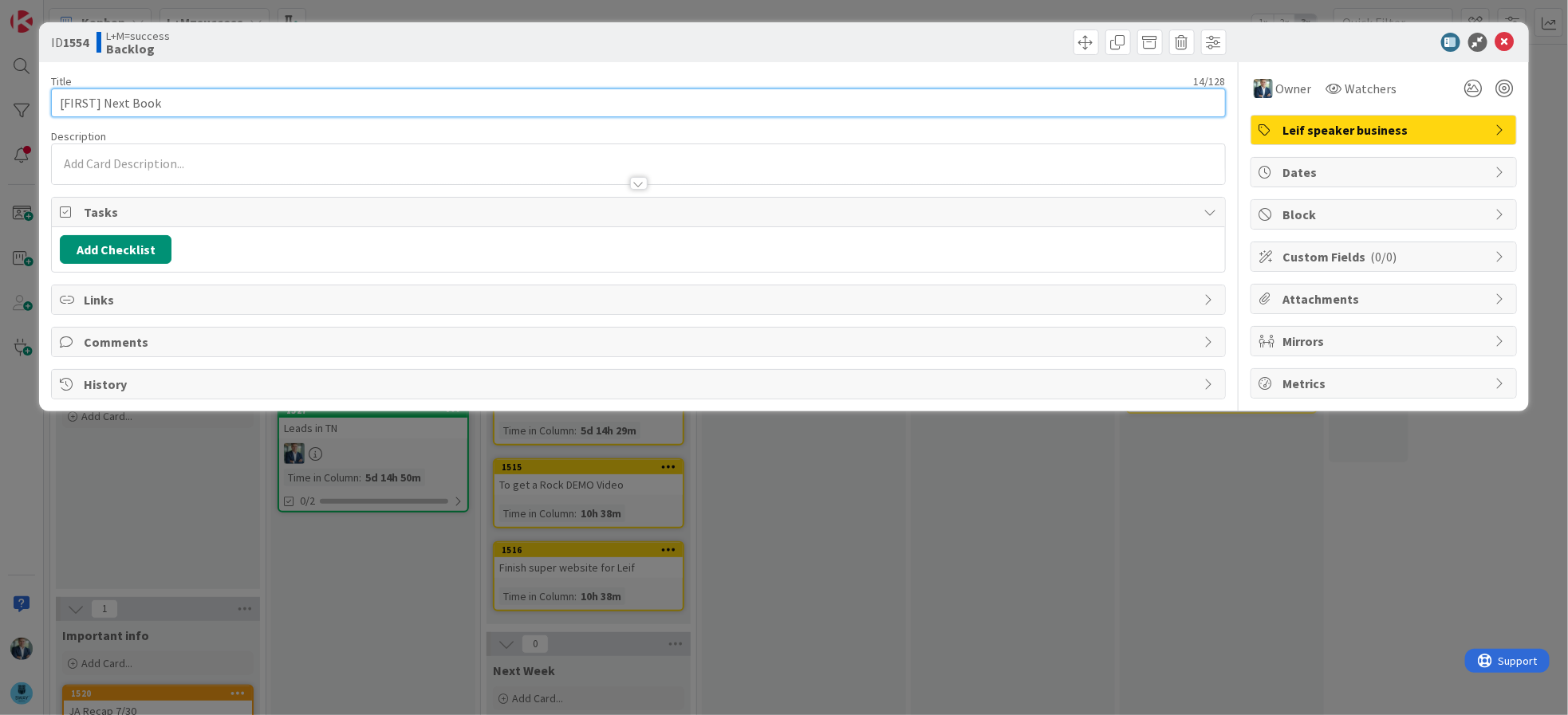 click on "[FIRST] Next Book" at bounding box center (638, 103) 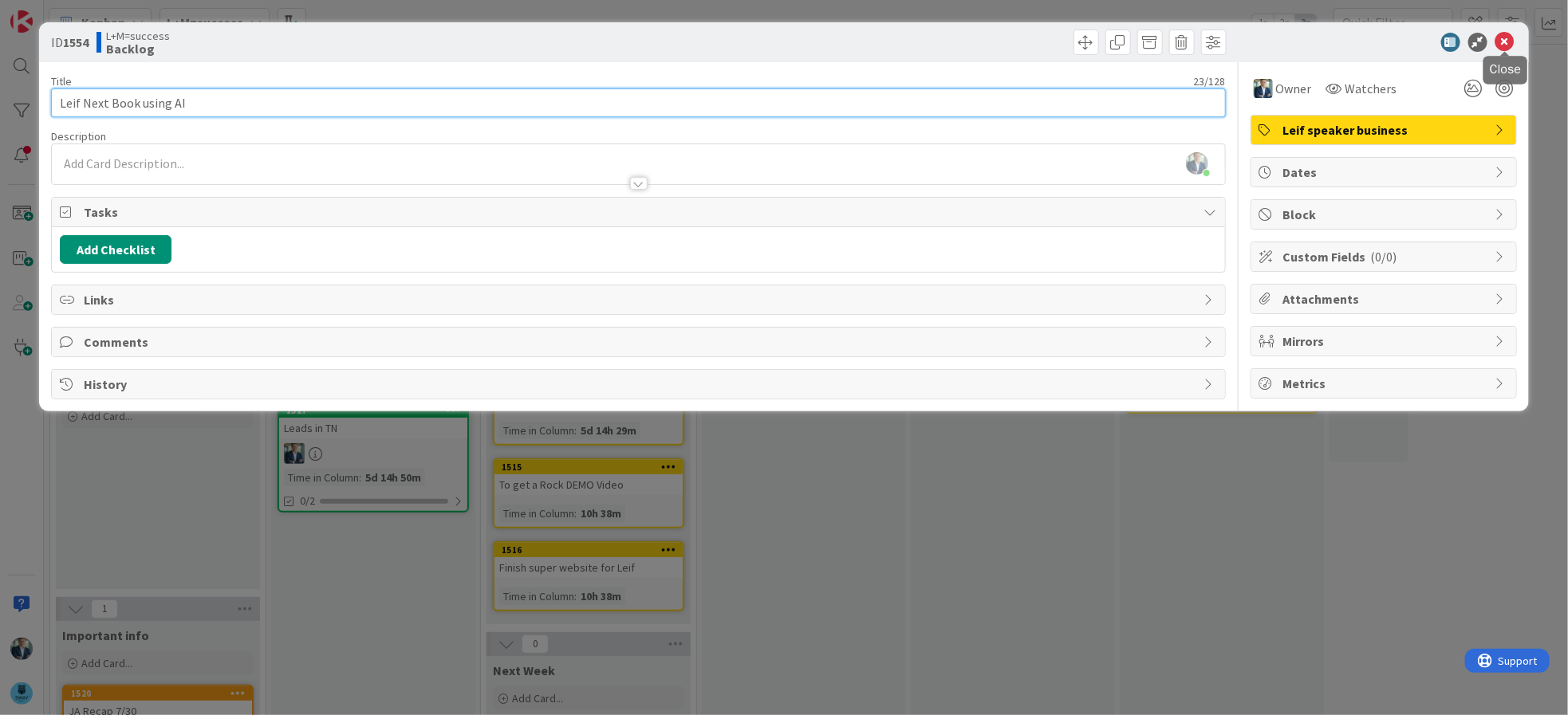 type on "Leif Next Book using AI" 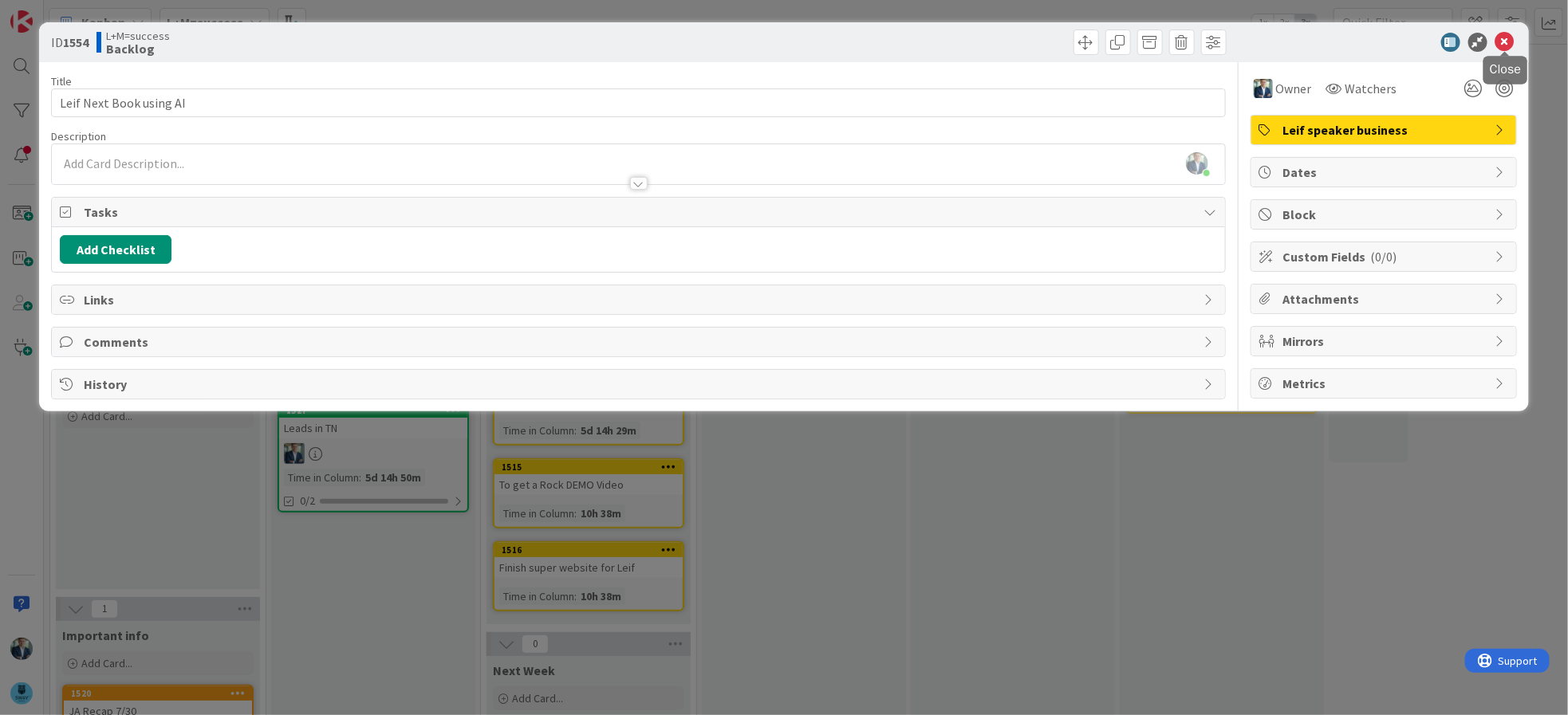 click at bounding box center [1505, 42] 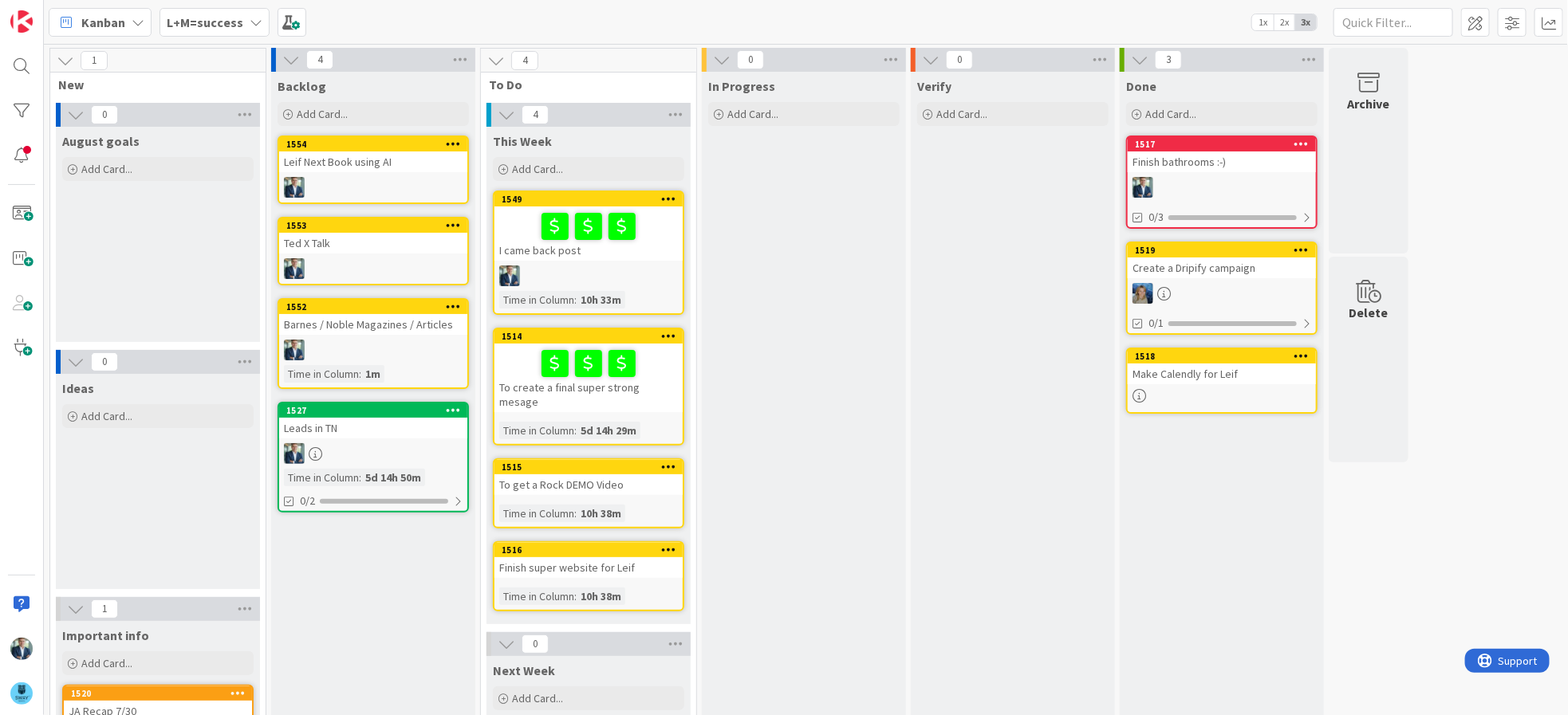 scroll, scrollTop: 0, scrollLeft: 0, axis: both 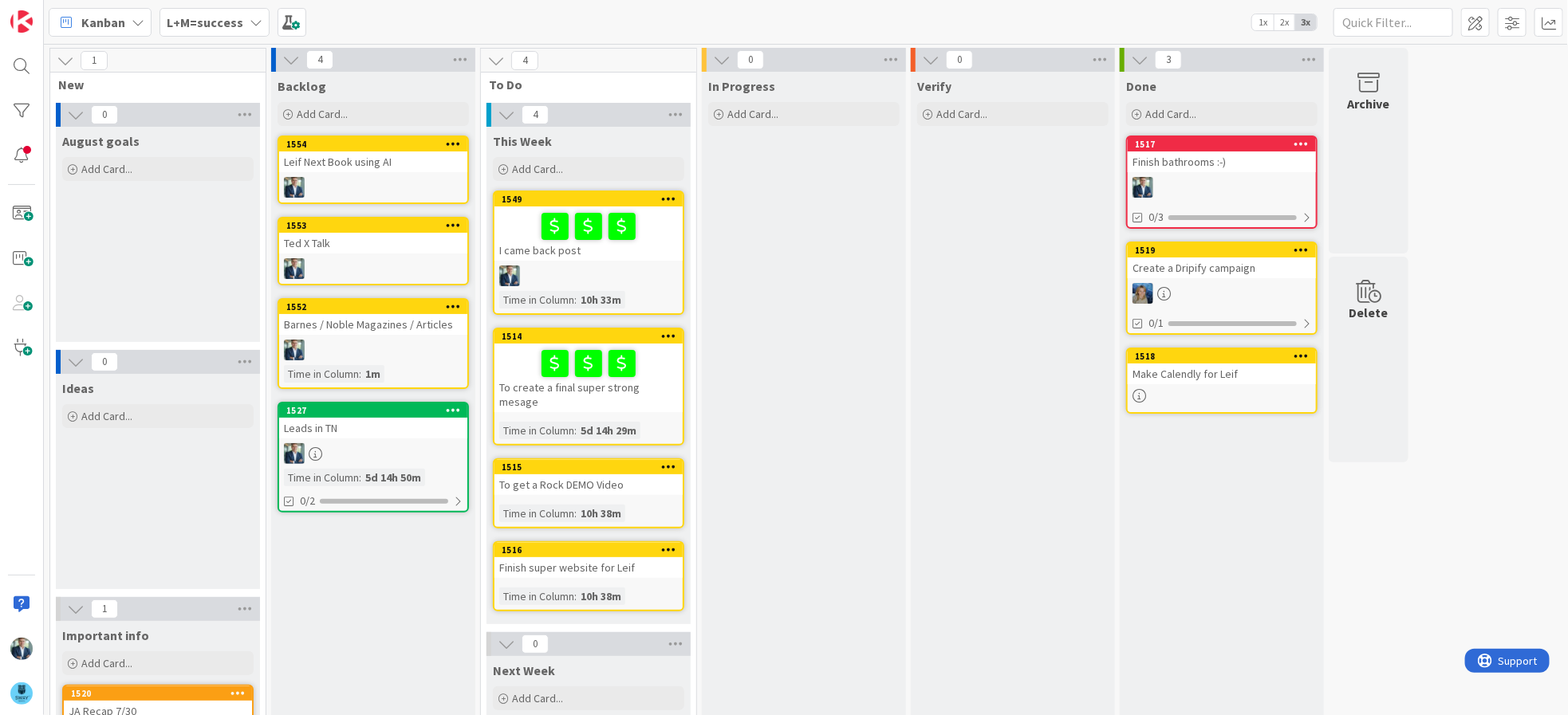 click on "In Progress Add Card..." at bounding box center (804, 476) 